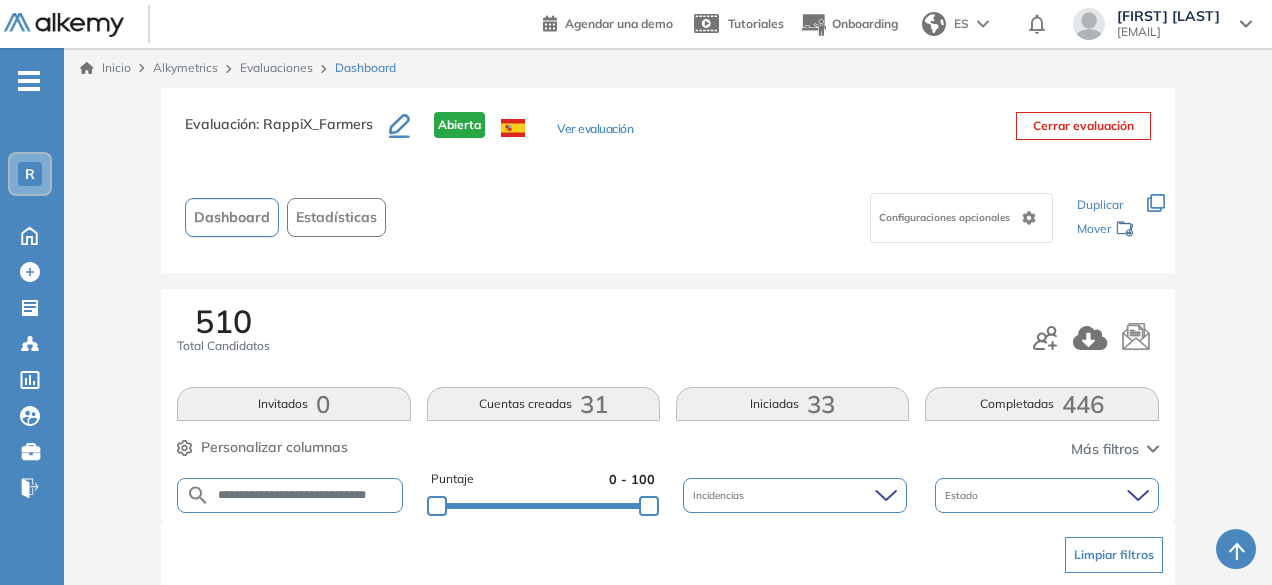 scroll, scrollTop: 154, scrollLeft: 0, axis: vertical 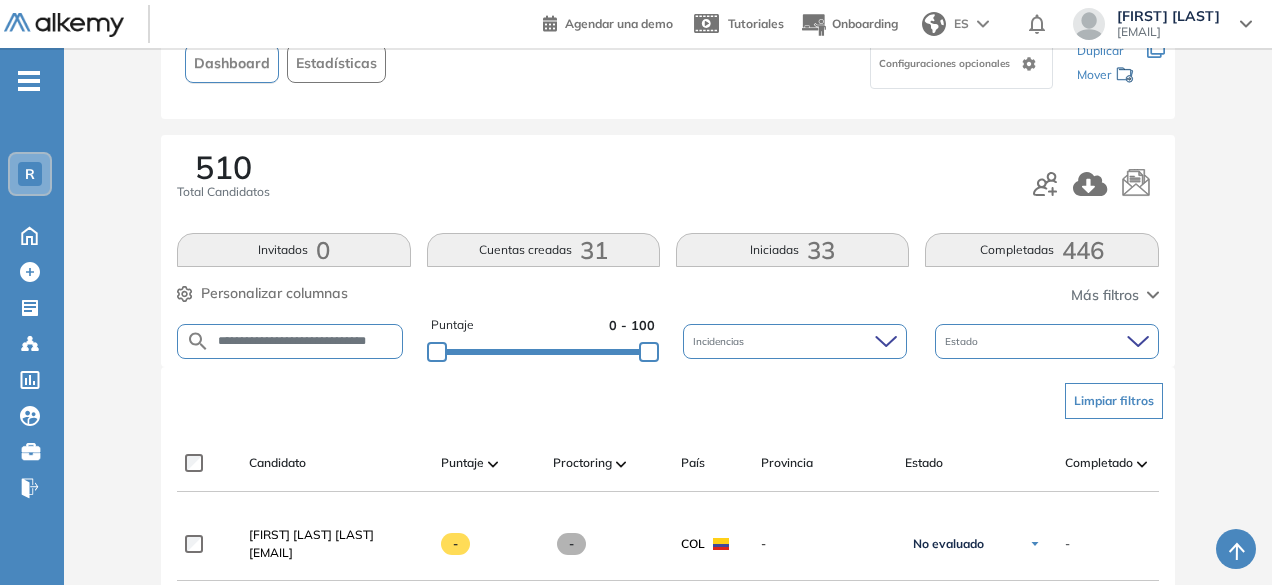 click on "**********" at bounding box center [305, 341] 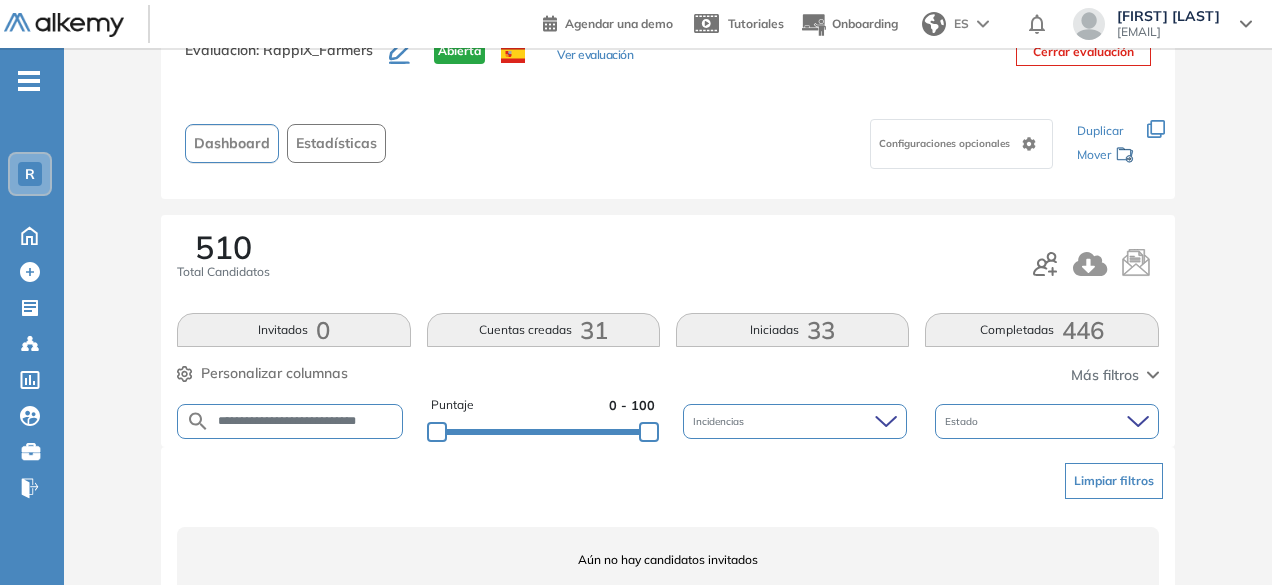 scroll, scrollTop: 154, scrollLeft: 0, axis: vertical 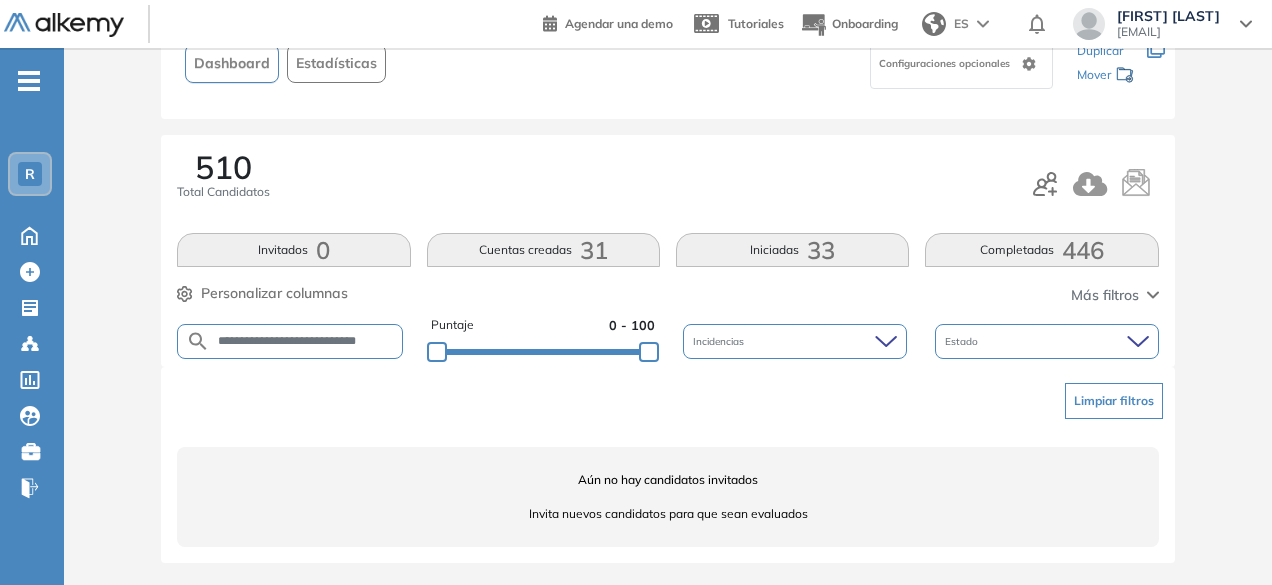 click on "**********" at bounding box center (289, 341) 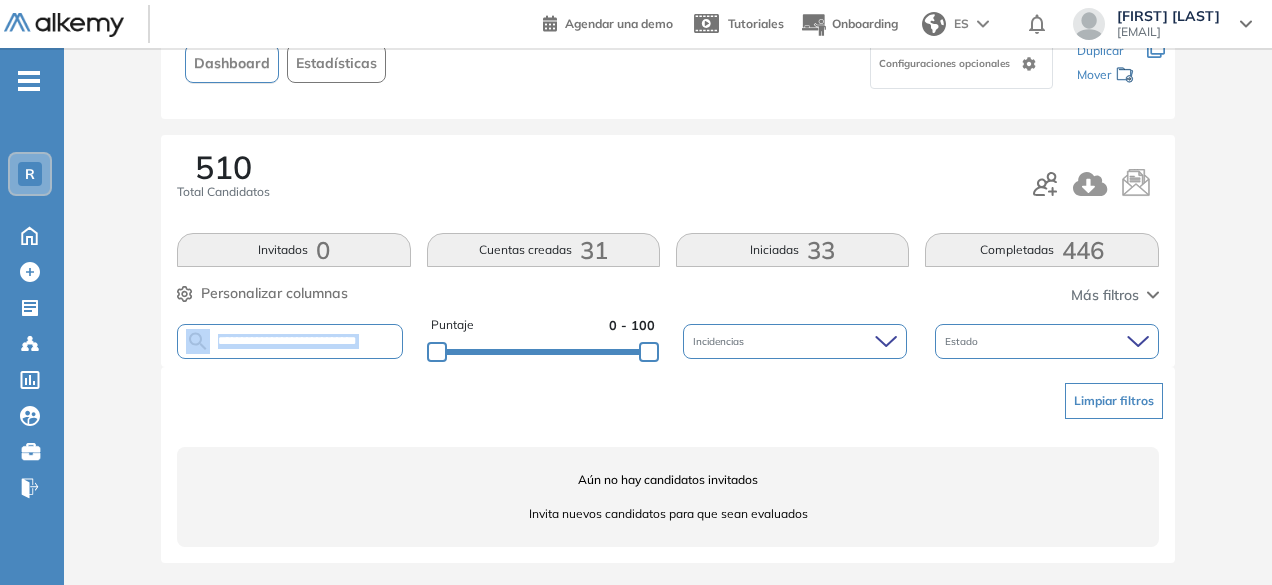 click on "**********" at bounding box center (289, 341) 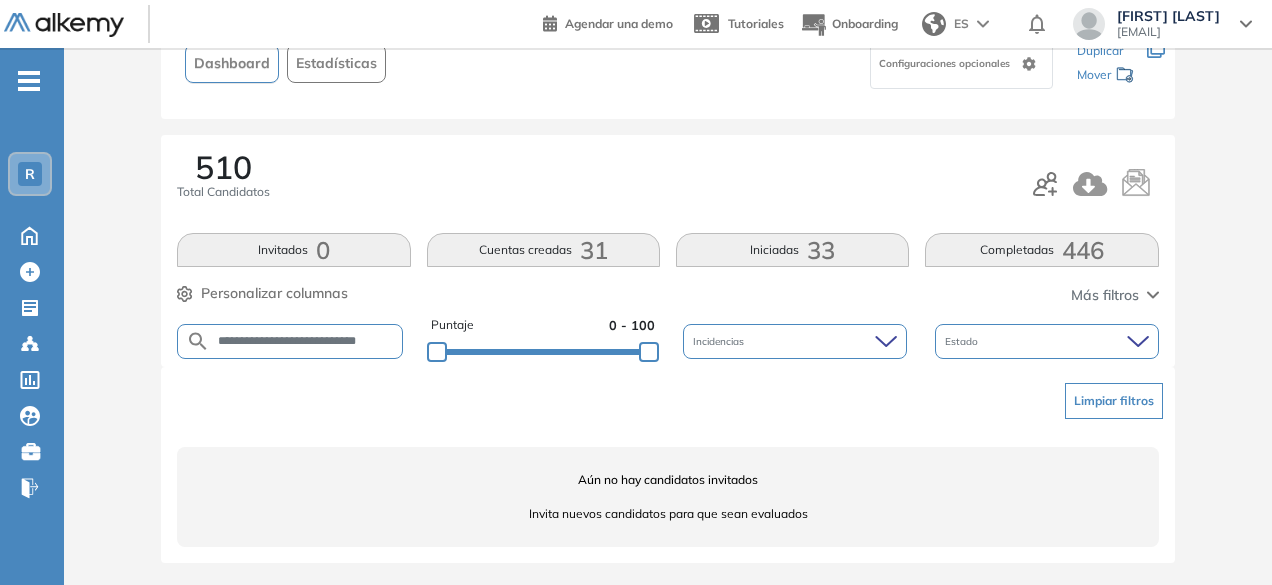 click on "**********" at bounding box center [305, 341] 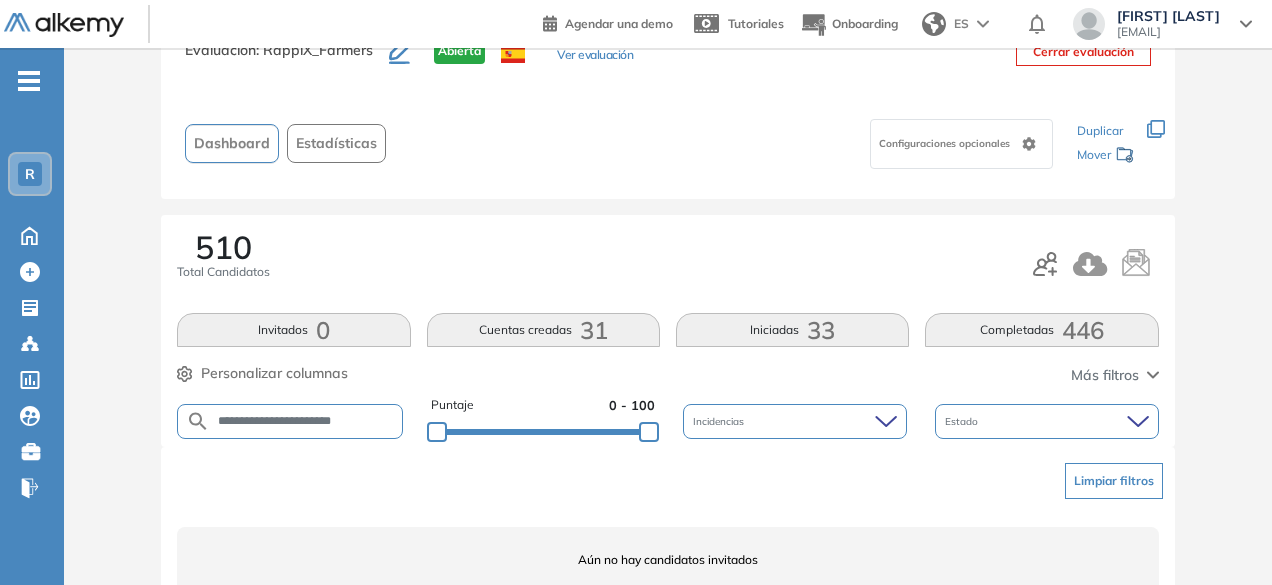 scroll, scrollTop: 154, scrollLeft: 0, axis: vertical 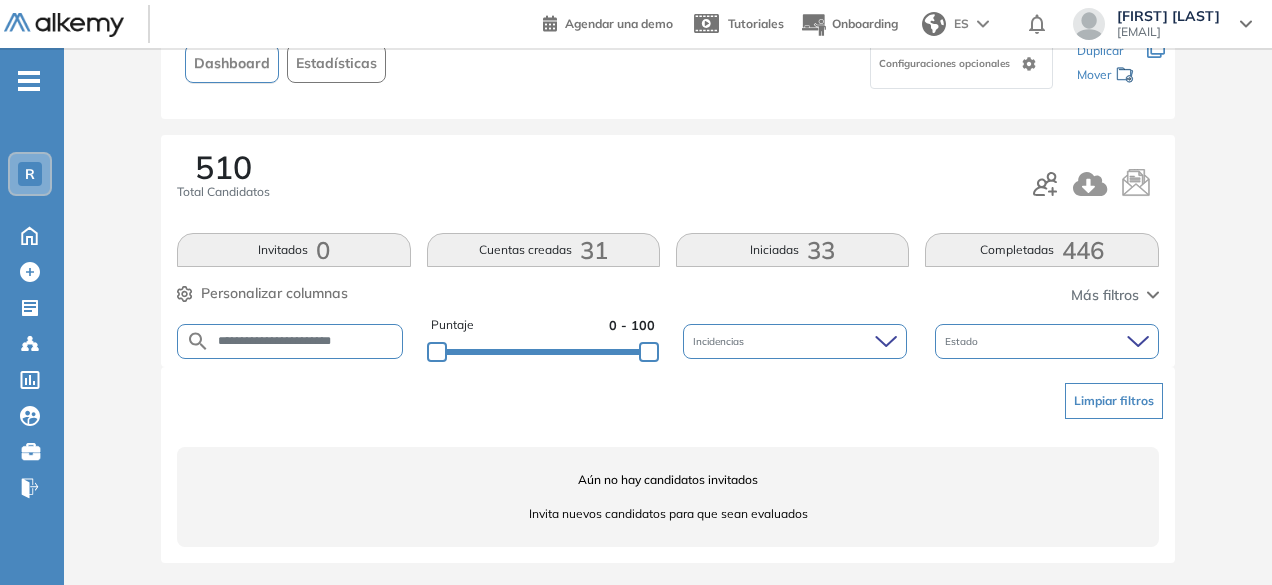 click on "**********" at bounding box center (305, 341) 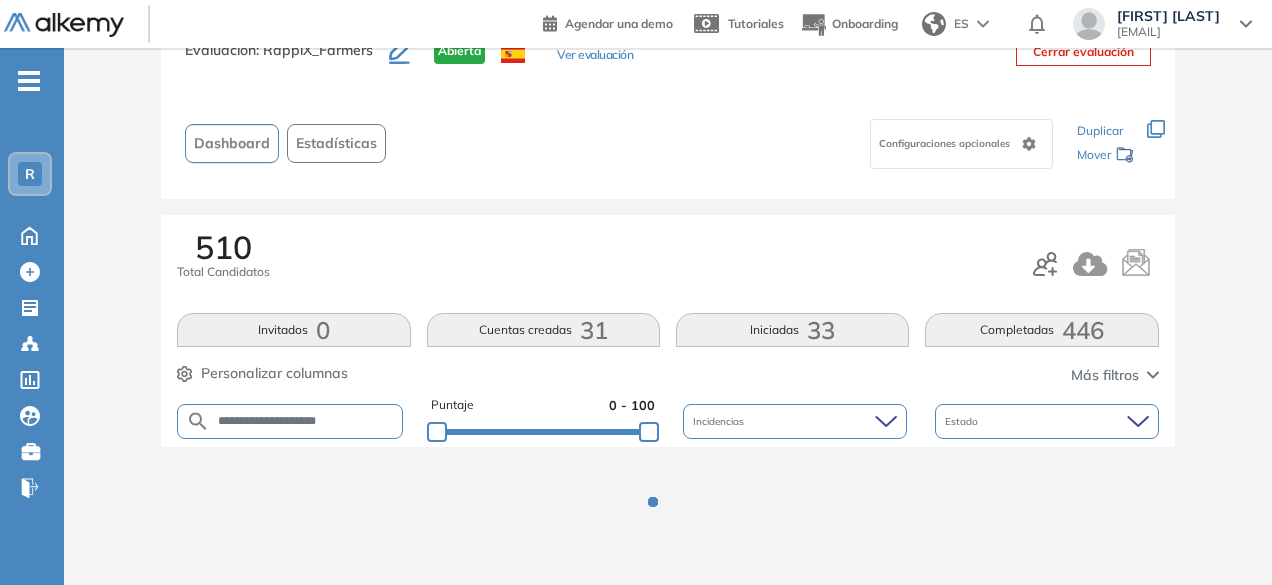scroll, scrollTop: 154, scrollLeft: 0, axis: vertical 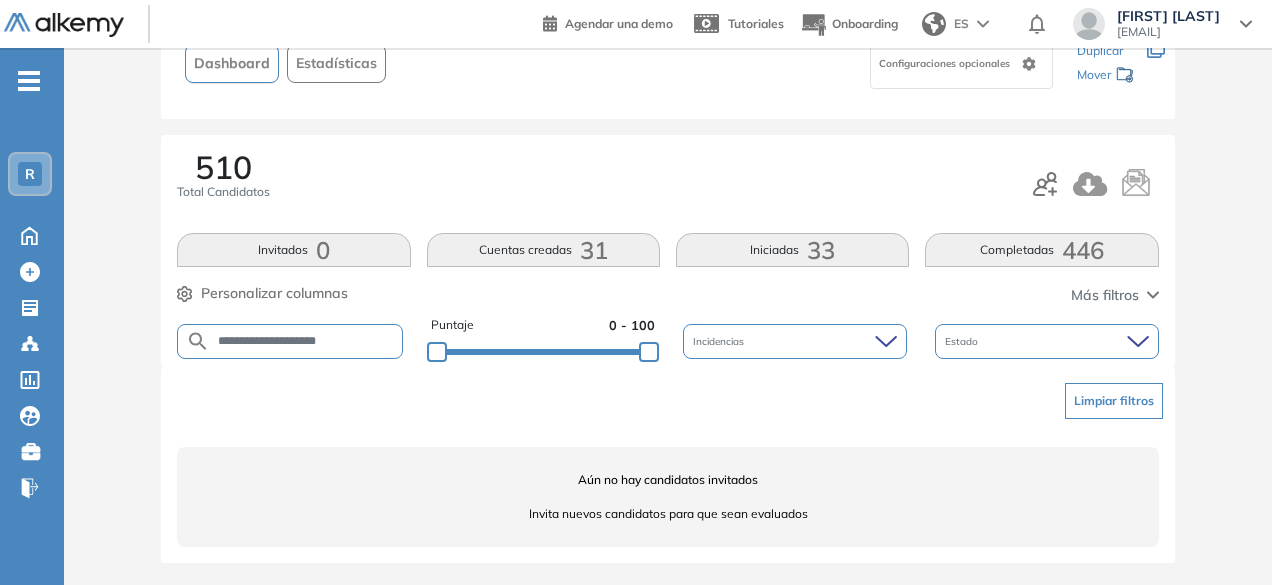 click on "**********" at bounding box center [305, 341] 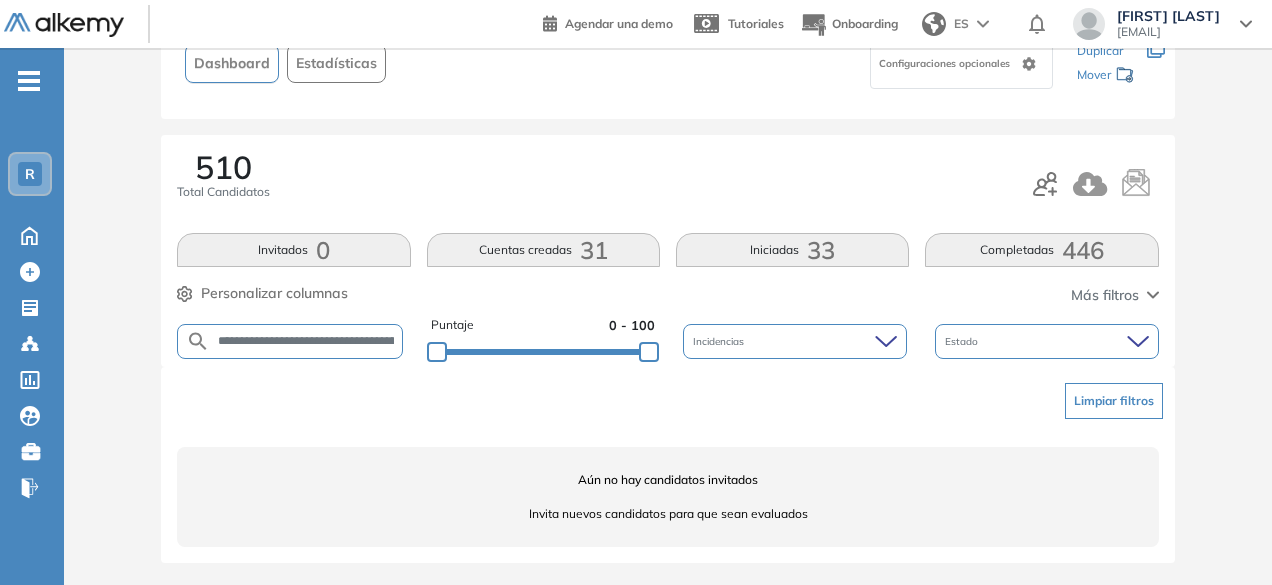 scroll, scrollTop: 0, scrollLeft: 84, axis: horizontal 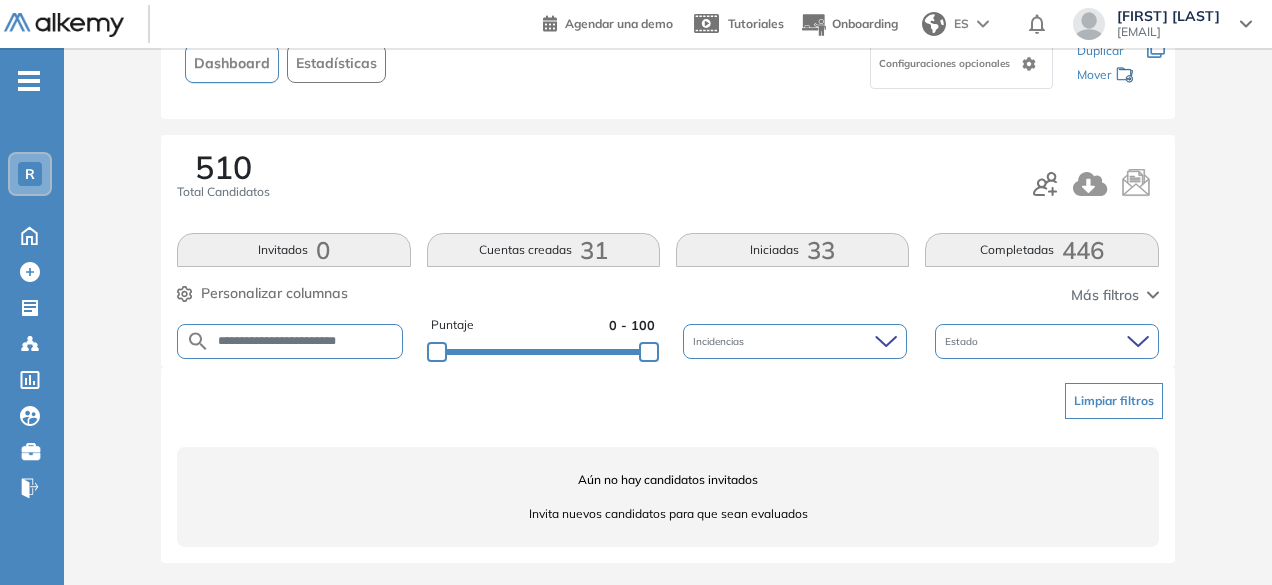 type on "**********" 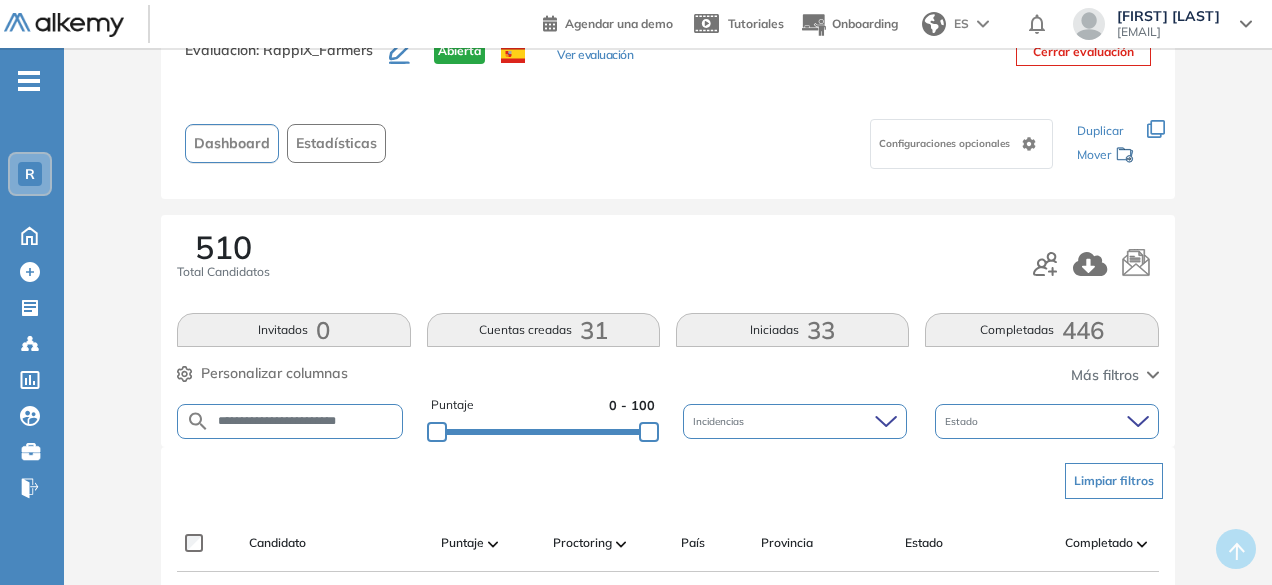 scroll, scrollTop: 154, scrollLeft: 0, axis: vertical 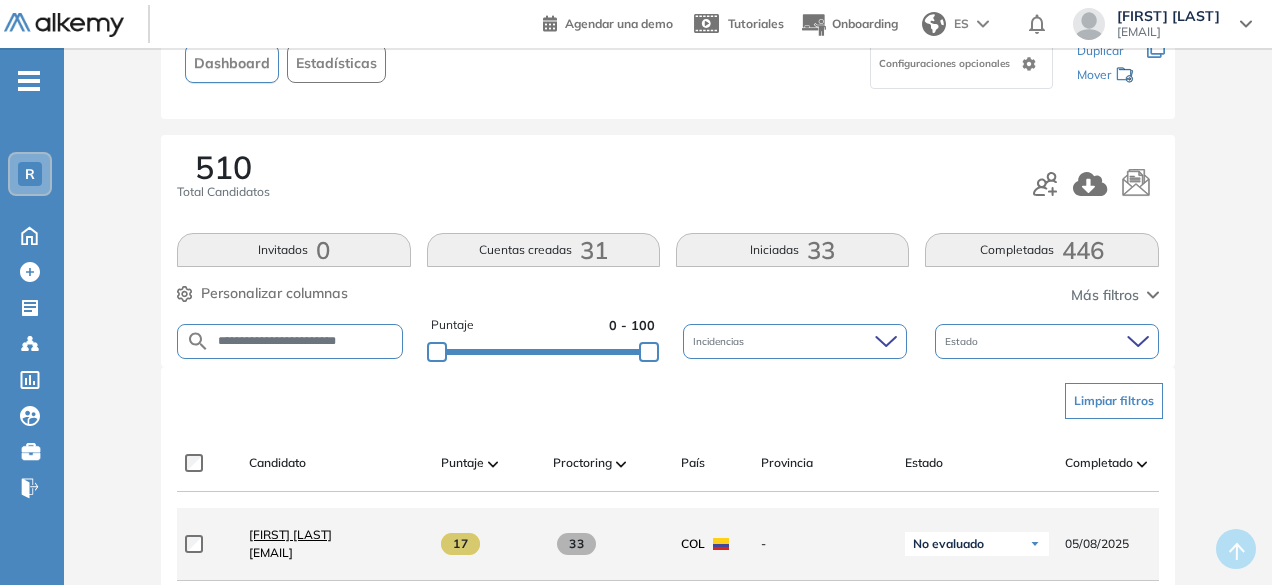 click on "[FIRST] [LAST]" at bounding box center [290, 534] 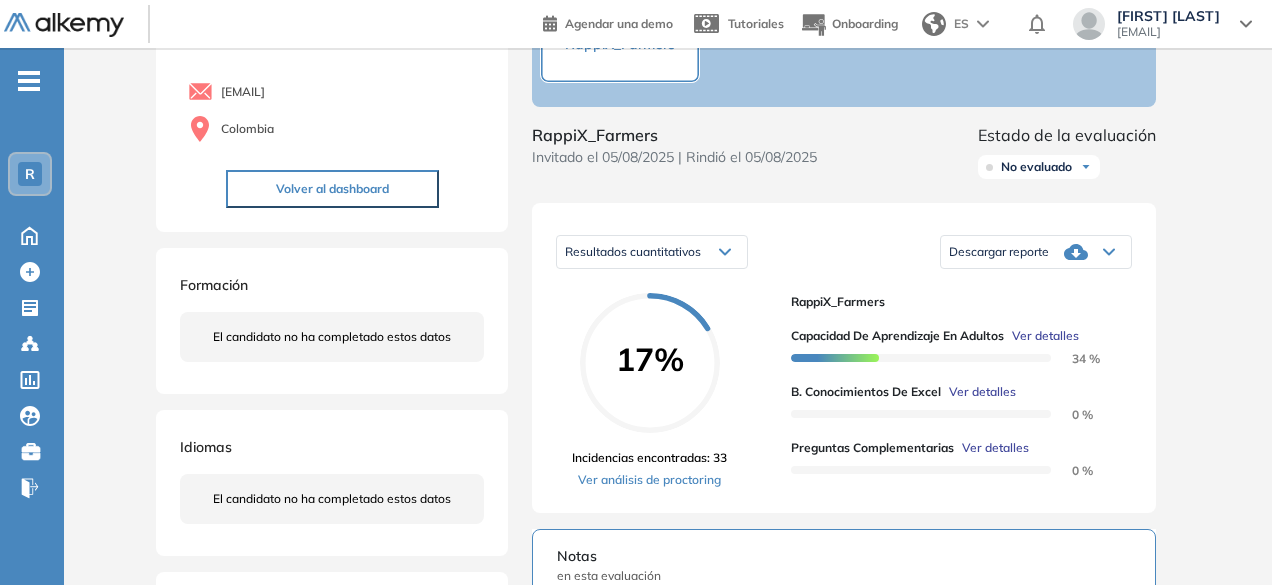 scroll, scrollTop: 157, scrollLeft: 0, axis: vertical 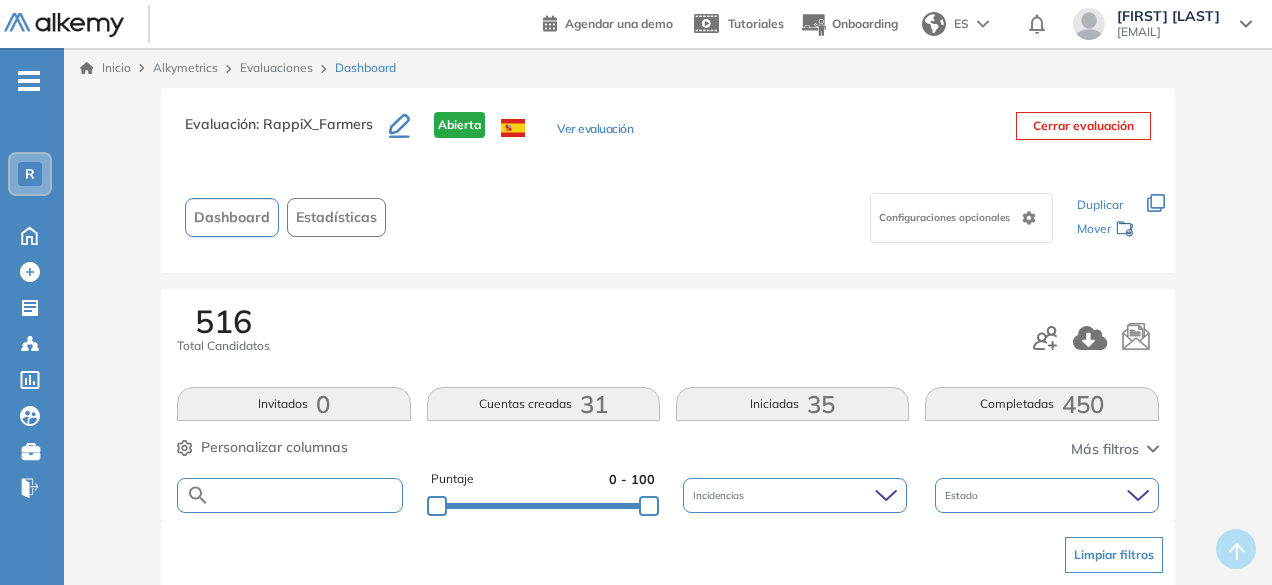 click at bounding box center [305, 495] 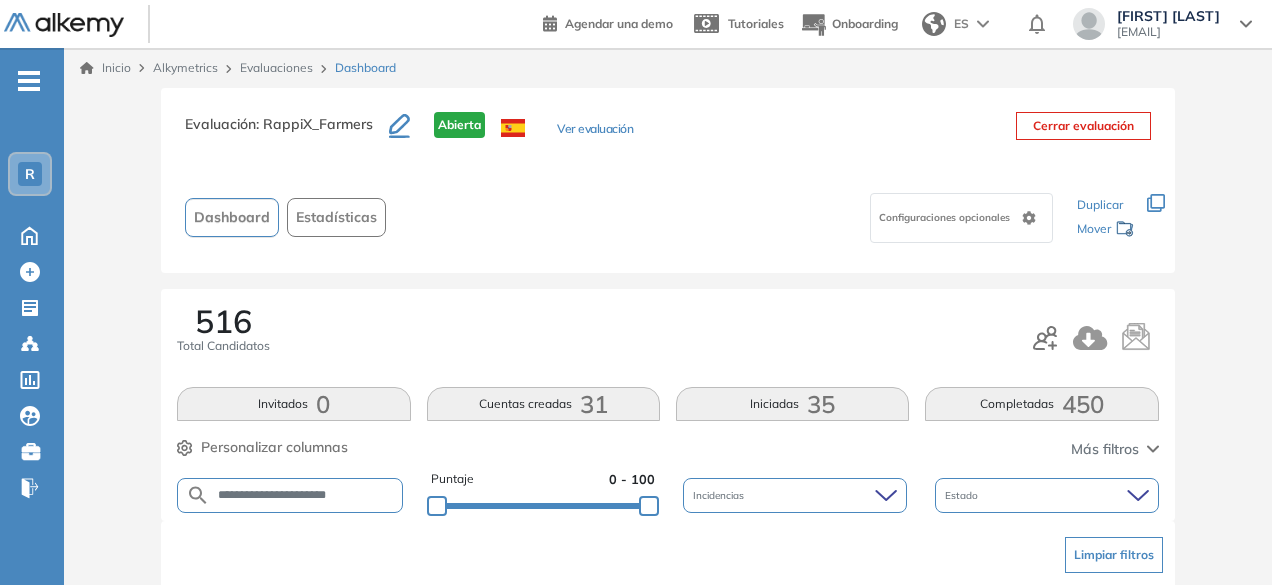 click on "**********" at bounding box center (305, 495) 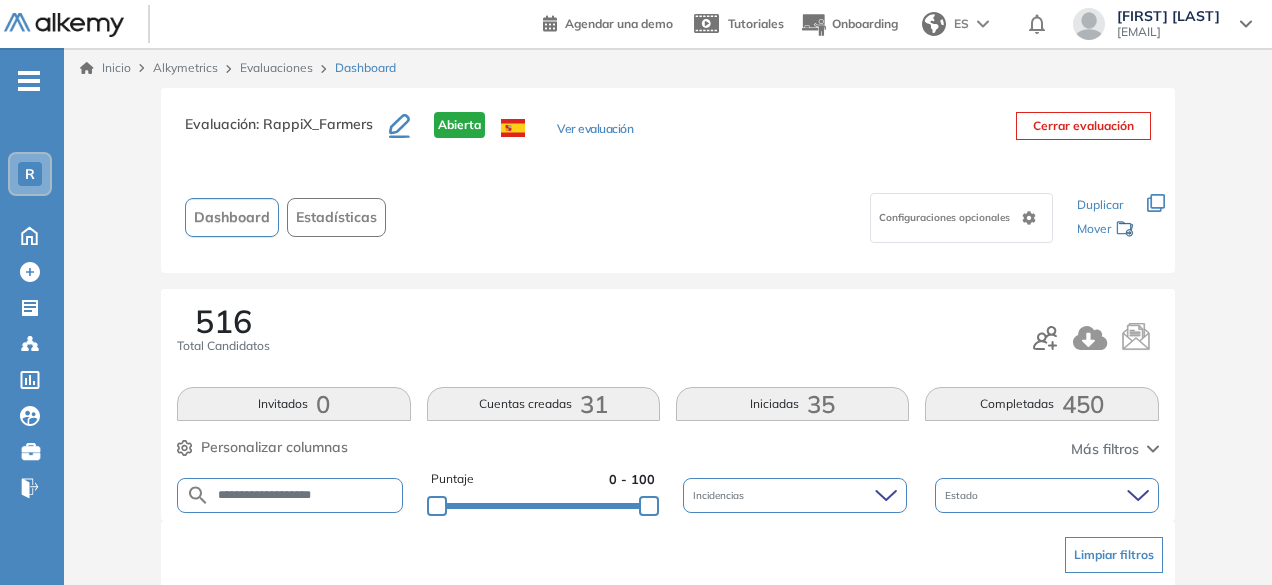 drag, startPoint x: 283, startPoint y: 499, endPoint x: 249, endPoint y: 493, distance: 34.525352 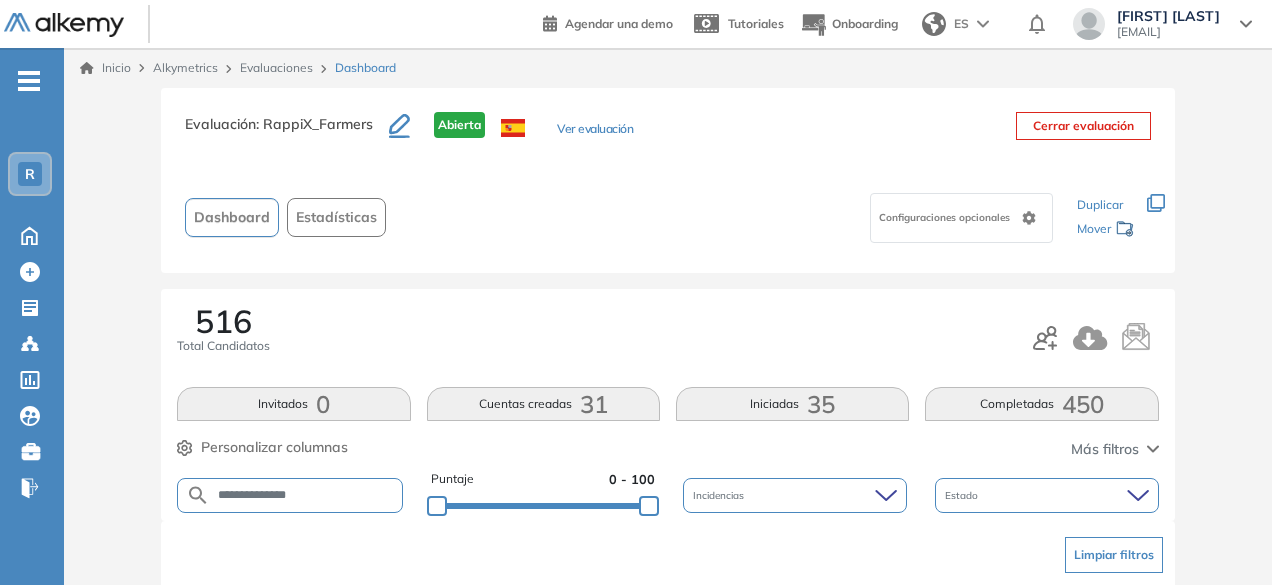 click on "**********" at bounding box center [305, 495] 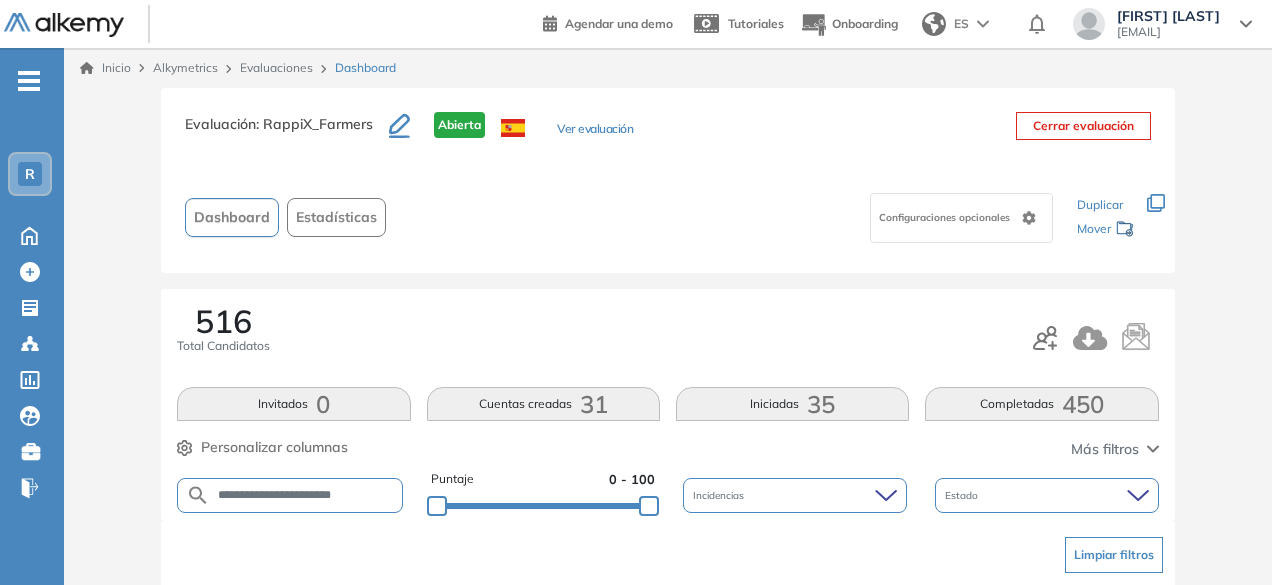 click on "**********" at bounding box center [305, 495] 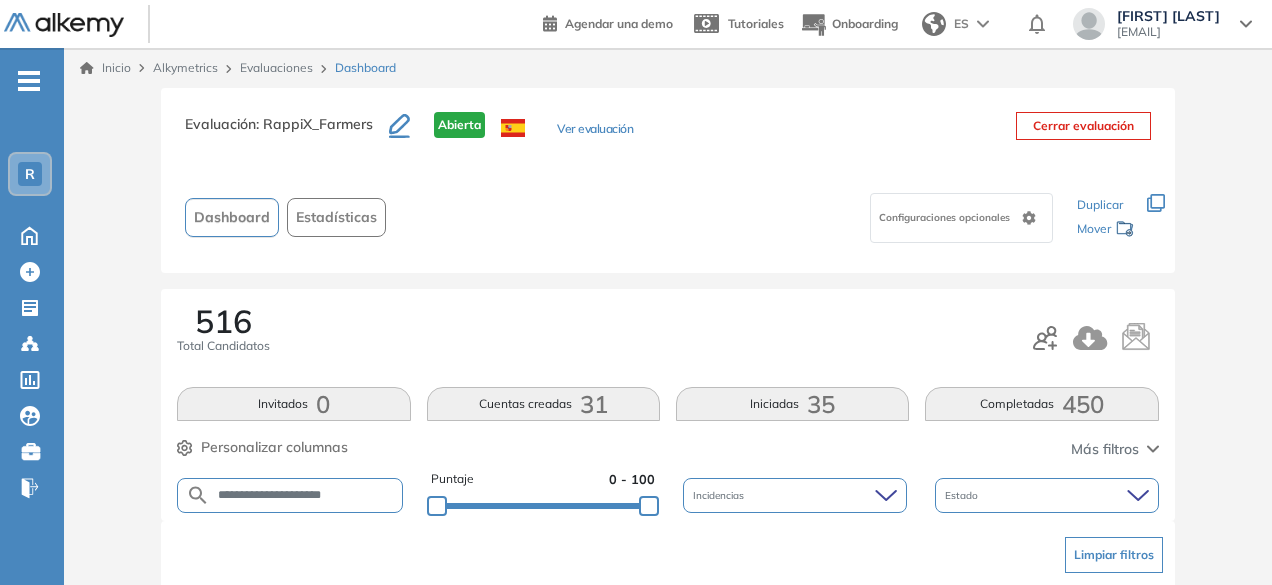 click on "**********" at bounding box center (305, 495) 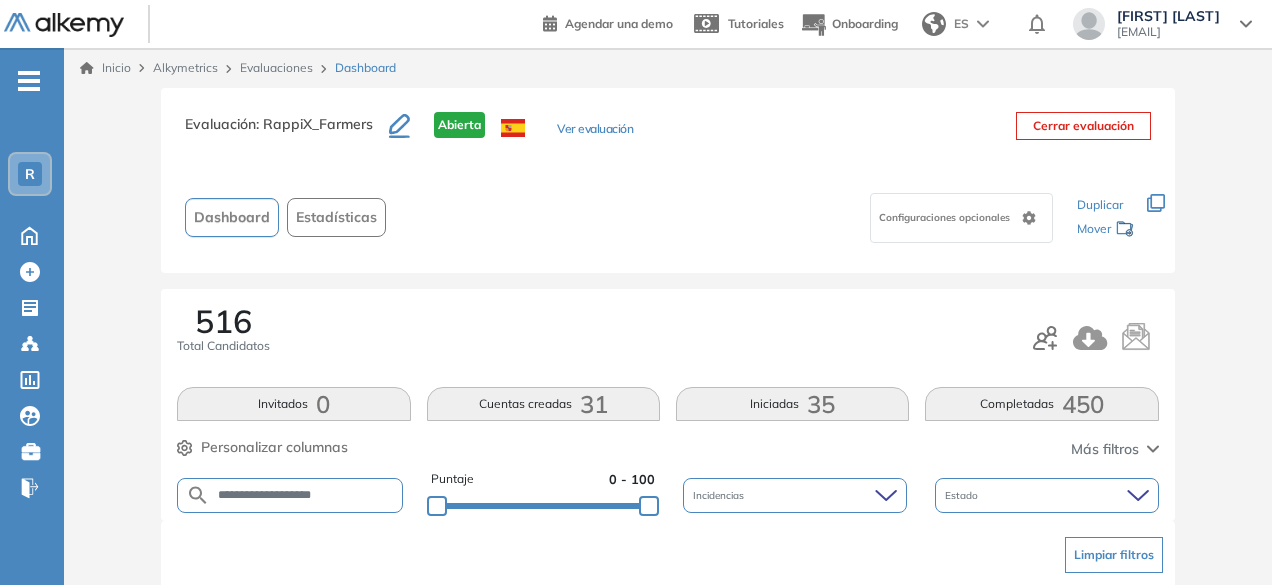 click on "**********" at bounding box center (289, 495) 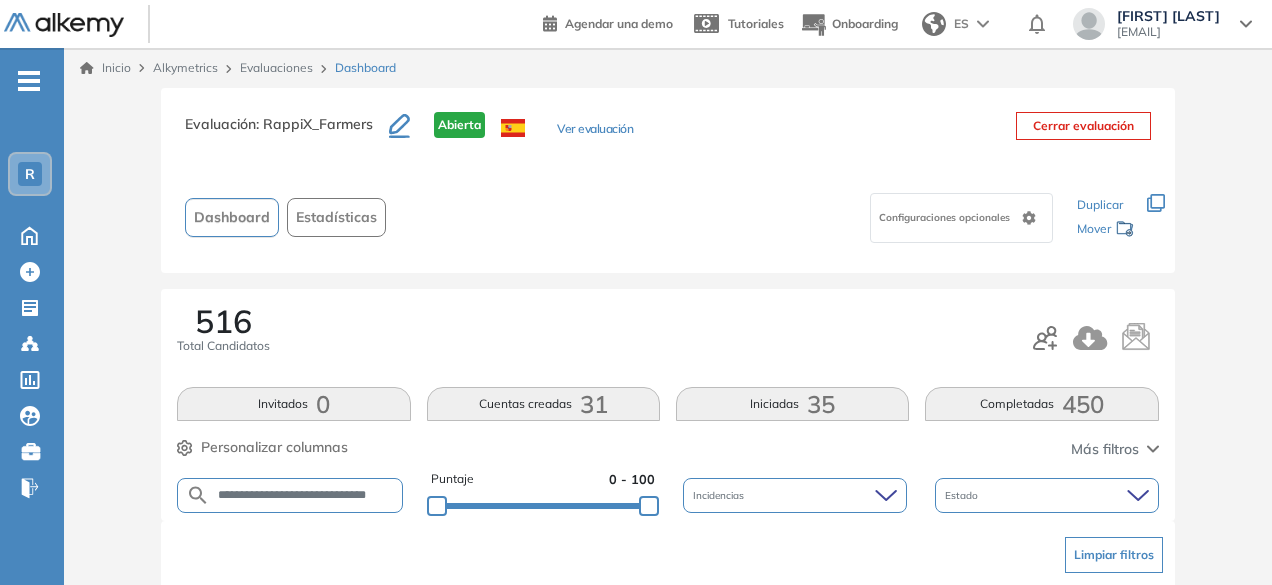 scroll, scrollTop: 0, scrollLeft: 12, axis: horizontal 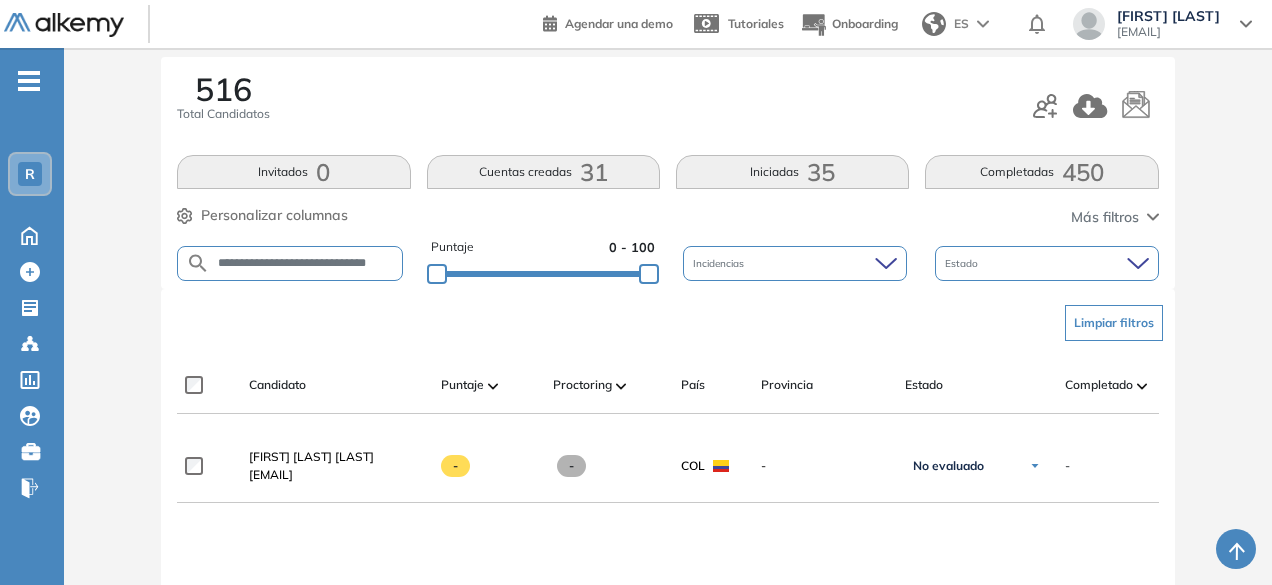click on "**********" at bounding box center (306, 263) 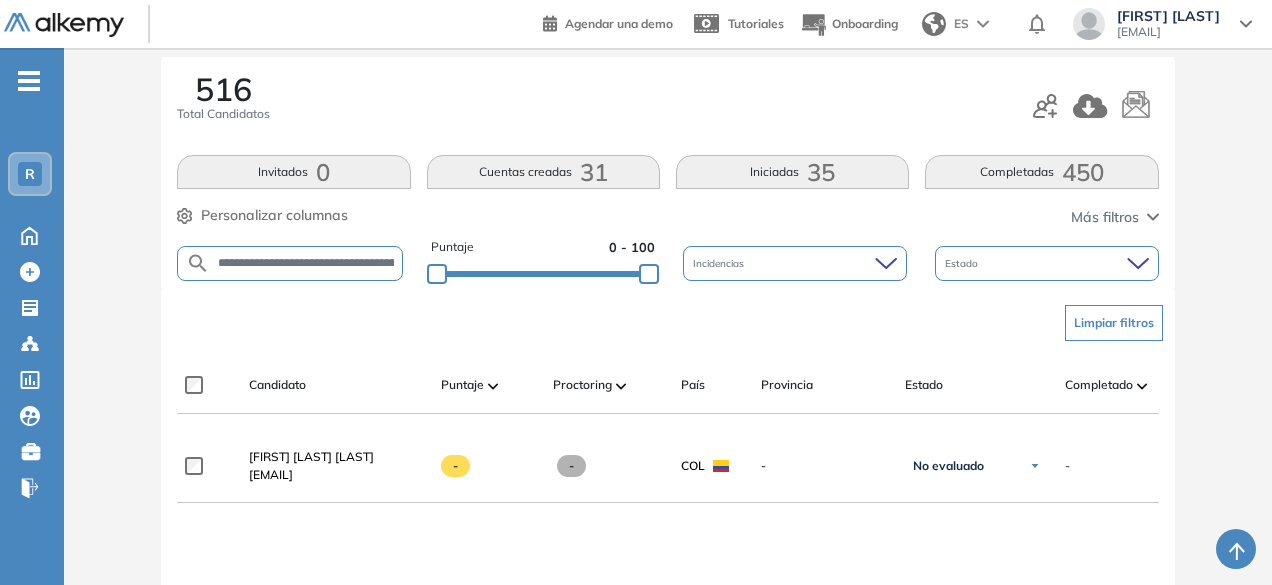 scroll, scrollTop: 0, scrollLeft: 70, axis: horizontal 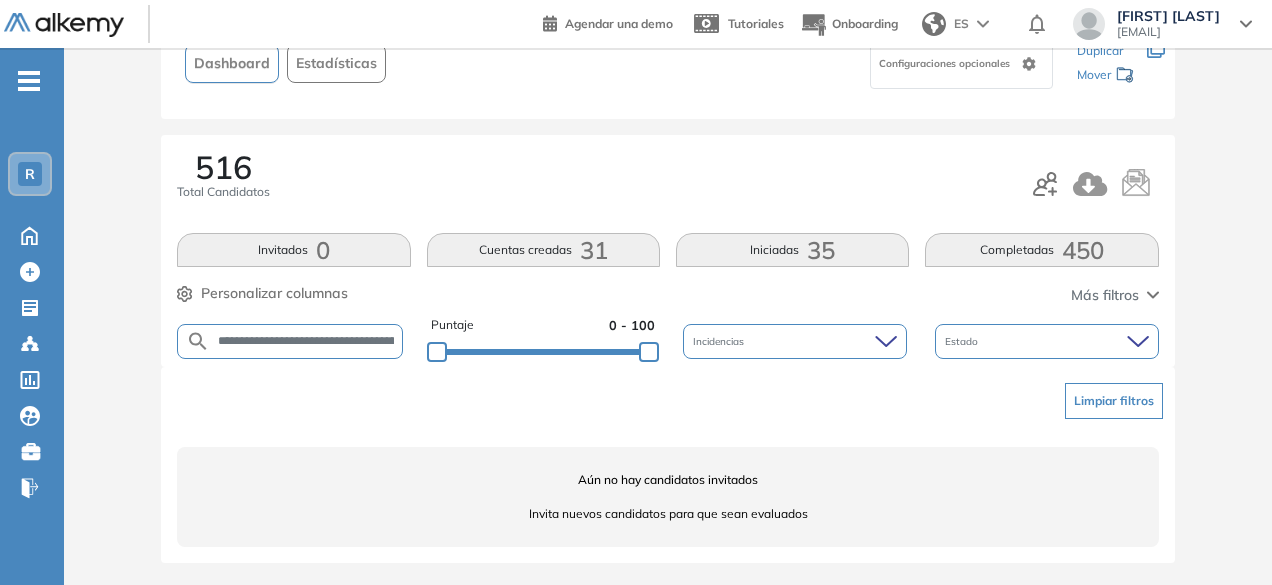 click on "**********" at bounding box center [306, 341] 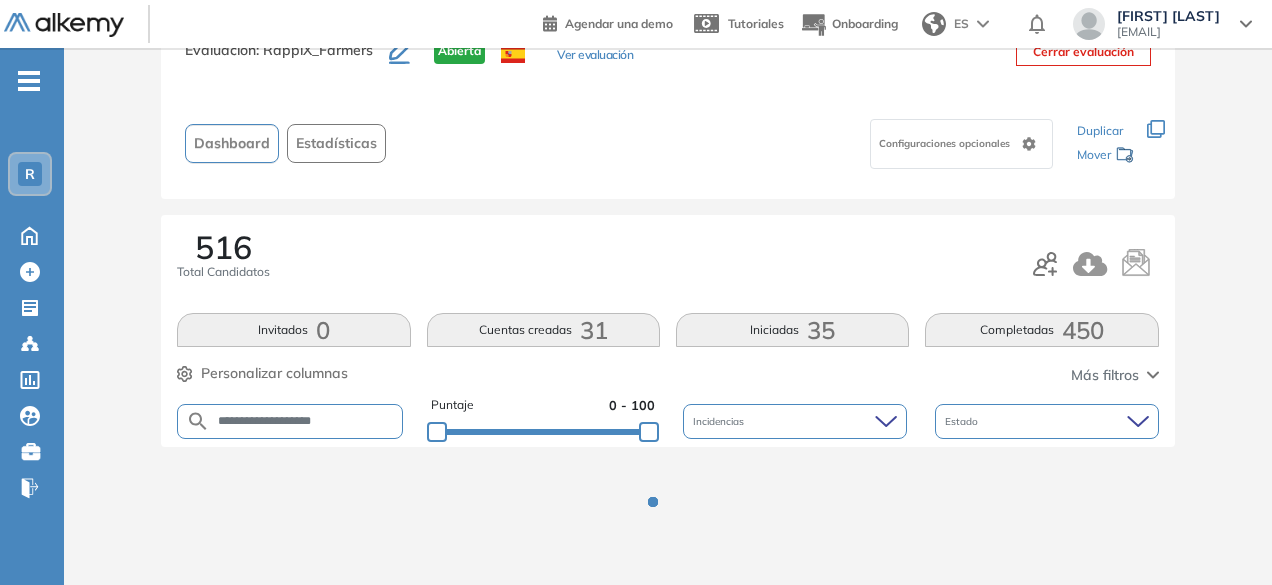 scroll, scrollTop: 154, scrollLeft: 0, axis: vertical 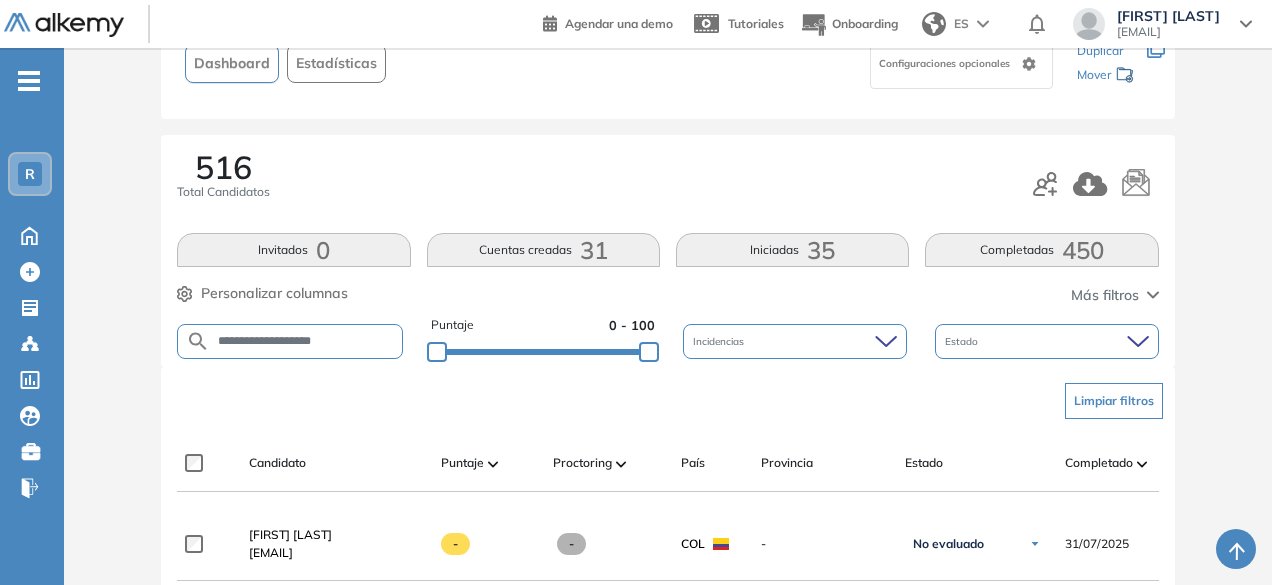 click on "**********" at bounding box center [306, 341] 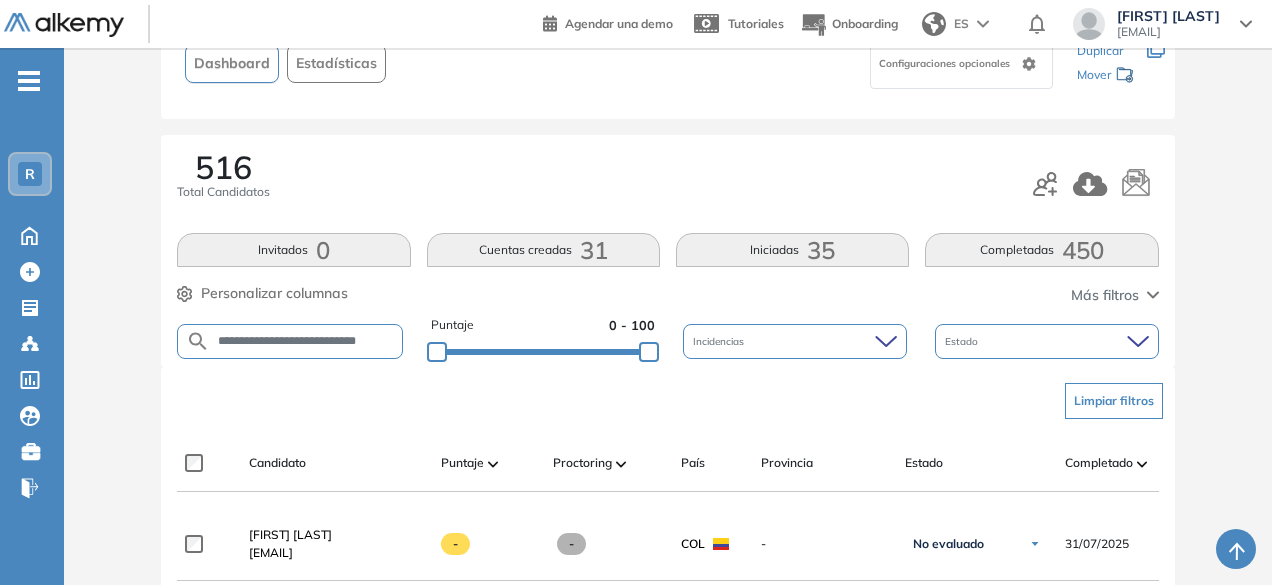 scroll, scrollTop: 0, scrollLeft: 17, axis: horizontal 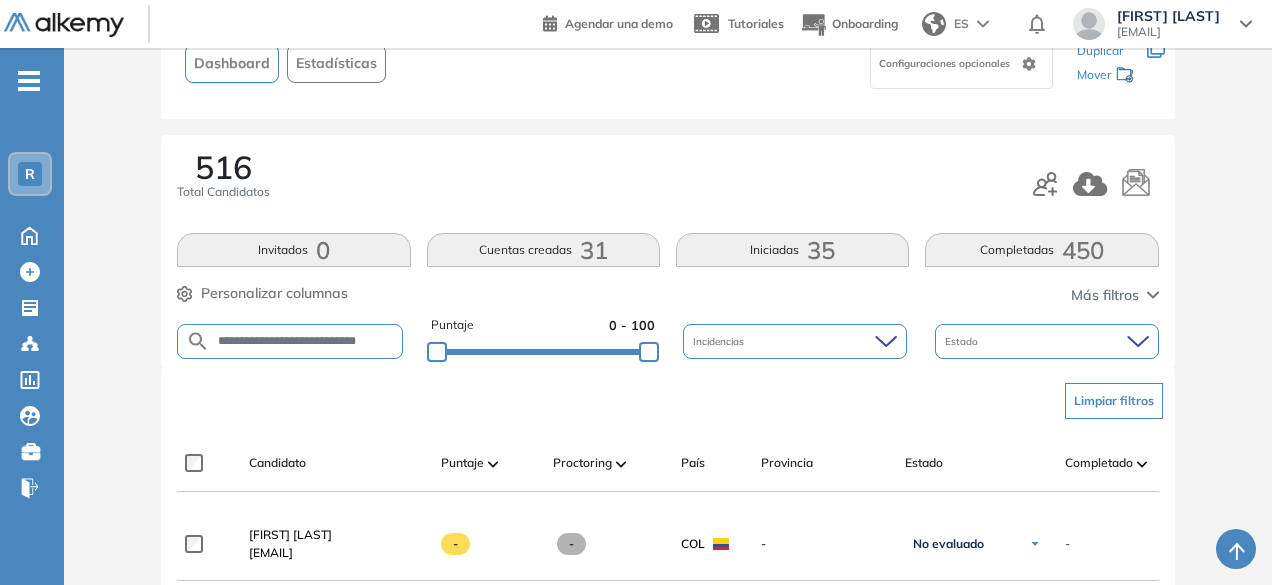 click on "**********" at bounding box center [306, 341] 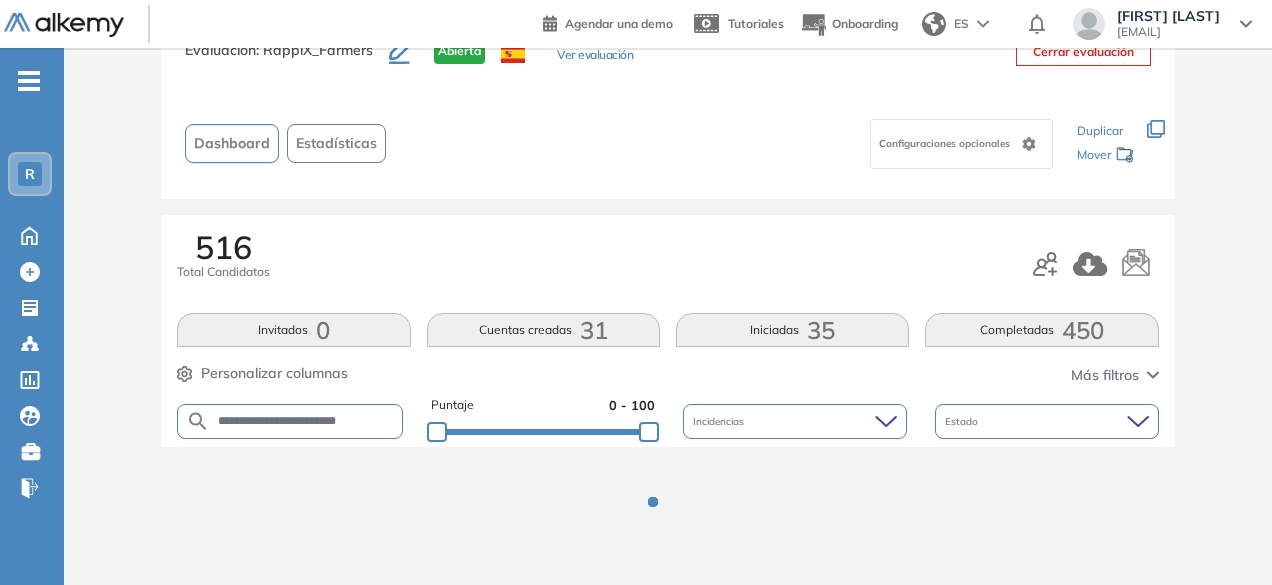 scroll, scrollTop: 154, scrollLeft: 0, axis: vertical 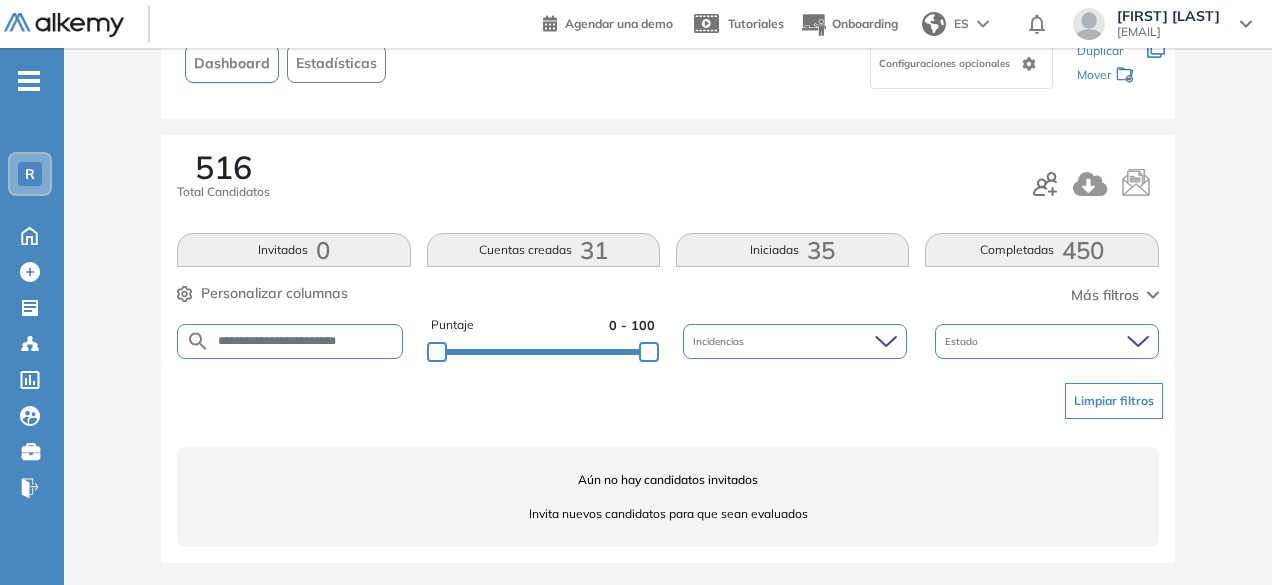 click on "**********" at bounding box center [306, 341] 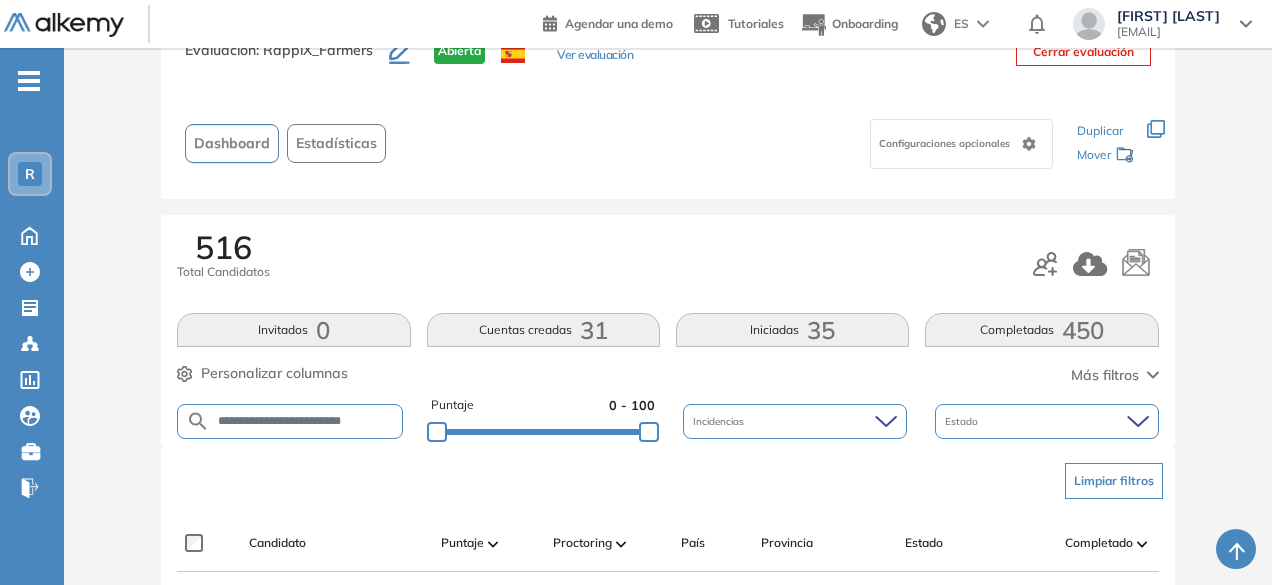 scroll, scrollTop: 154, scrollLeft: 0, axis: vertical 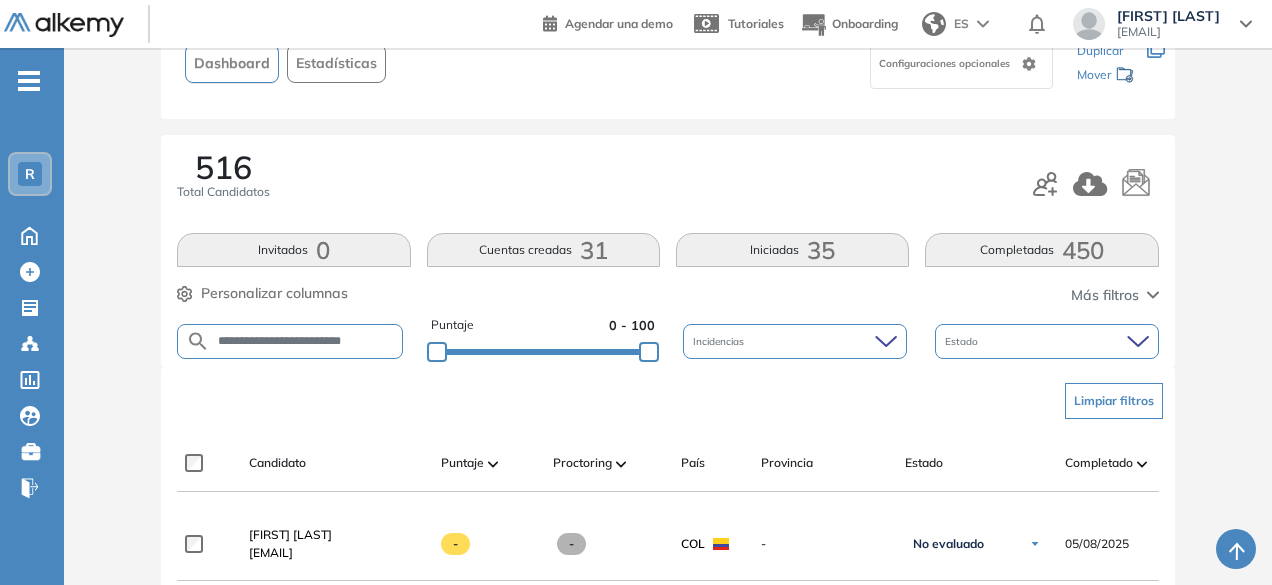 click on "**********" at bounding box center (306, 341) 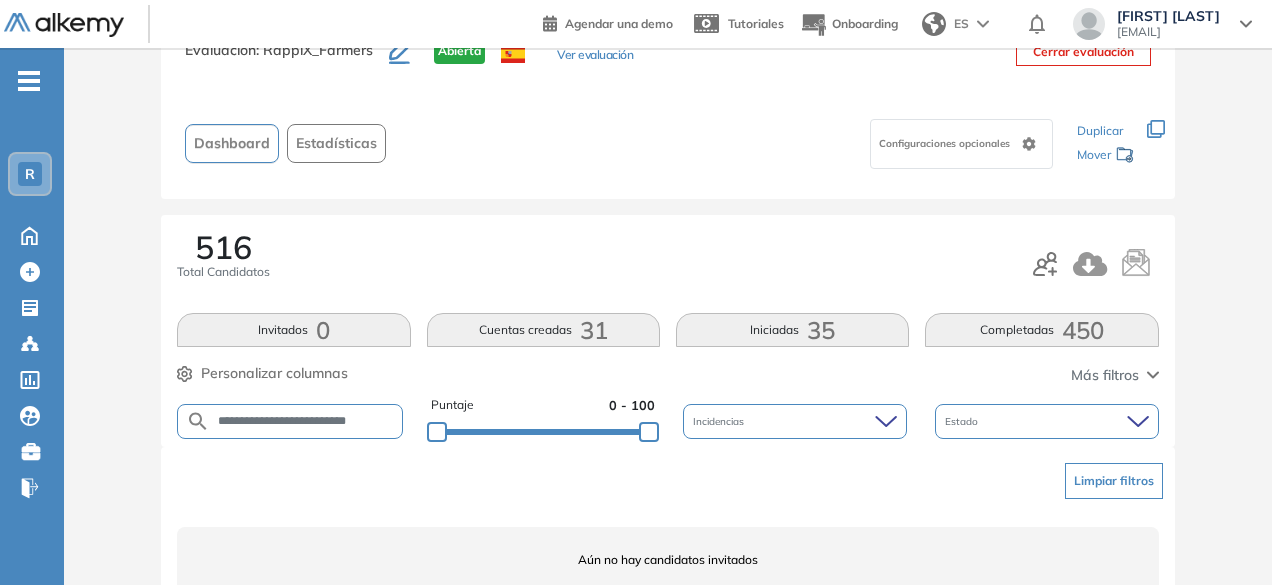 scroll, scrollTop: 154, scrollLeft: 0, axis: vertical 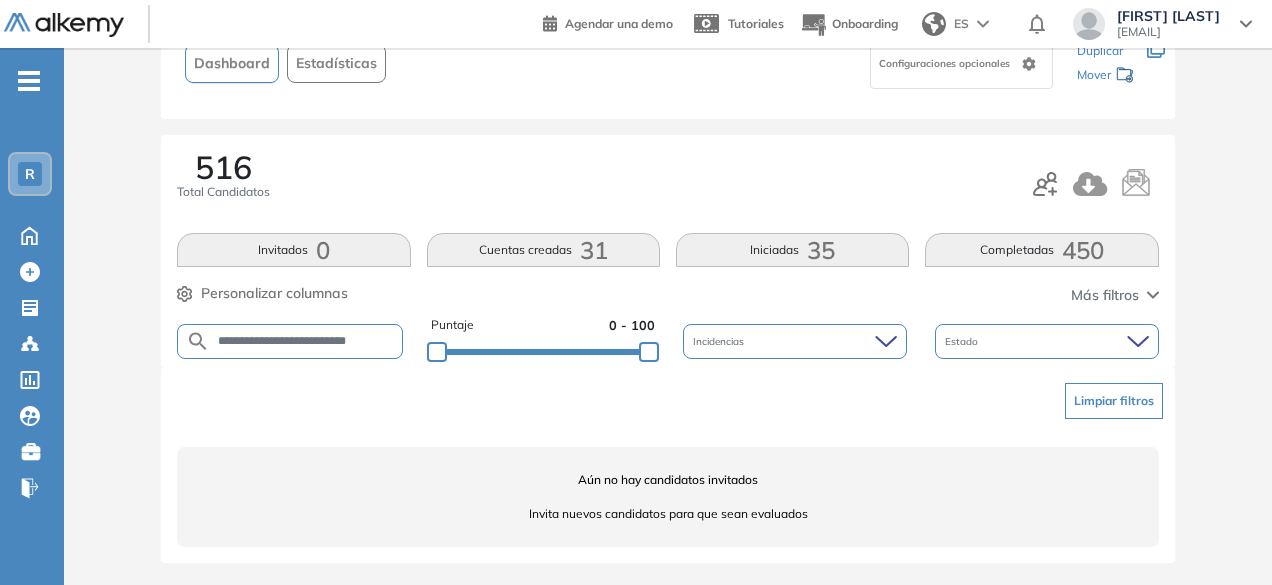 click on "**********" at bounding box center [306, 341] 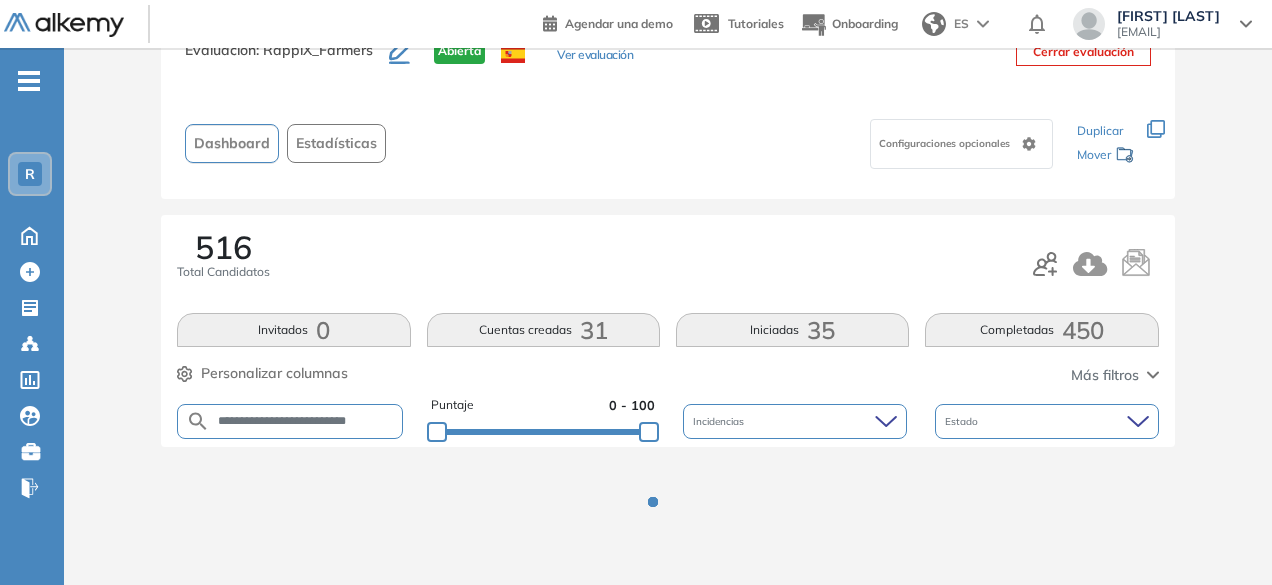scroll, scrollTop: 154, scrollLeft: 0, axis: vertical 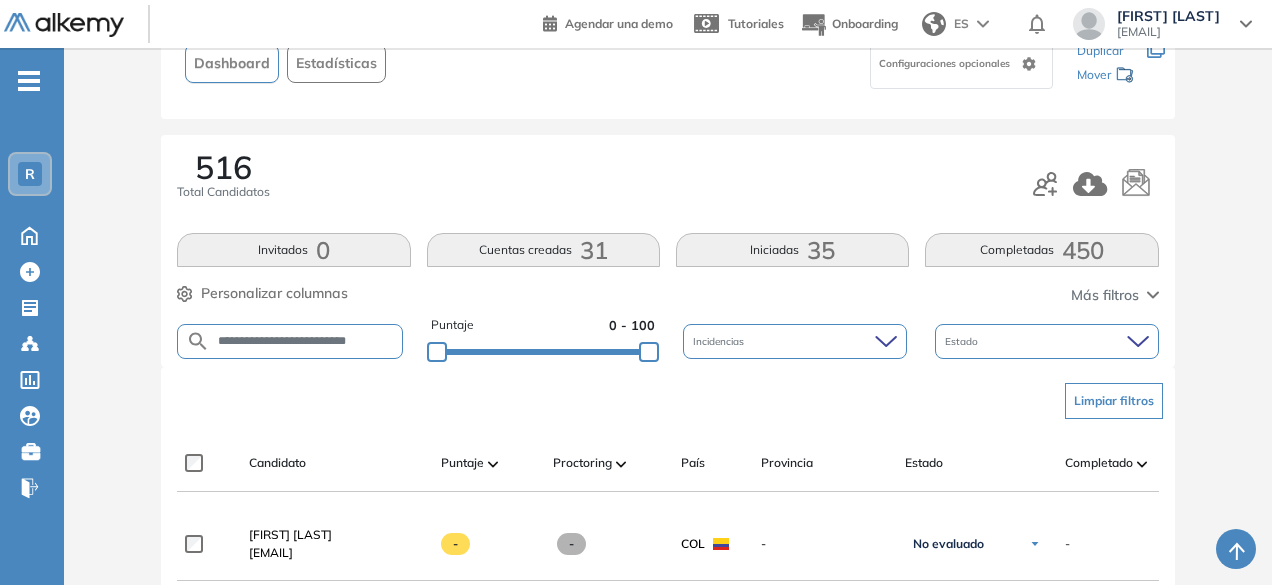 click on "**********" at bounding box center (306, 341) 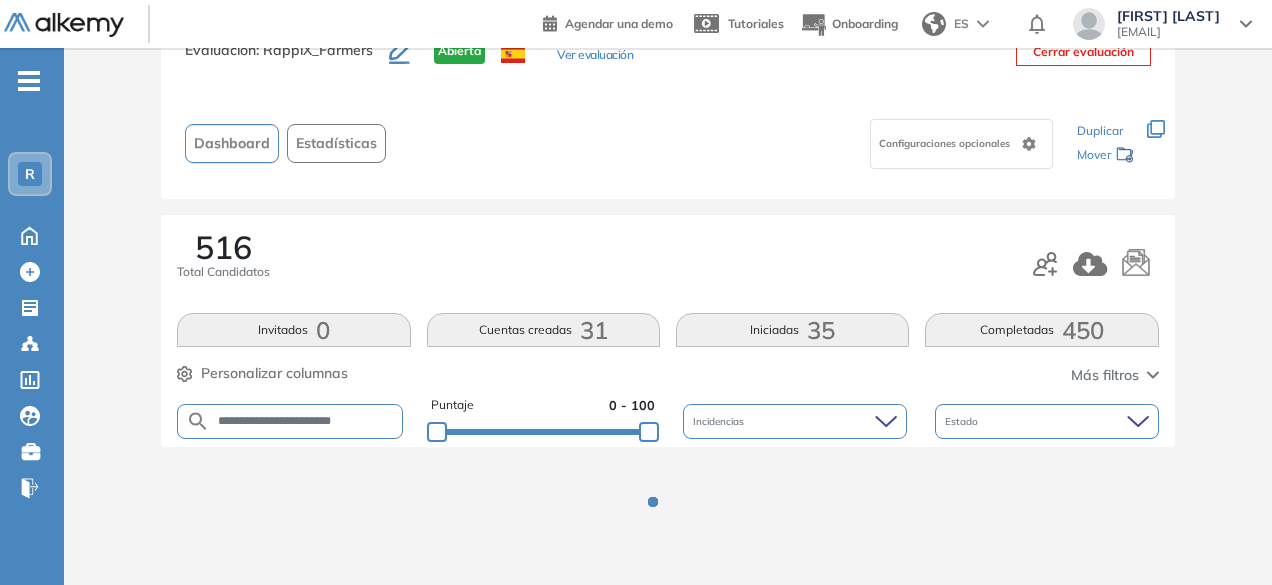 scroll, scrollTop: 154, scrollLeft: 0, axis: vertical 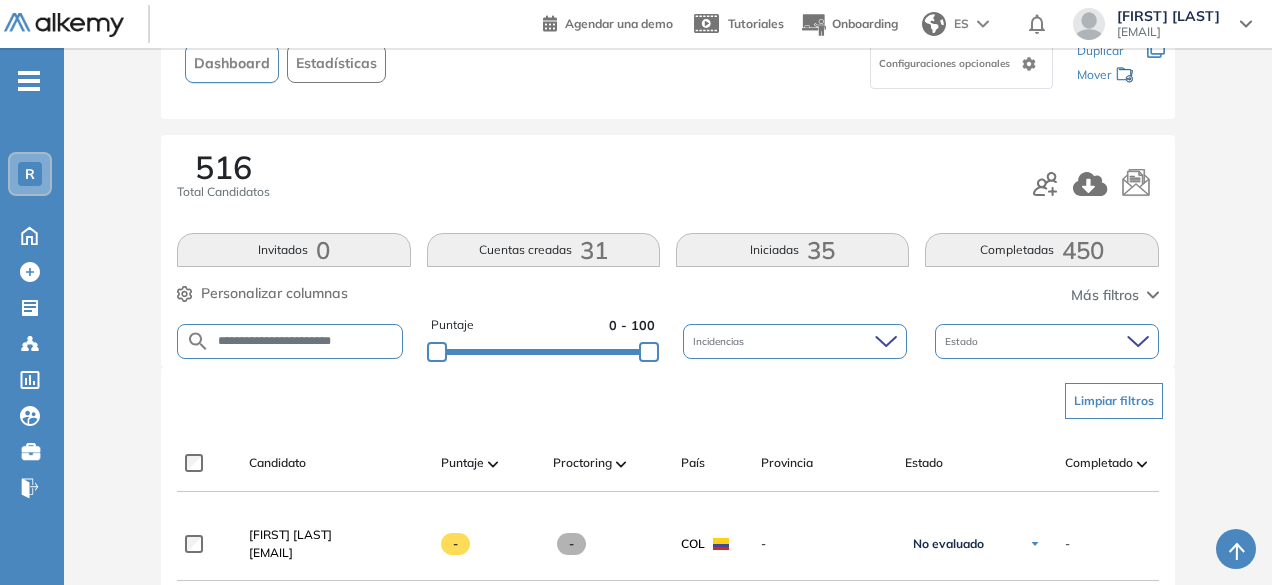 click on "**********" at bounding box center (306, 341) 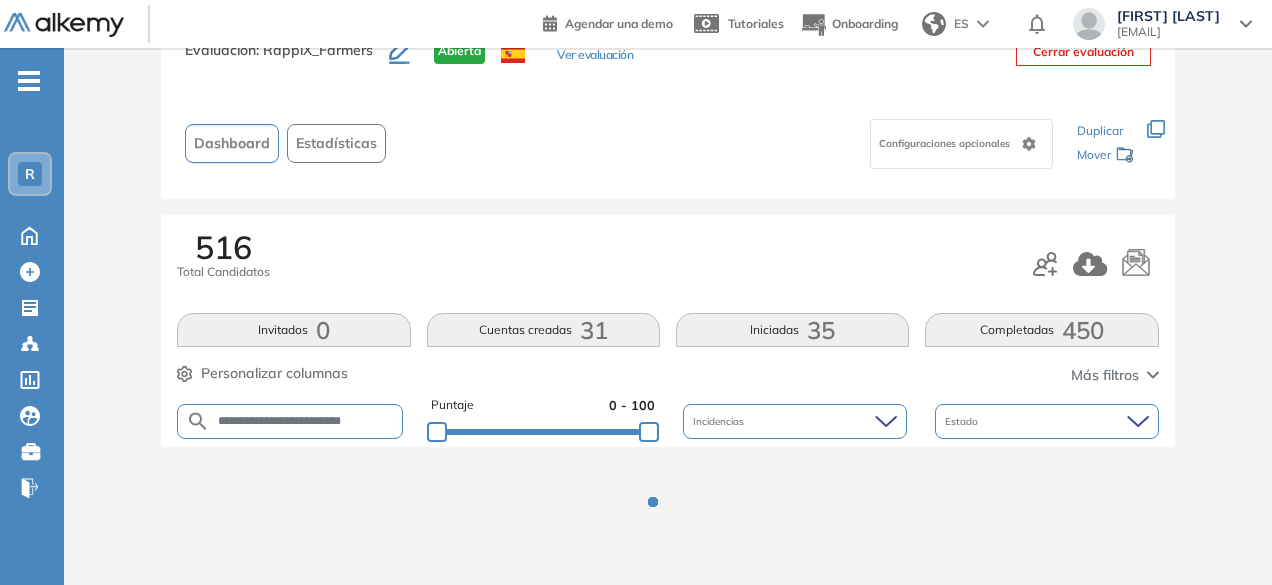 scroll, scrollTop: 154, scrollLeft: 0, axis: vertical 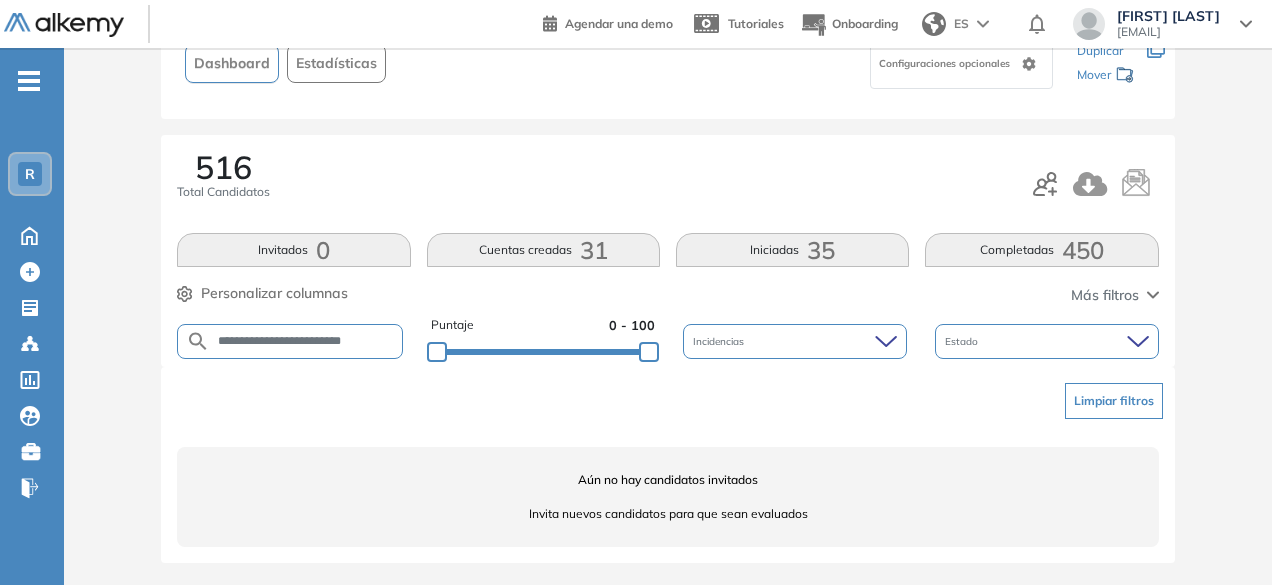 click on "**********" at bounding box center [306, 341] 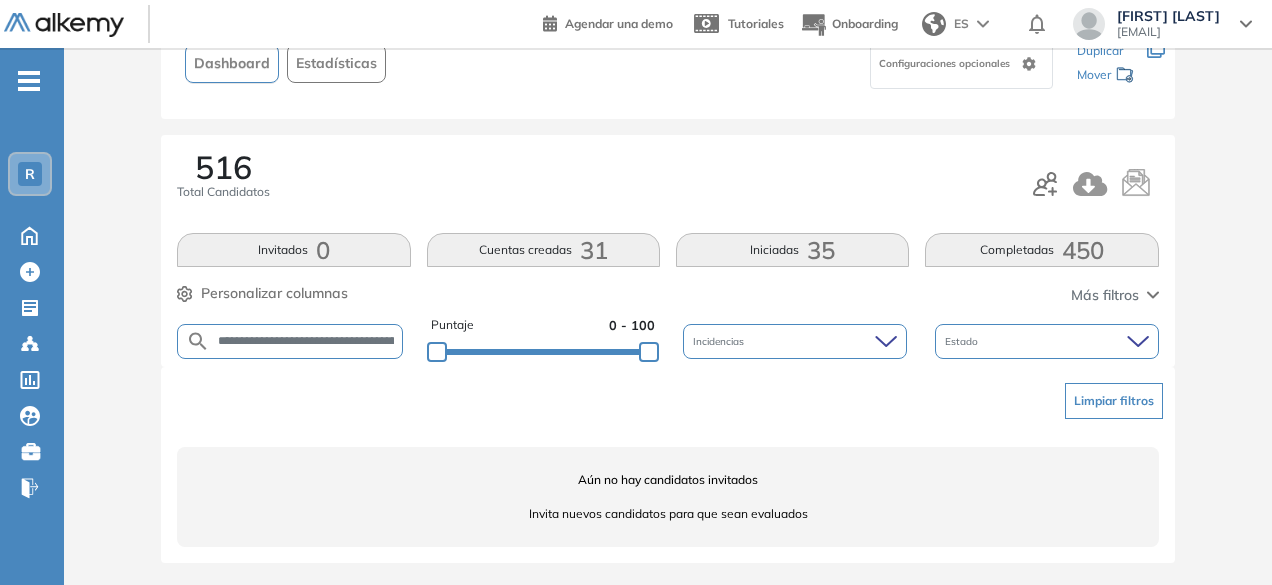 scroll, scrollTop: 0, scrollLeft: 120, axis: horizontal 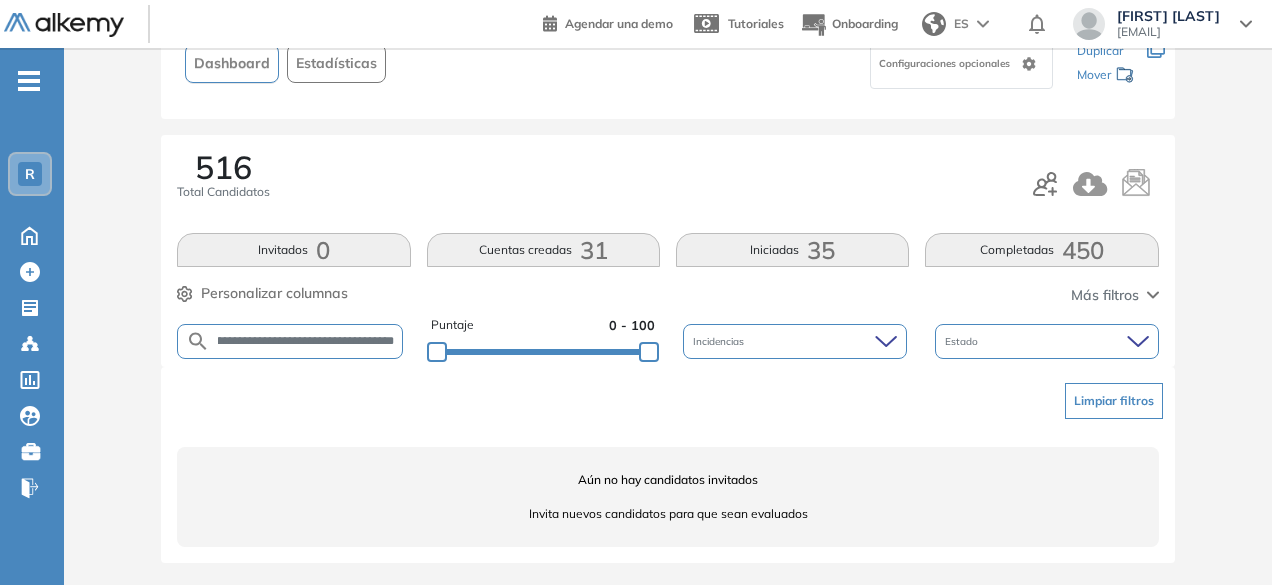 click on "**********" at bounding box center [306, 341] 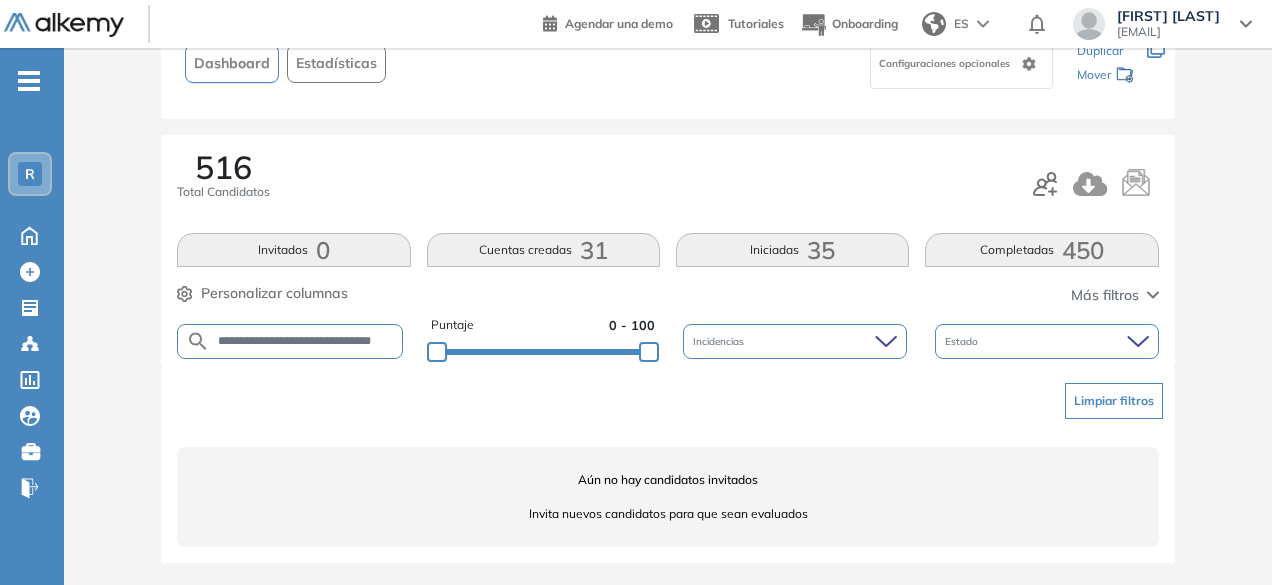 scroll, scrollTop: 0, scrollLeft: 18, axis: horizontal 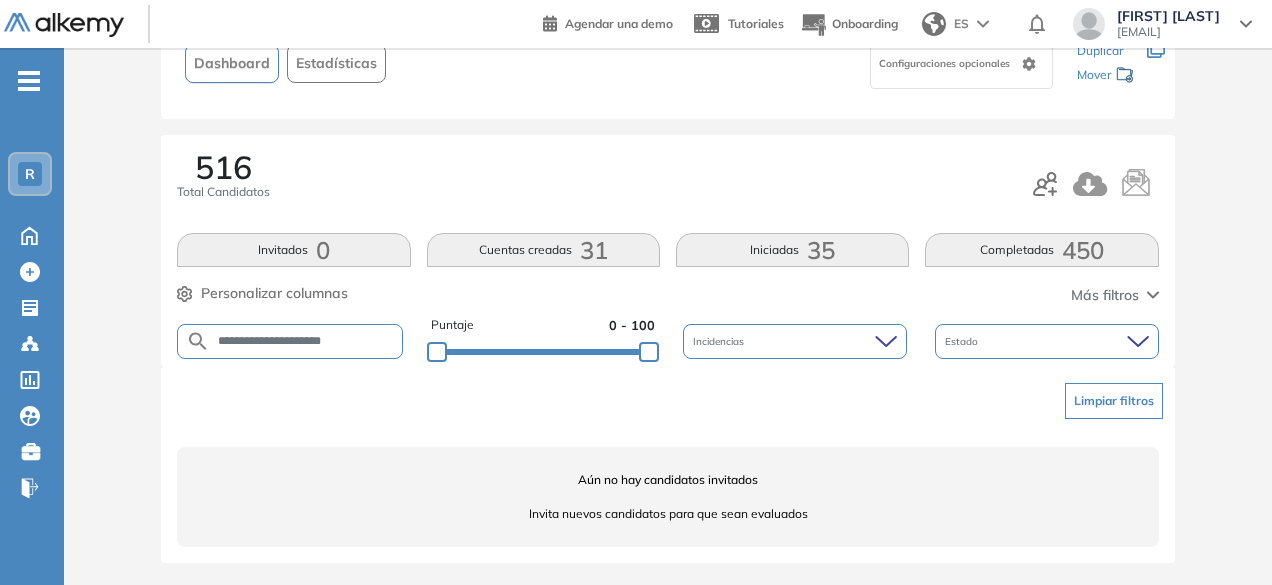 drag, startPoint x: 296, startPoint y: 338, endPoint x: 254, endPoint y: 329, distance: 42.953465 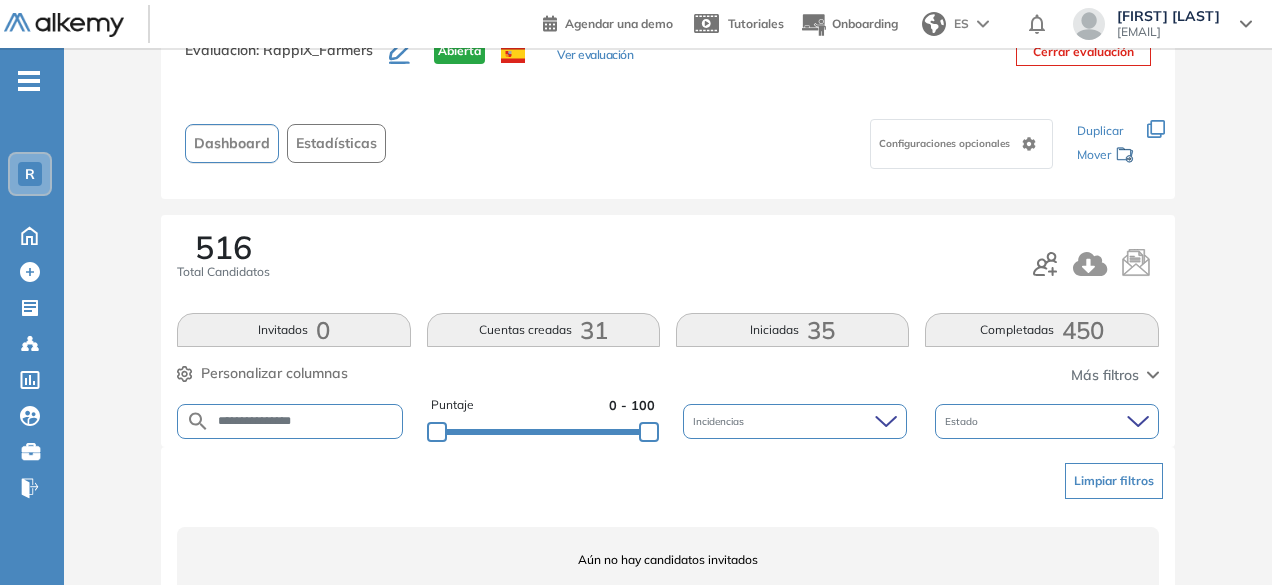 scroll, scrollTop: 154, scrollLeft: 0, axis: vertical 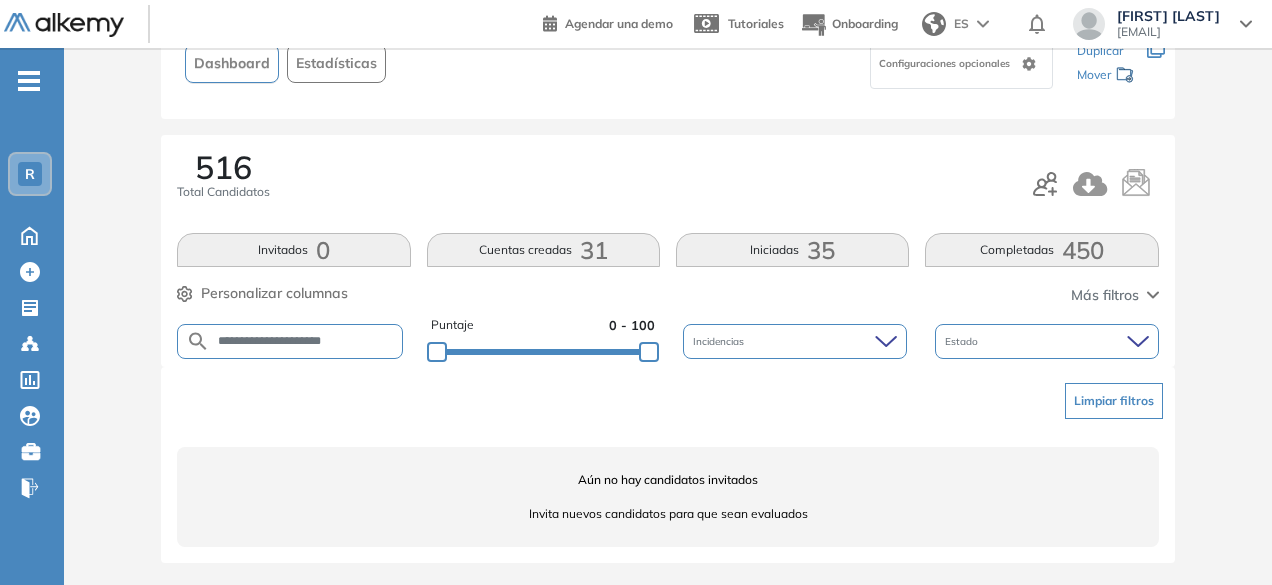 click on "**********" at bounding box center [290, 341] 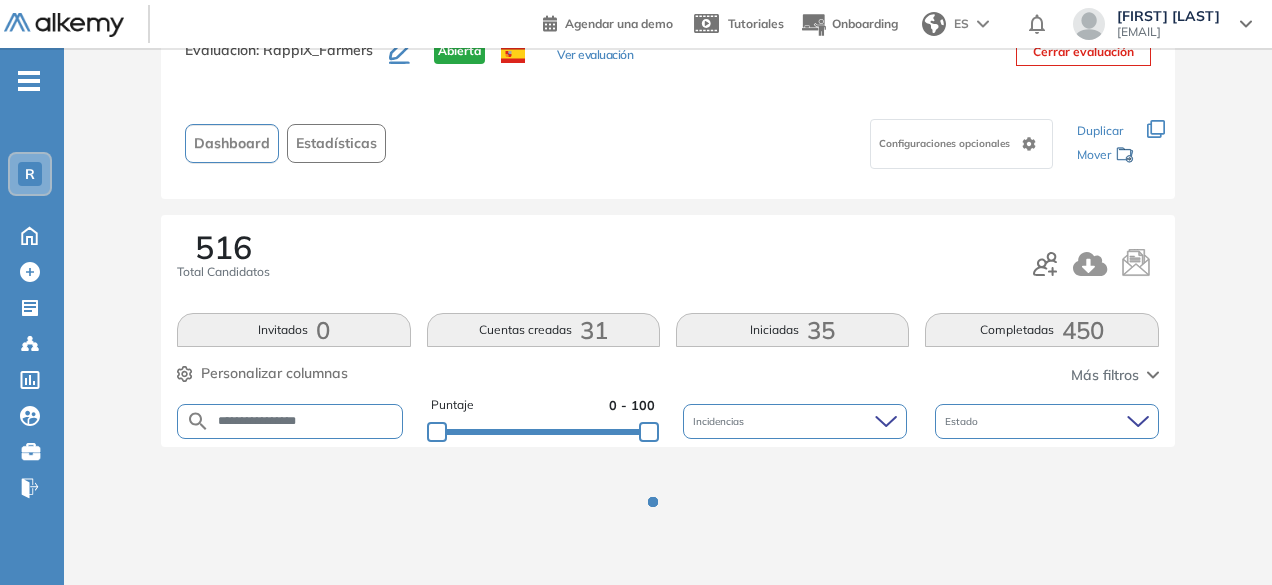scroll, scrollTop: 154, scrollLeft: 0, axis: vertical 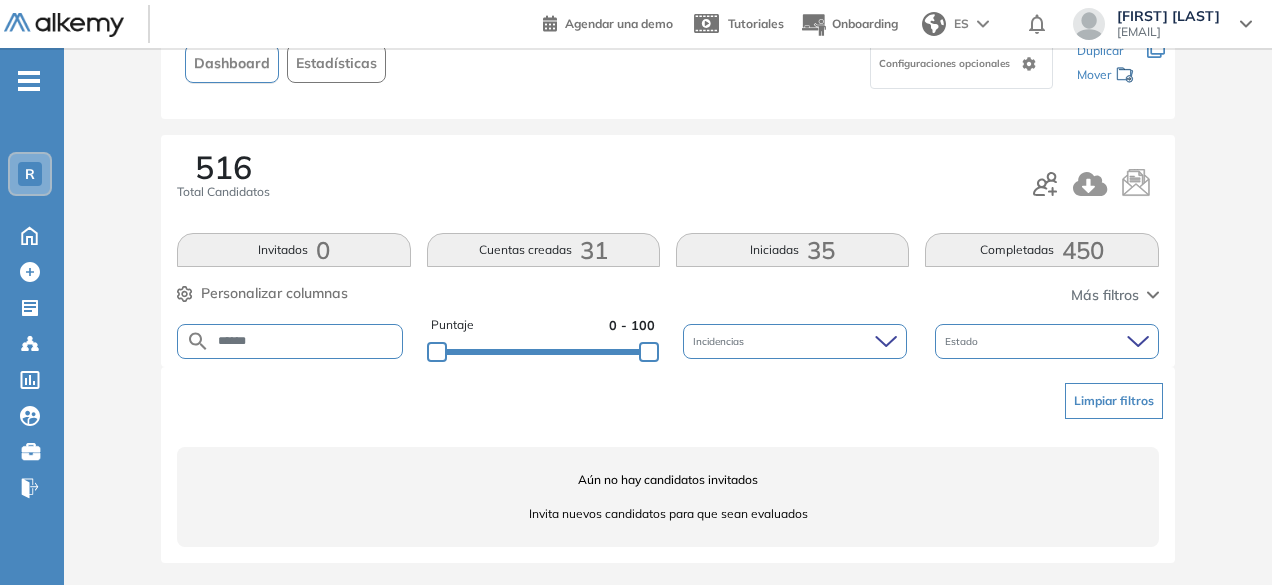 click on "******" at bounding box center (306, 341) 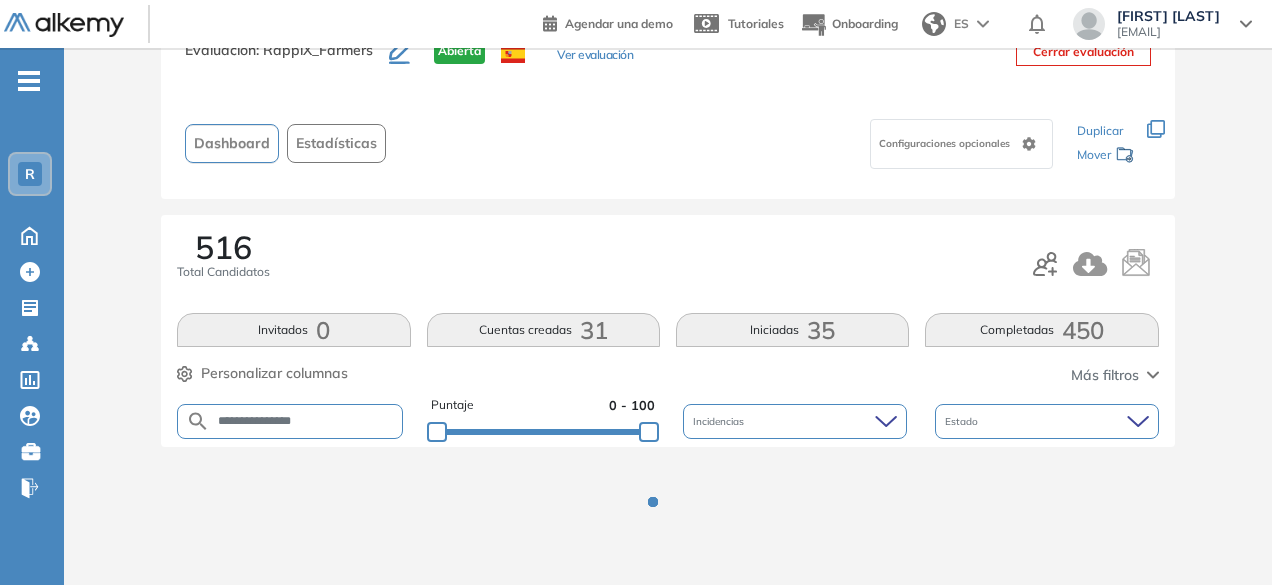 scroll, scrollTop: 154, scrollLeft: 0, axis: vertical 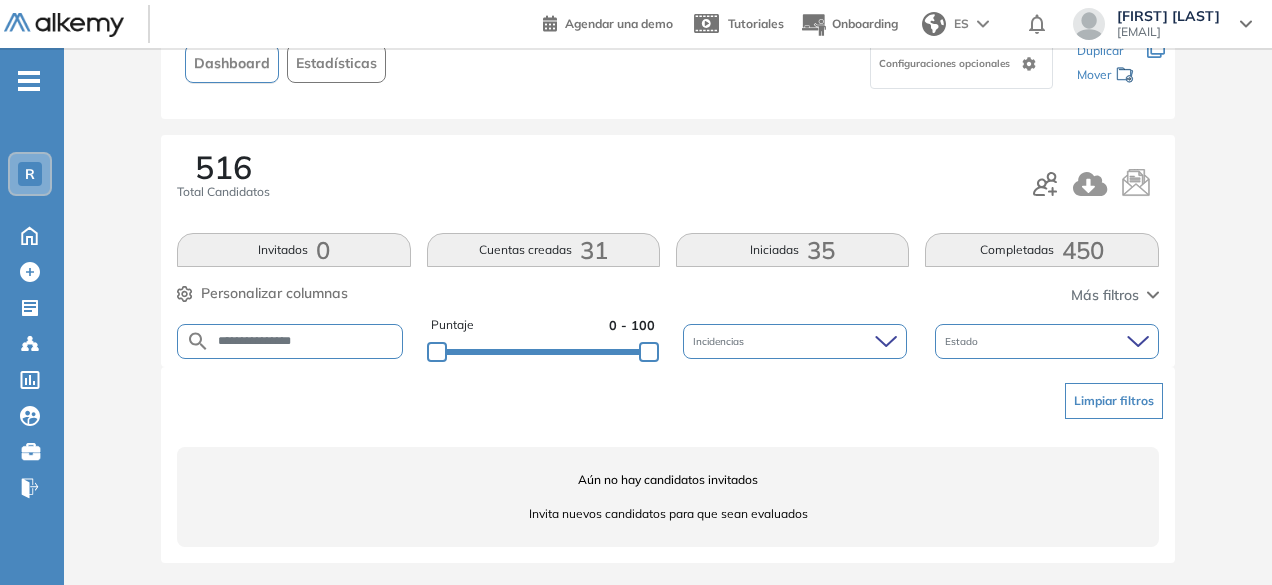 drag, startPoint x: 325, startPoint y: 339, endPoint x: 248, endPoint y: 331, distance: 77.41447 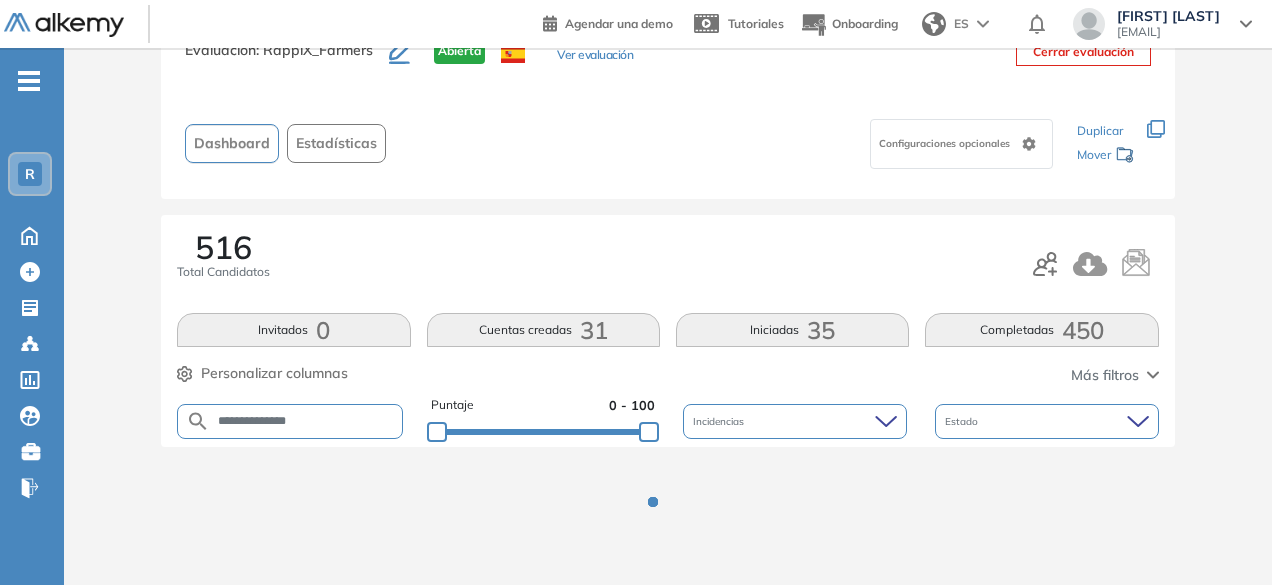 scroll, scrollTop: 154, scrollLeft: 0, axis: vertical 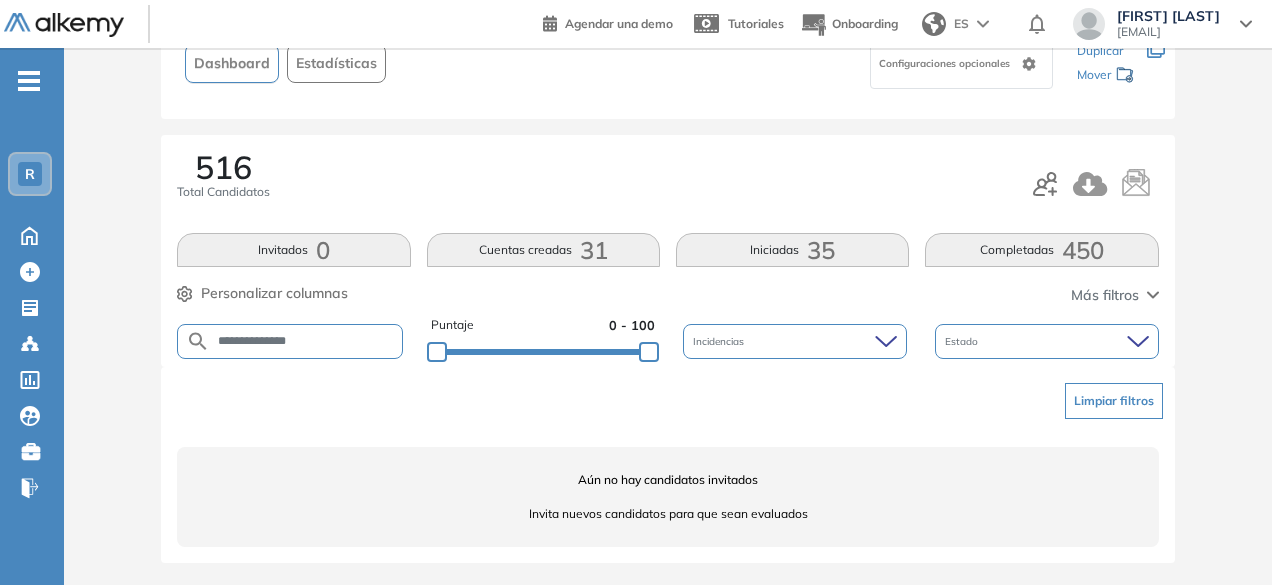 click on "**********" at bounding box center (290, 341) 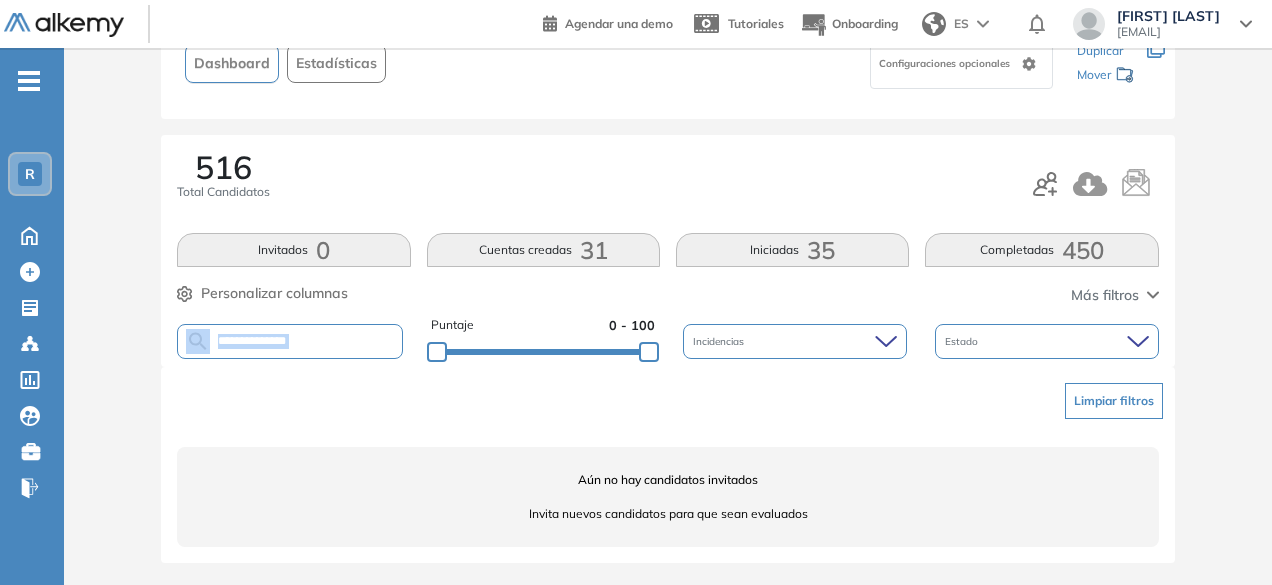 click on "**********" at bounding box center (290, 341) 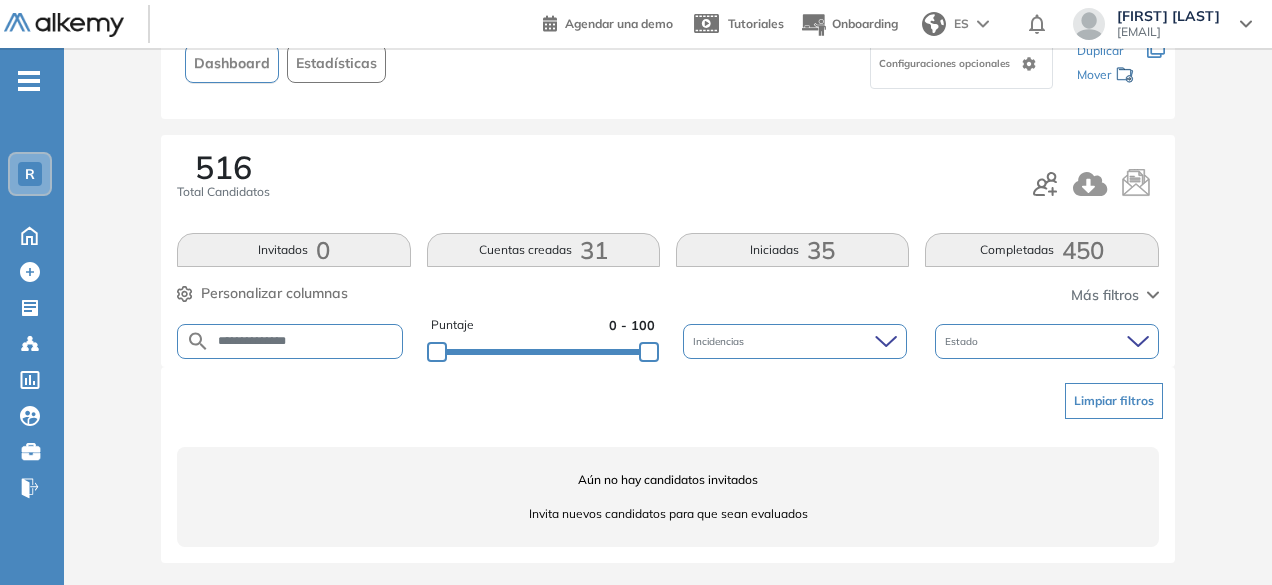 click on "**********" at bounding box center (306, 341) 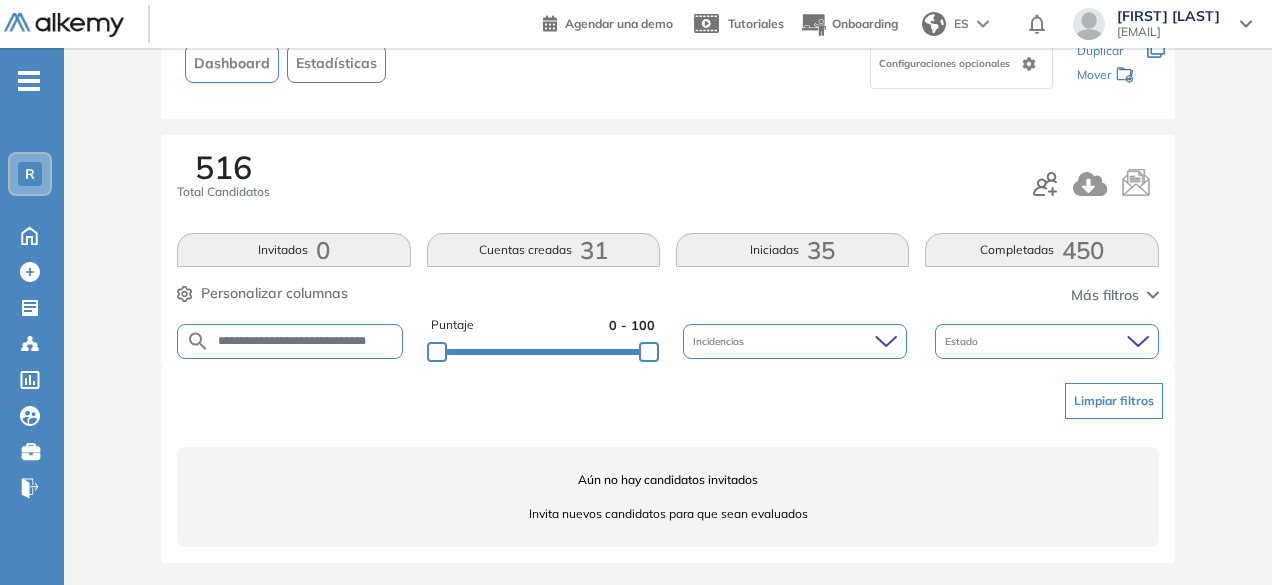 scroll, scrollTop: 0, scrollLeft: 26, axis: horizontal 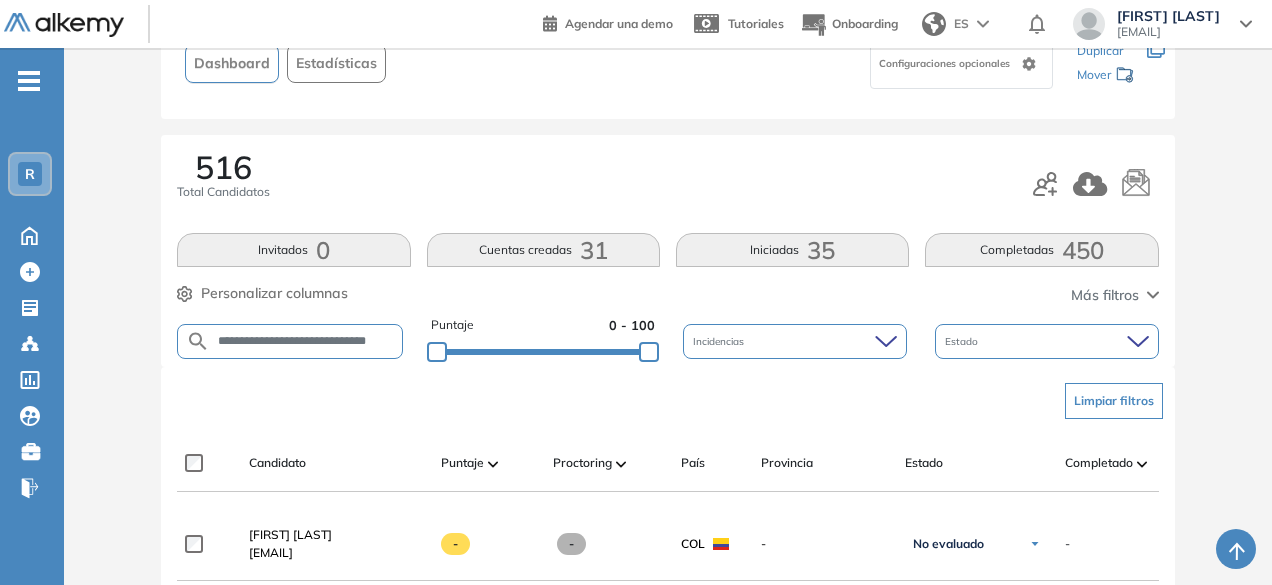click on "**********" at bounding box center [290, 341] 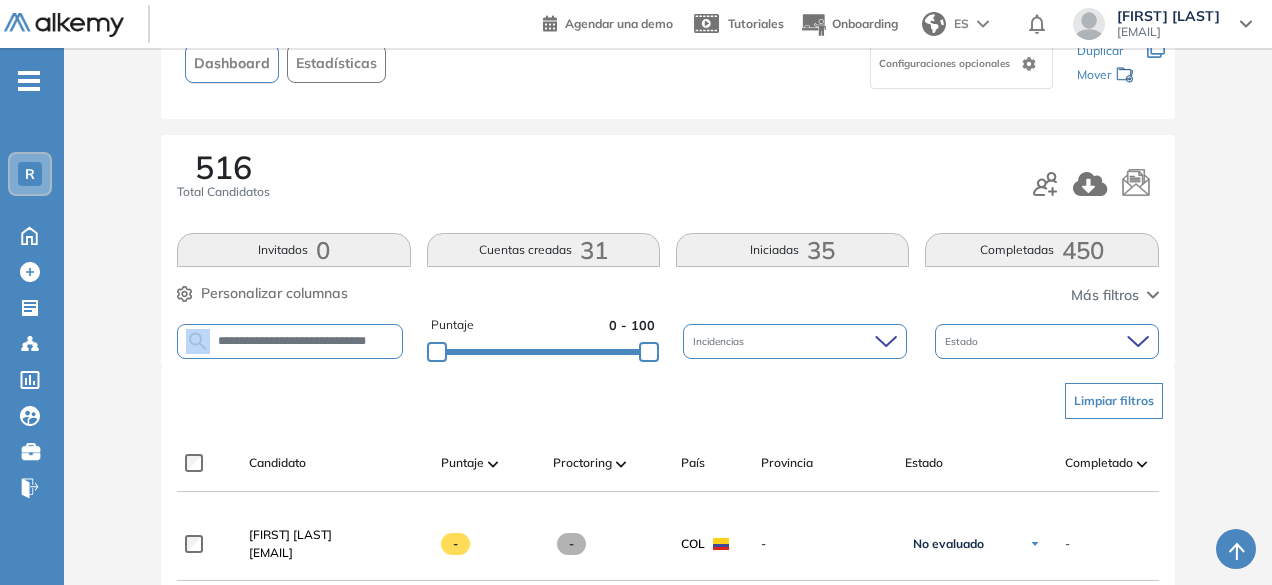 click on "**********" at bounding box center (290, 341) 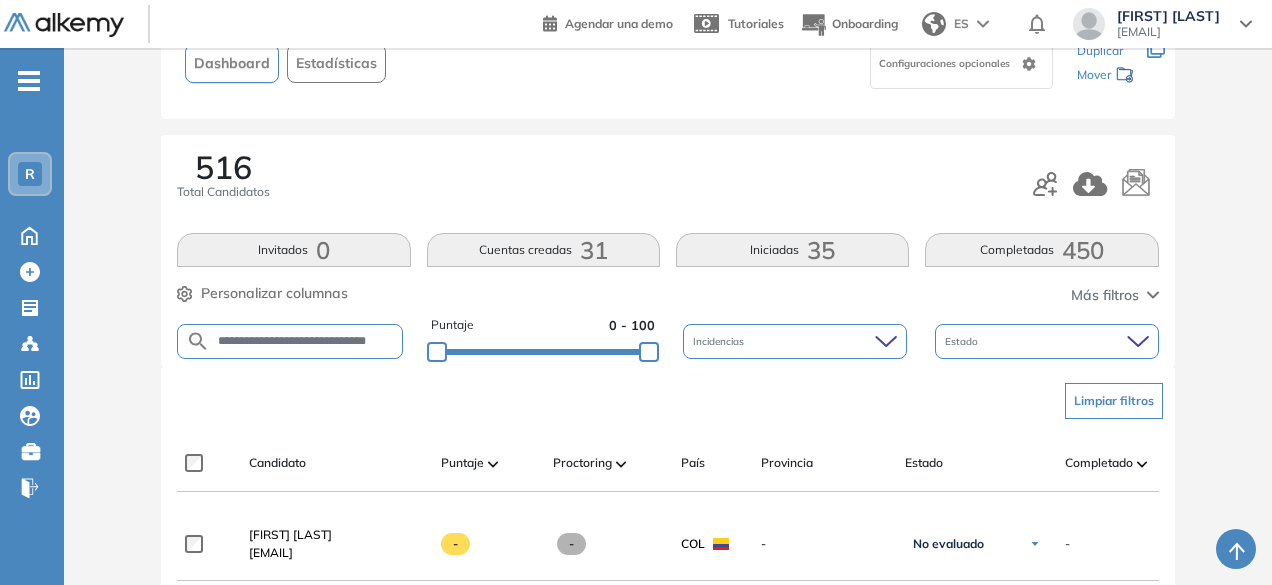 click on "**********" at bounding box center [306, 341] 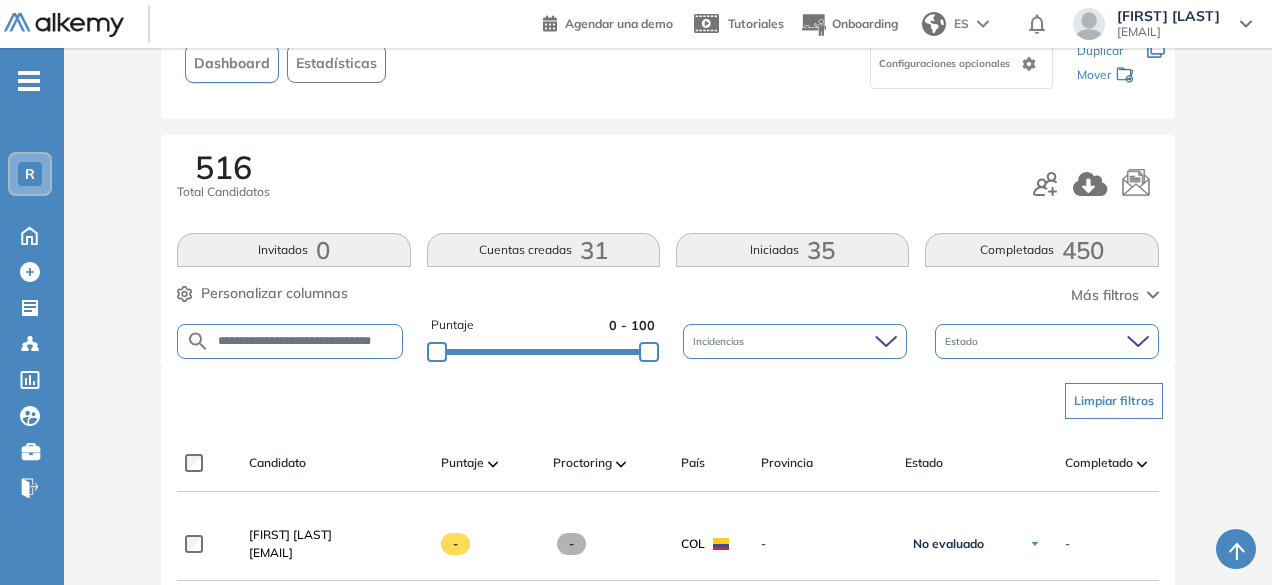 scroll, scrollTop: 0, scrollLeft: 10, axis: horizontal 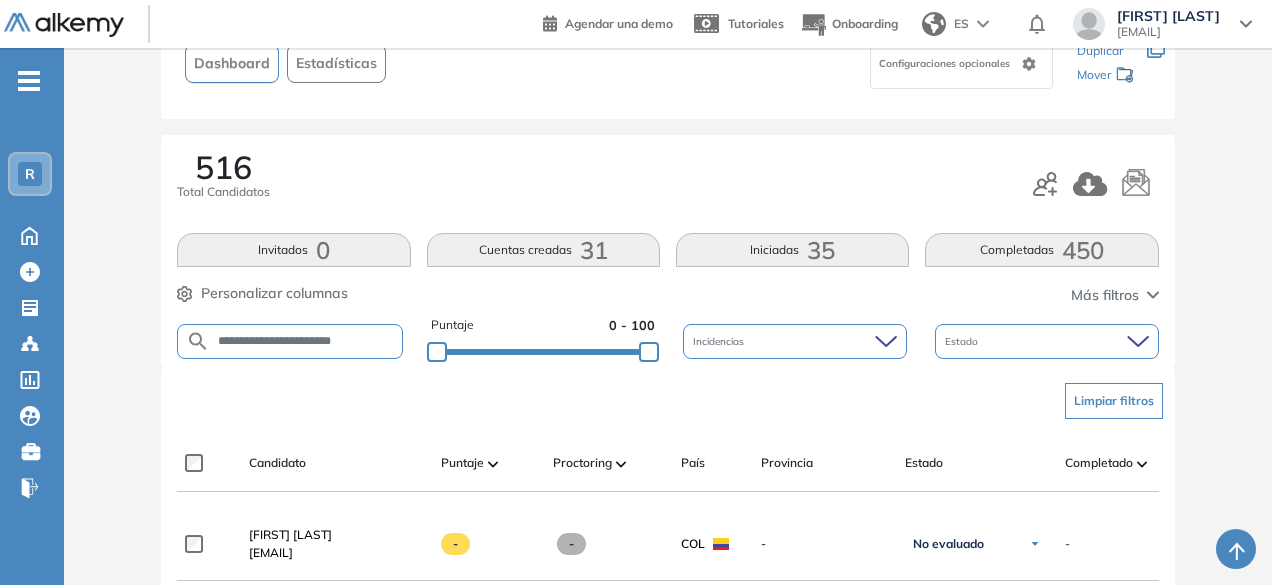 click on "**********" at bounding box center (290, 341) 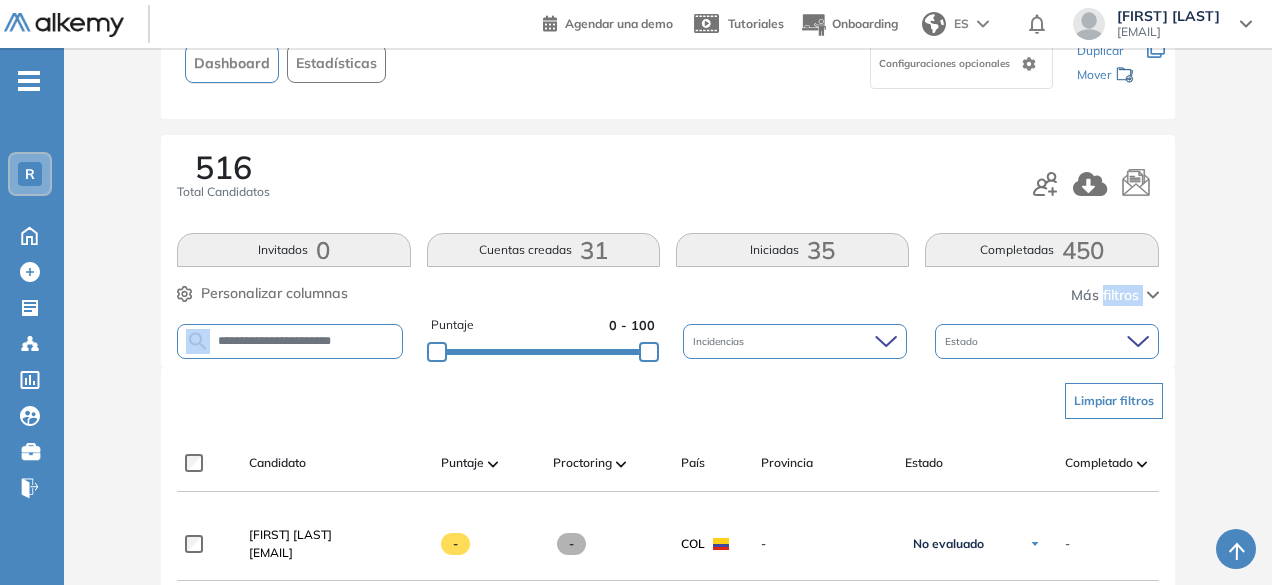 click on "**********" at bounding box center (290, 341) 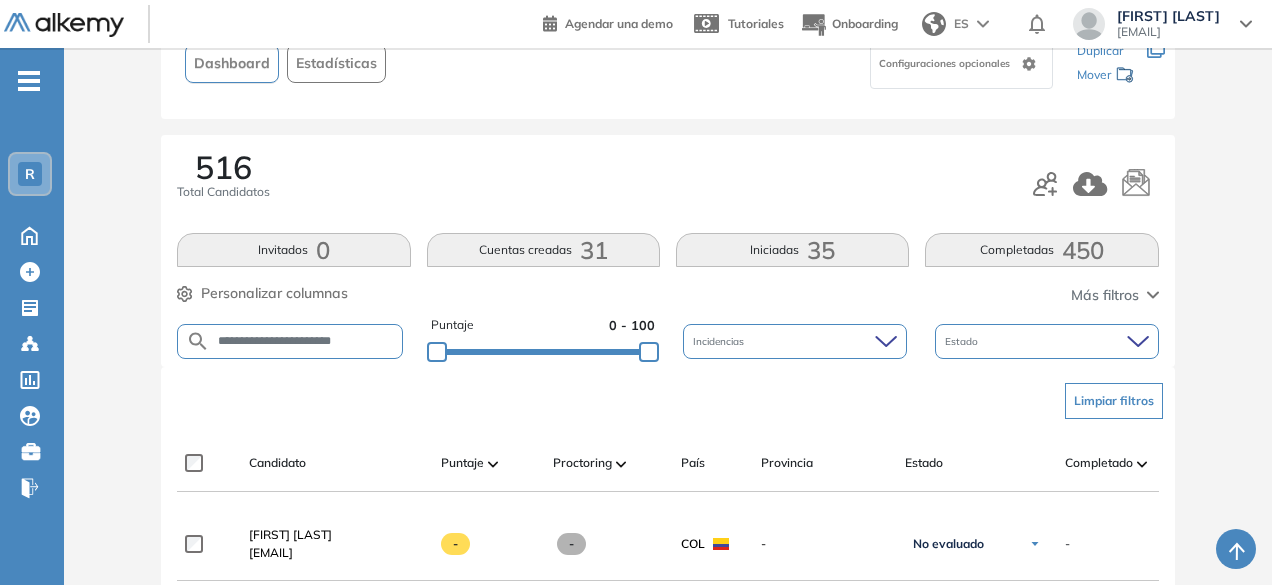 click on "**********" at bounding box center [290, 341] 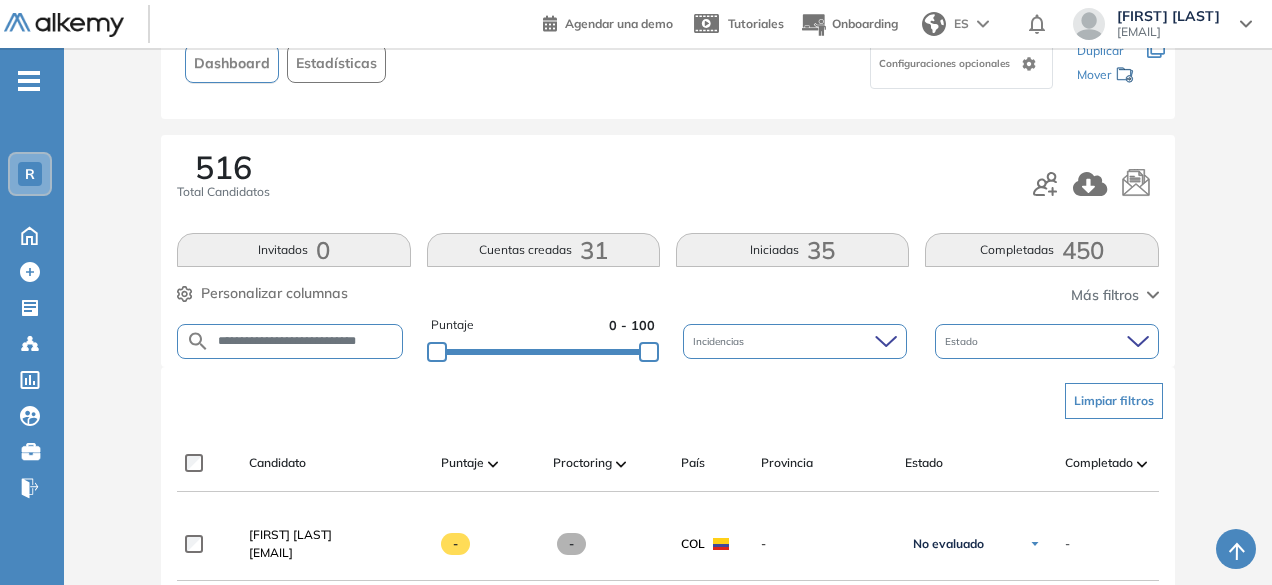 scroll, scrollTop: 0, scrollLeft: 18, axis: horizontal 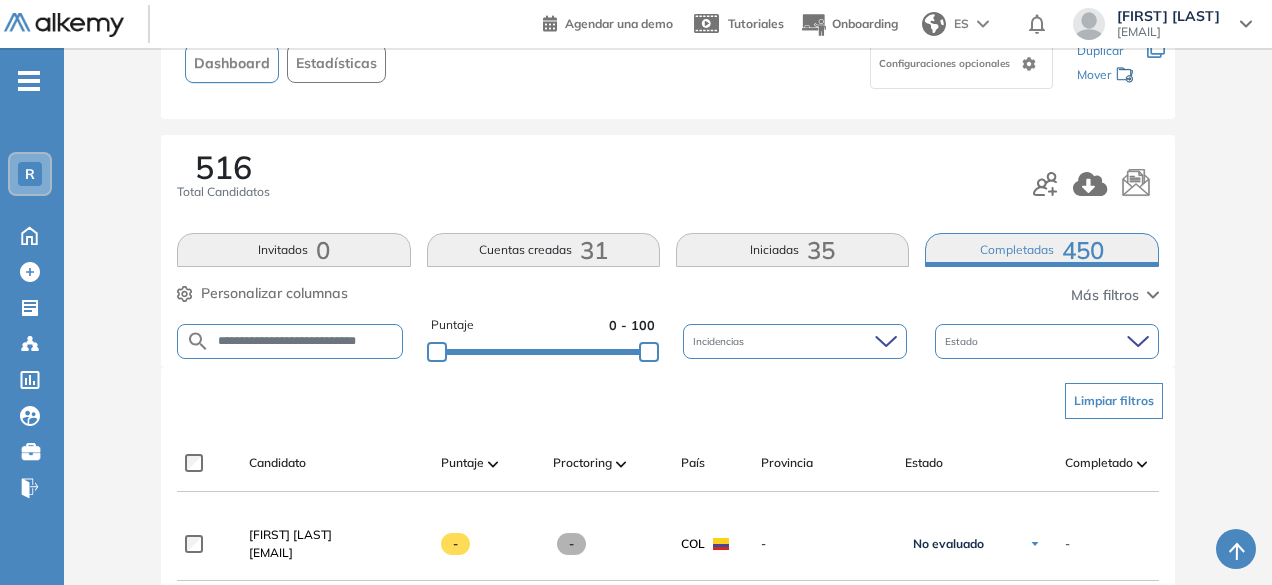 click on "Completadas 450" at bounding box center (1041, 250) 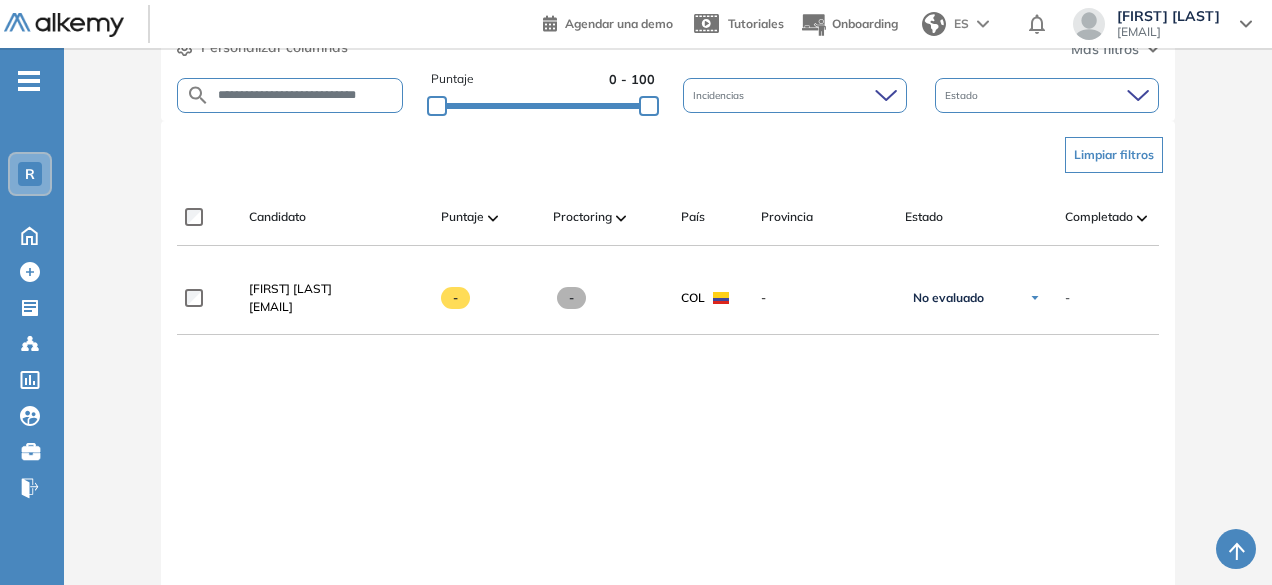 scroll, scrollTop: 0, scrollLeft: 0, axis: both 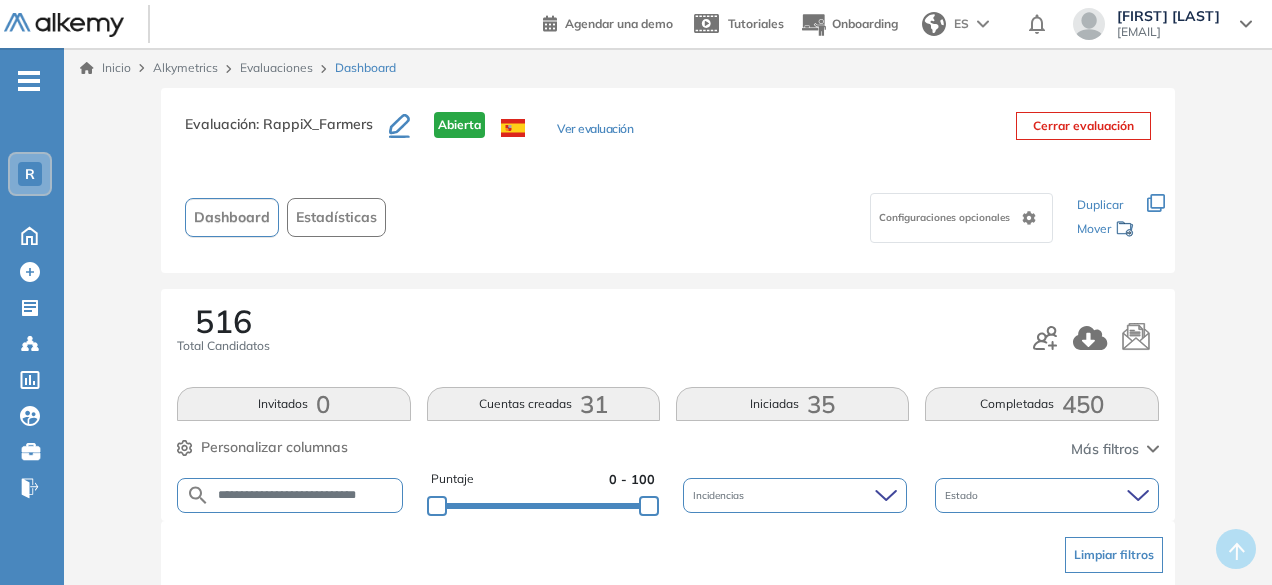 click on "Cuentas creadas [NUMBER]" at bounding box center (543, 404) 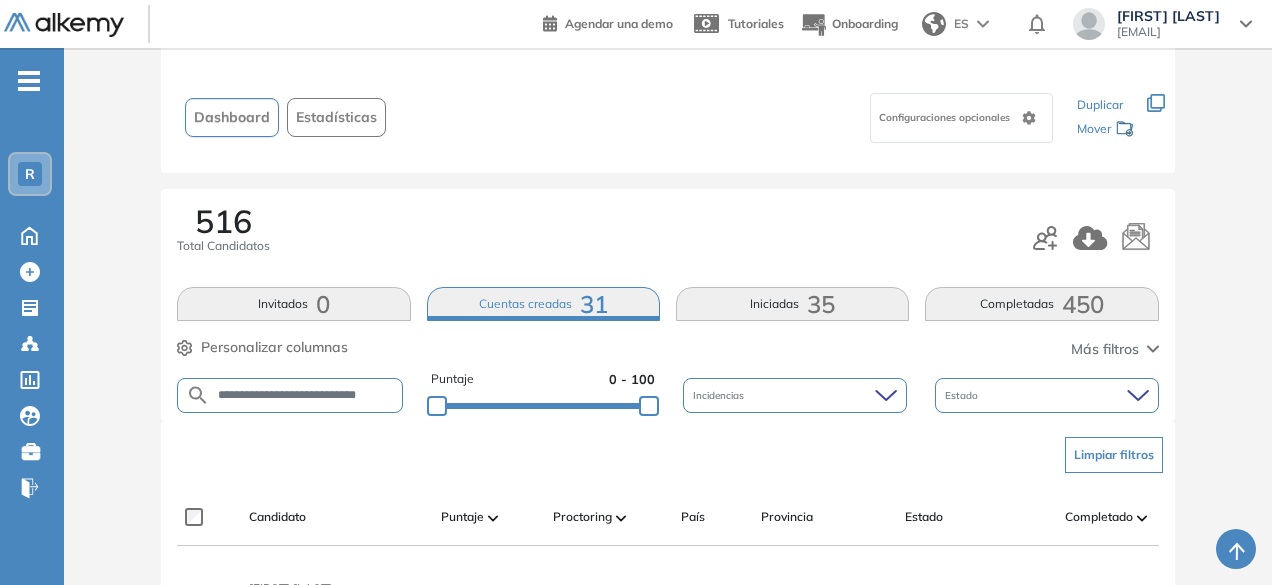 scroll, scrollTop: 90, scrollLeft: 0, axis: vertical 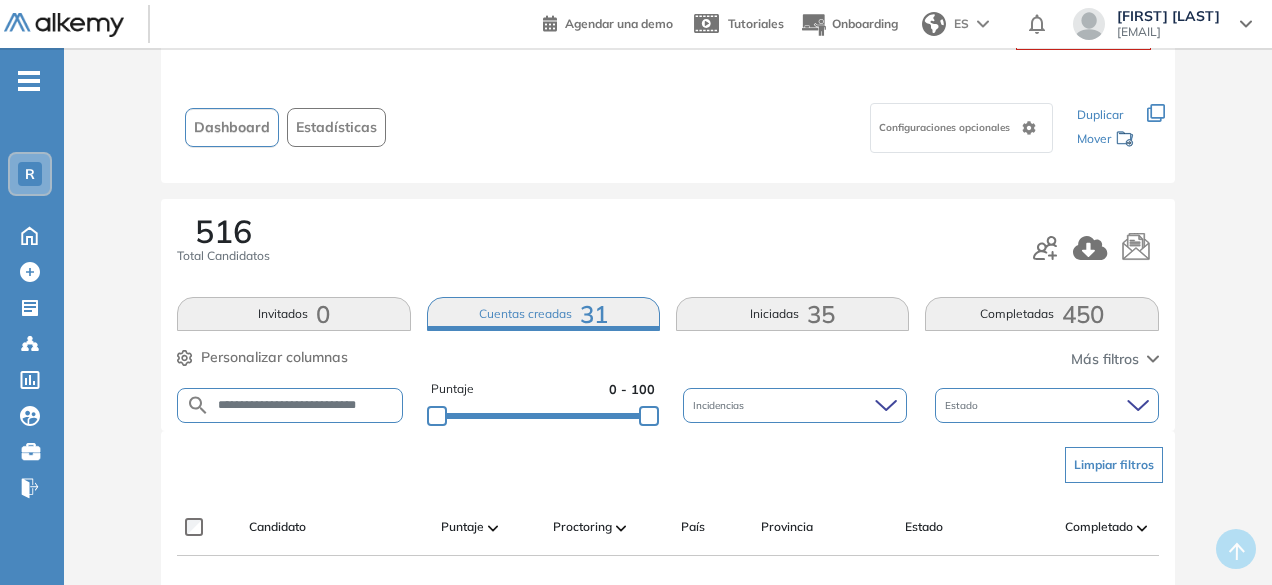click on "**********" at bounding box center (306, 405) 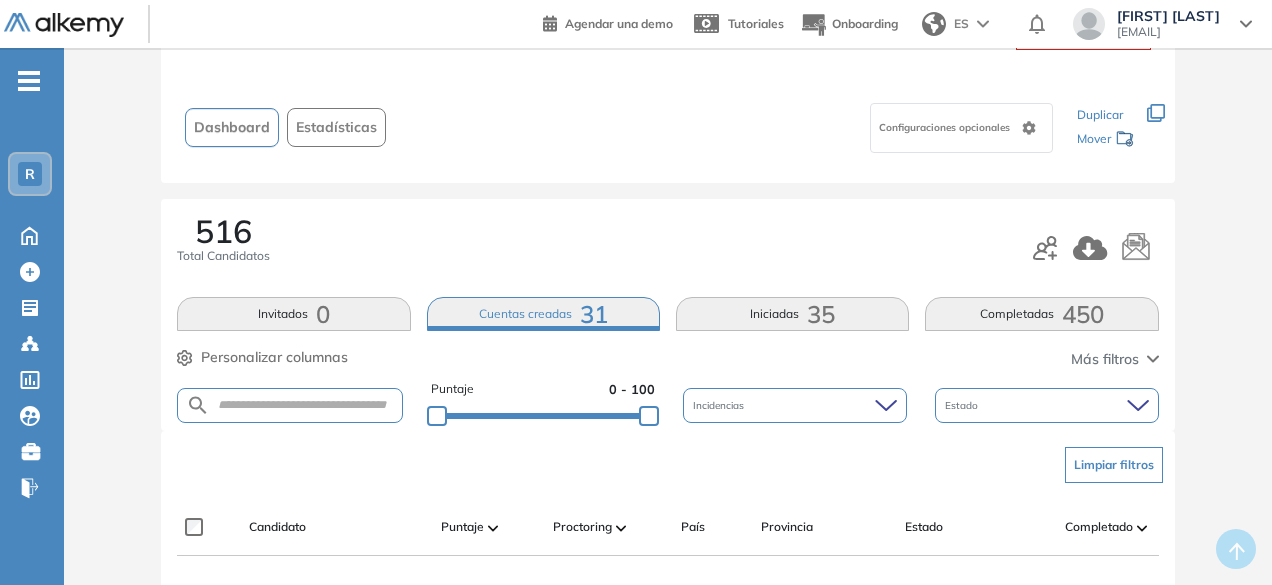 click on "Completadas 450" at bounding box center (1041, 314) 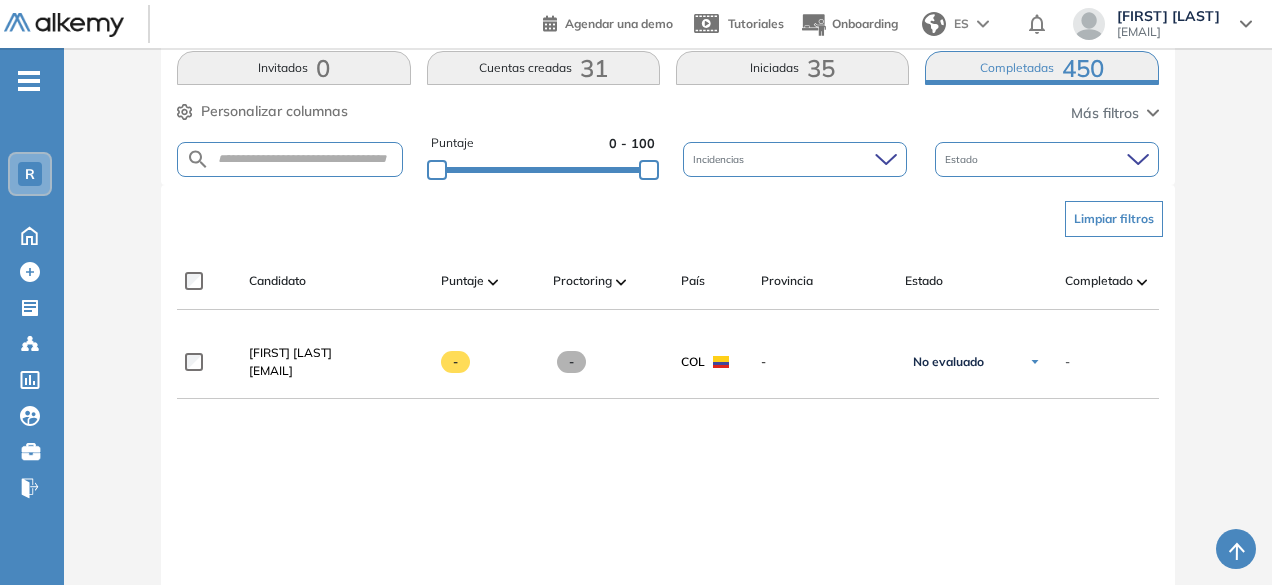 scroll, scrollTop: 380, scrollLeft: 0, axis: vertical 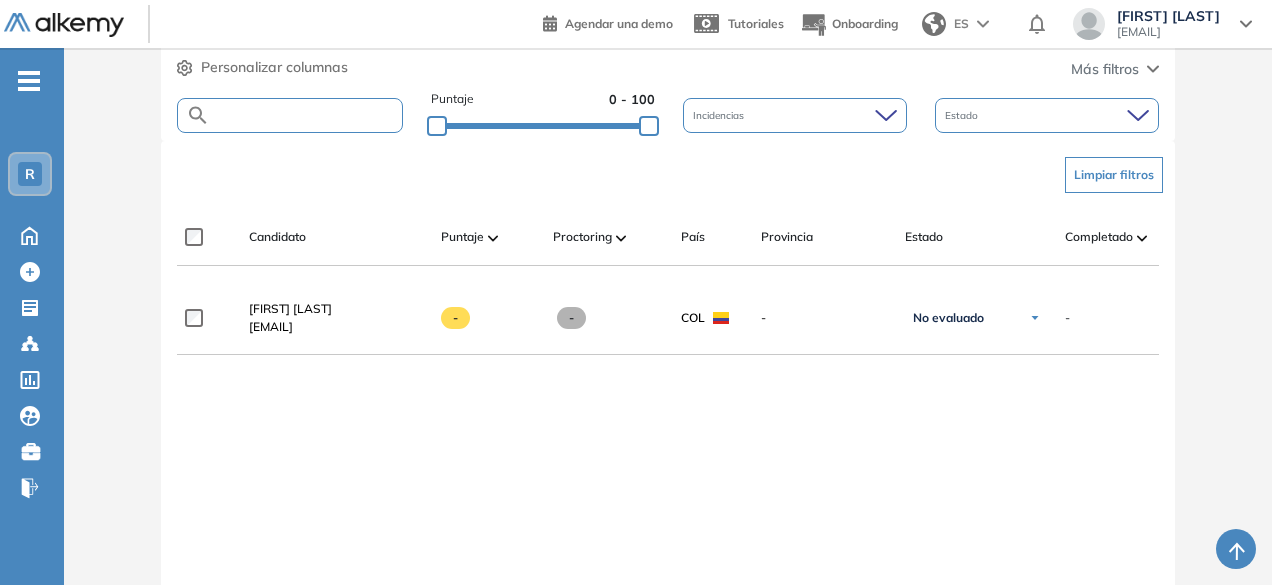 click at bounding box center (306, 115) 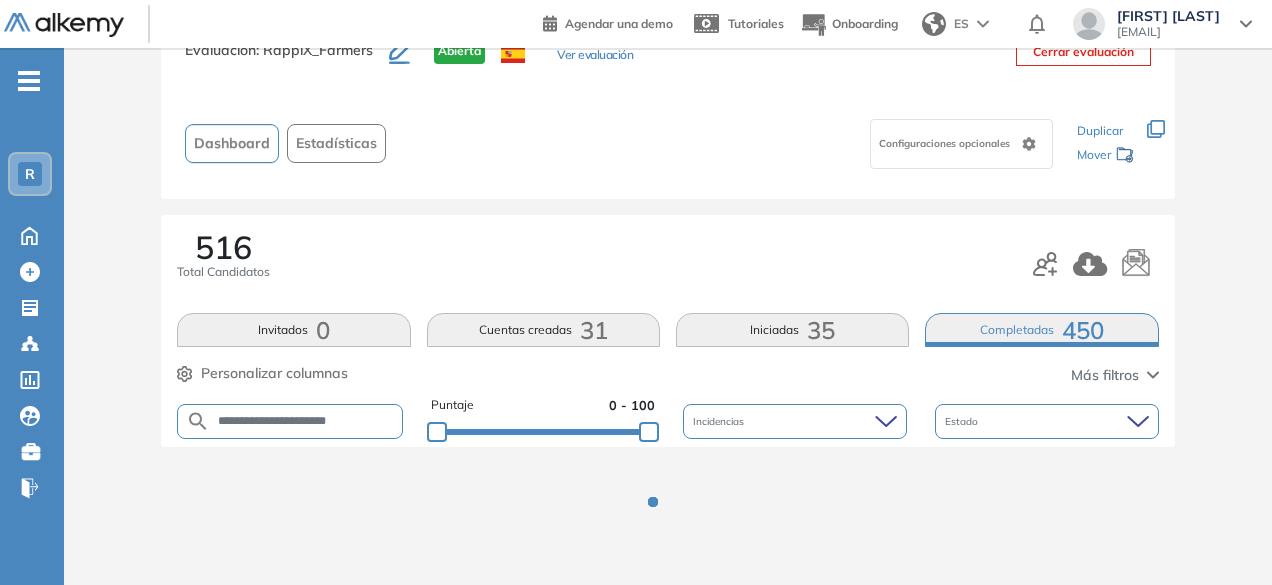 scroll, scrollTop: 154, scrollLeft: 0, axis: vertical 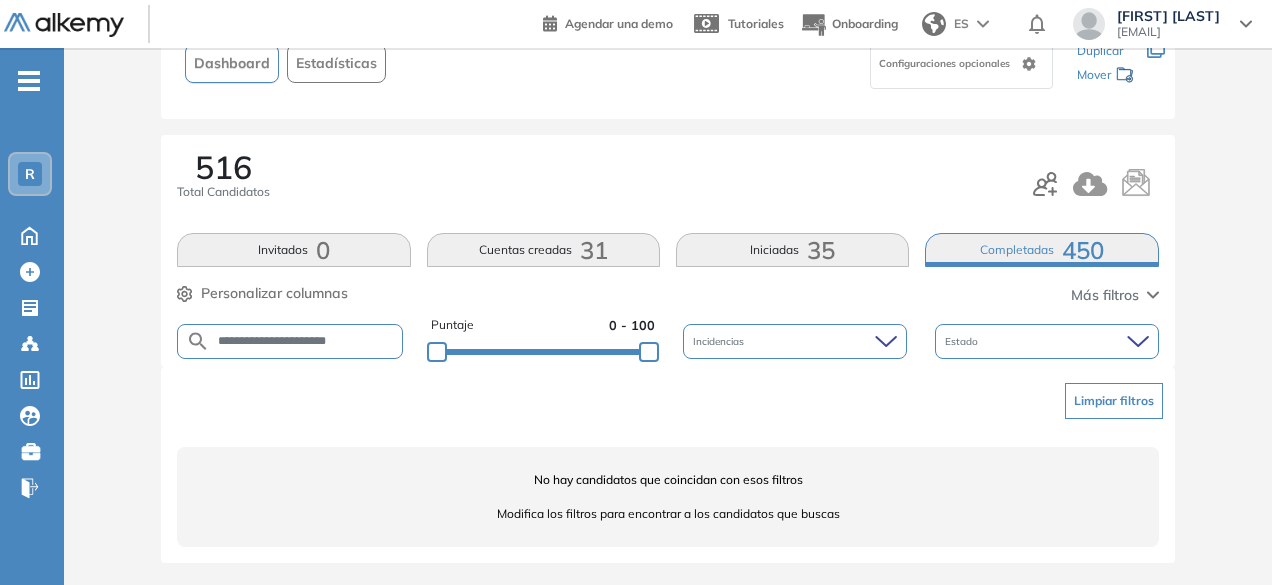 click on "**********" at bounding box center (306, 341) 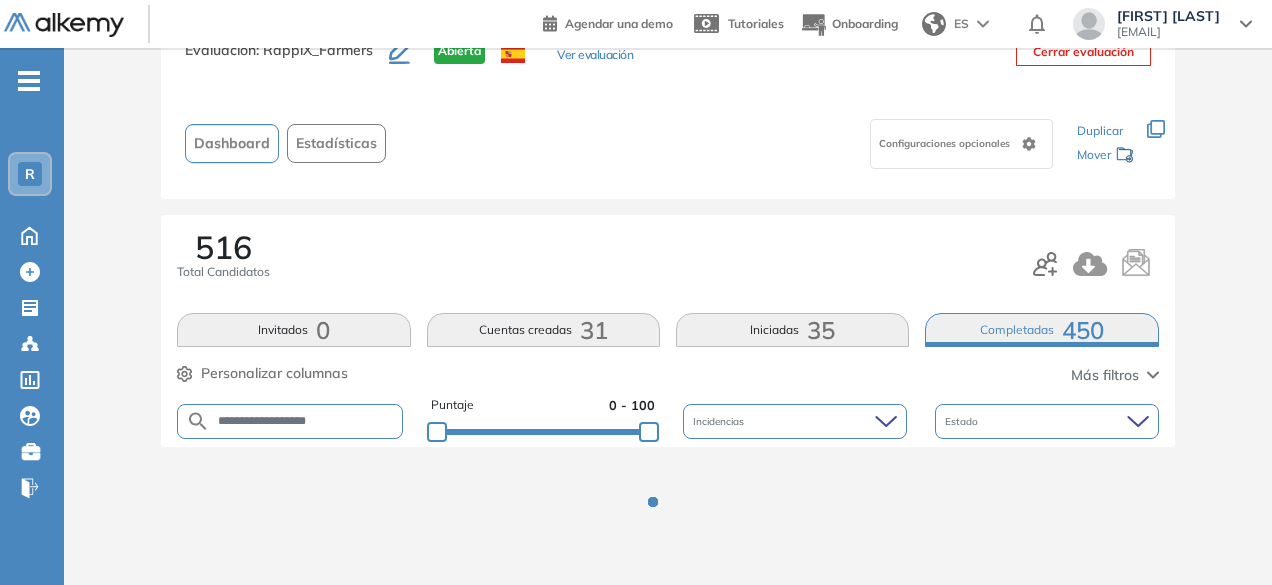 scroll, scrollTop: 154, scrollLeft: 0, axis: vertical 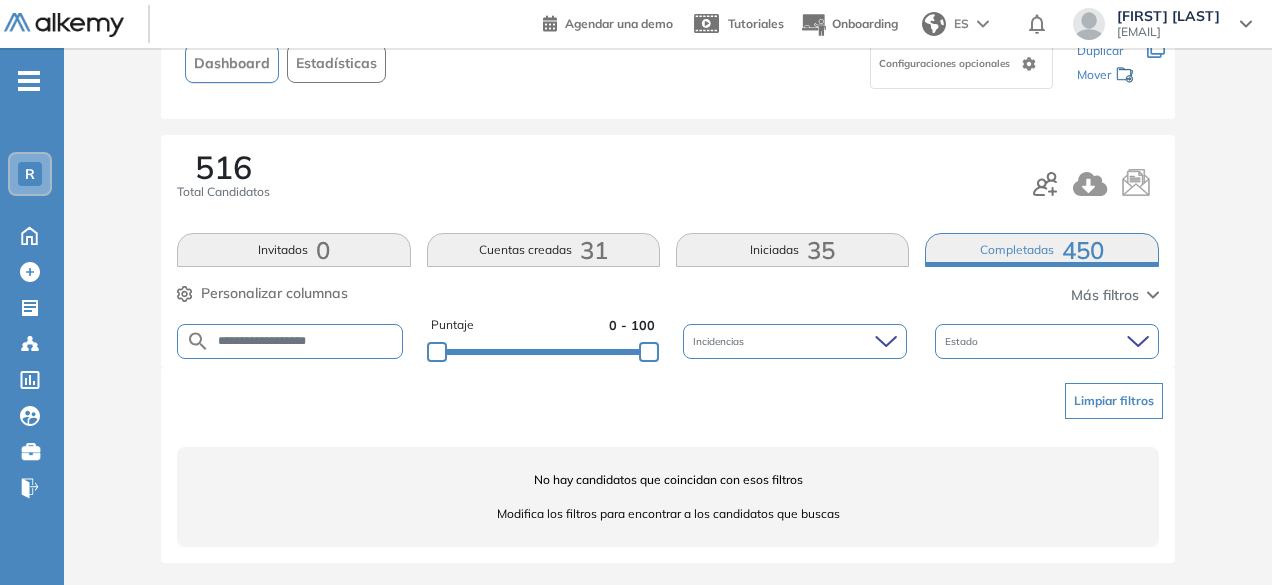 click on "**********" at bounding box center (306, 341) 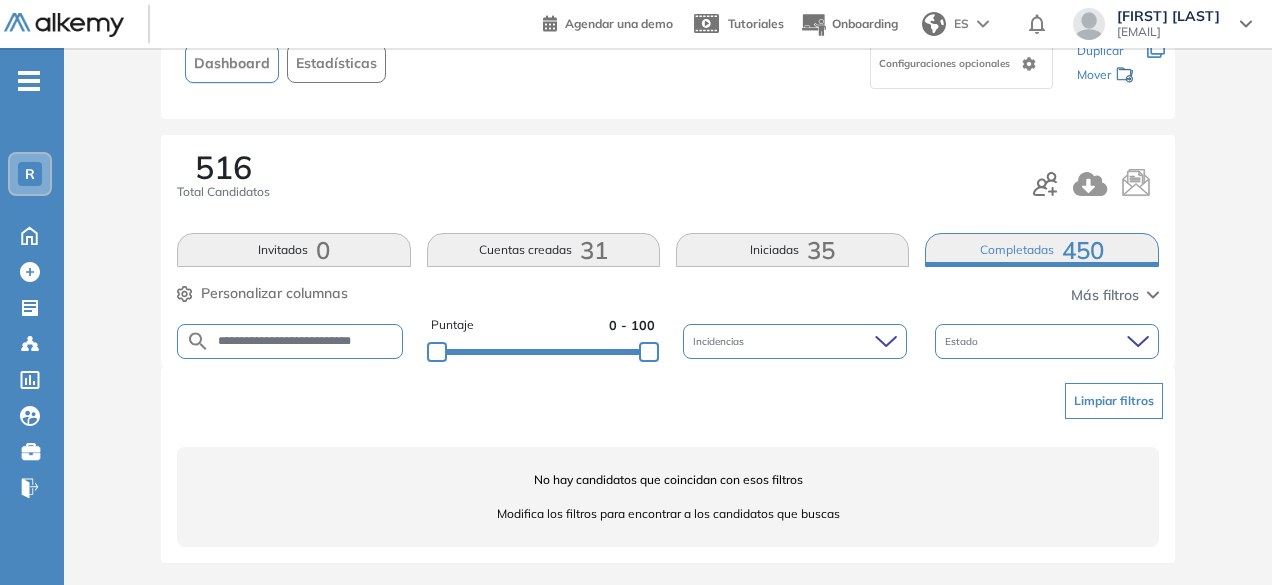 scroll, scrollTop: 0, scrollLeft: 4, axis: horizontal 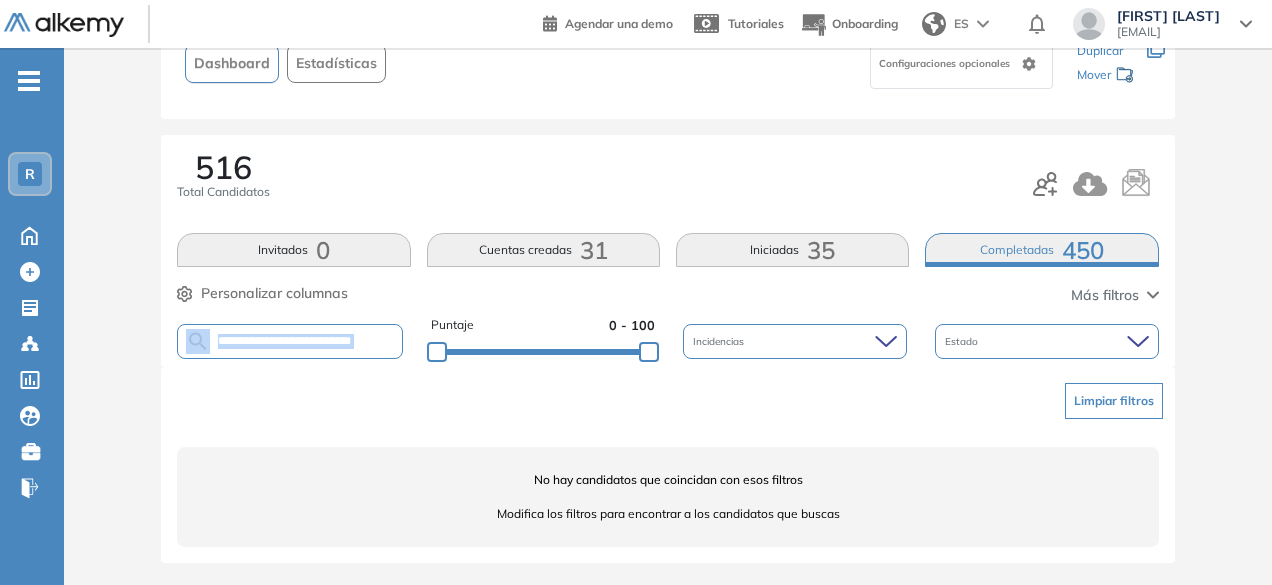 click on "**********" at bounding box center (290, 341) 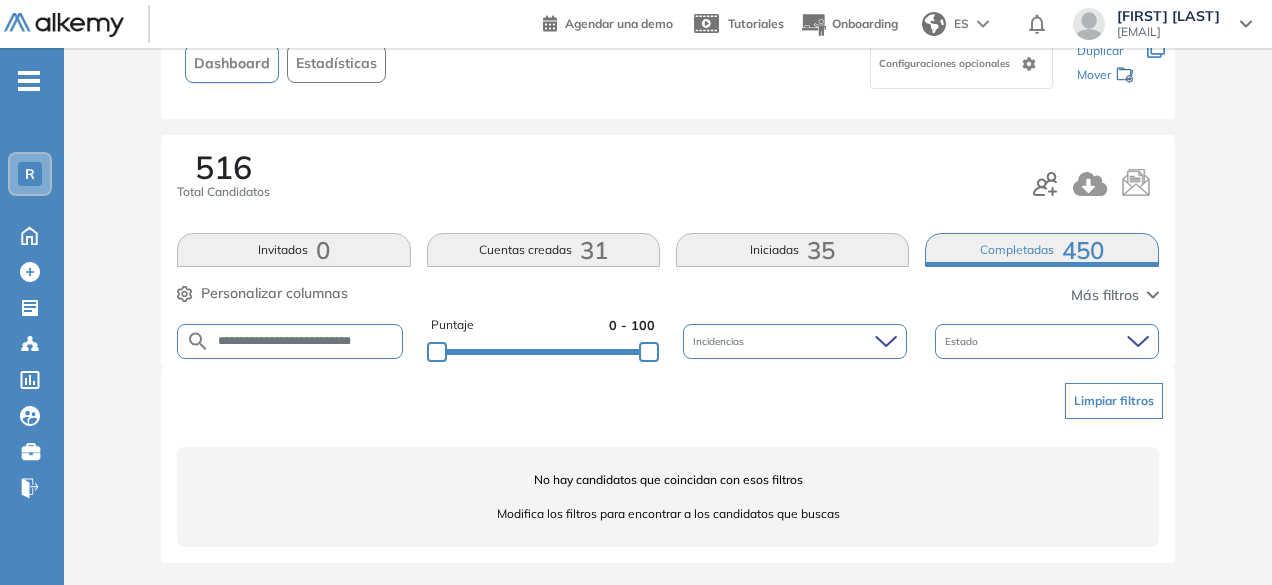 click on "**********" at bounding box center [306, 341] 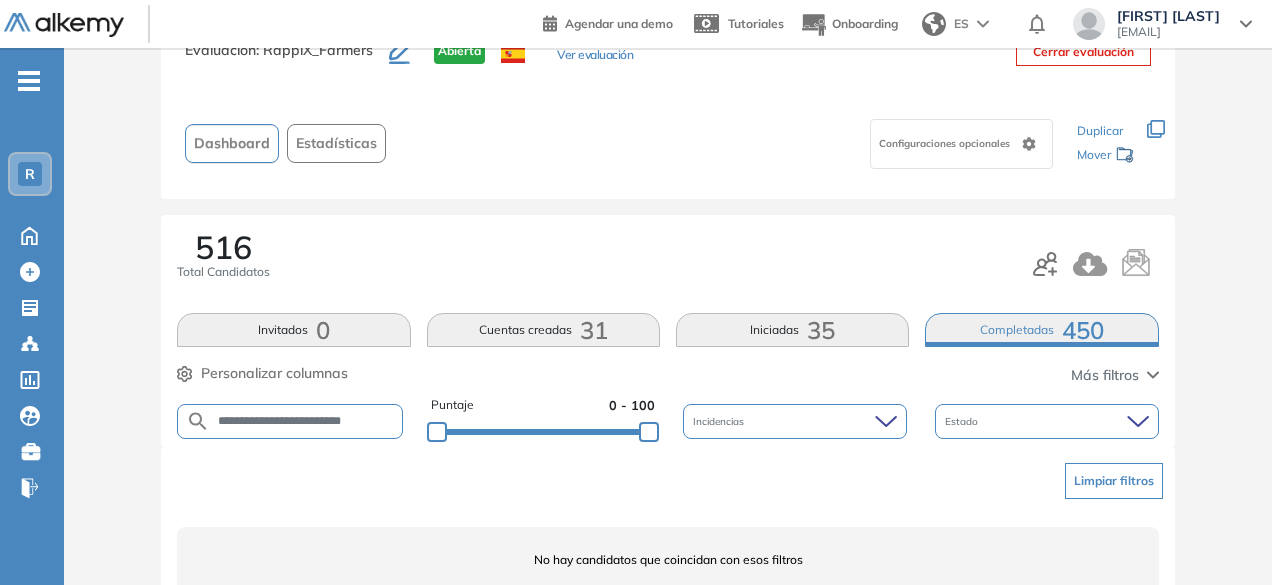 scroll, scrollTop: 154, scrollLeft: 0, axis: vertical 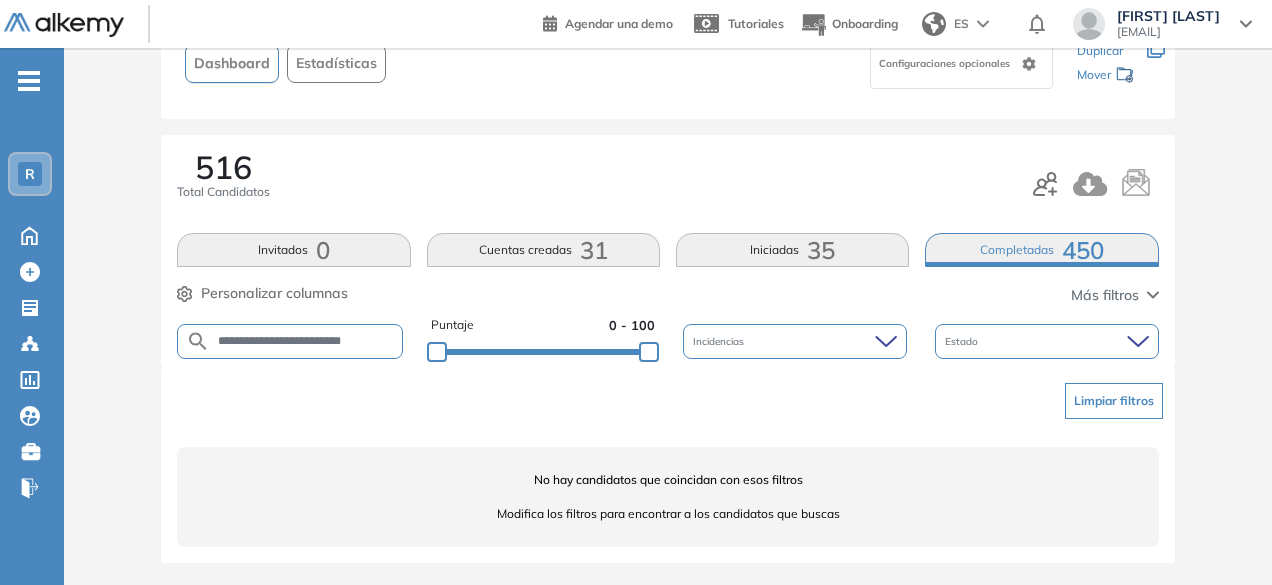 click on "**********" at bounding box center (306, 341) 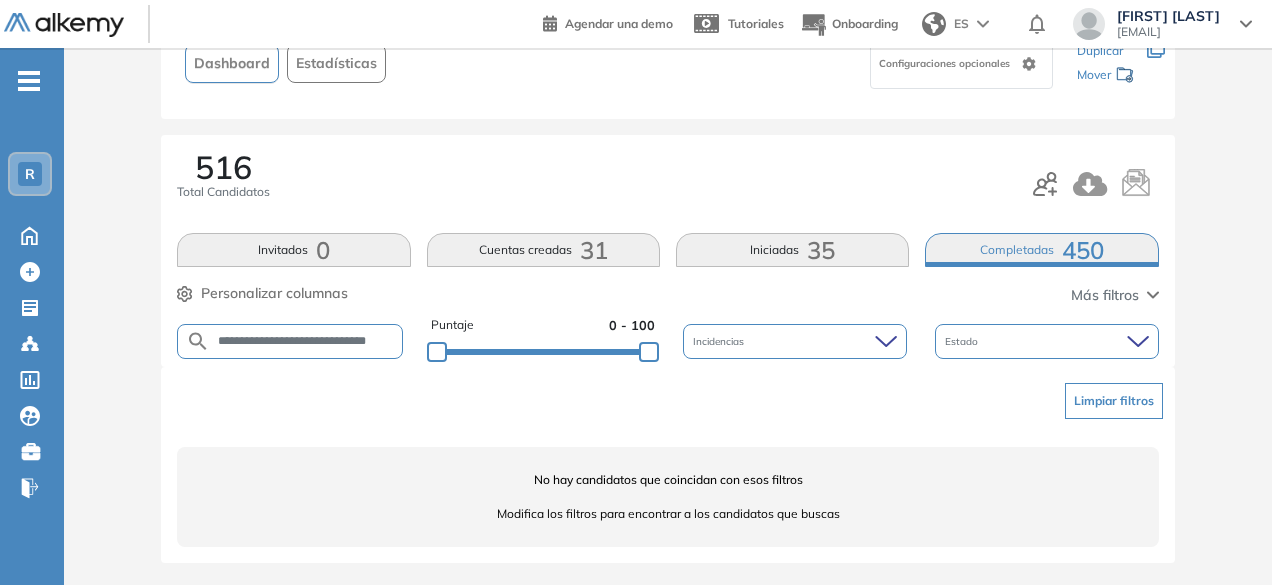 scroll, scrollTop: 0, scrollLeft: 24, axis: horizontal 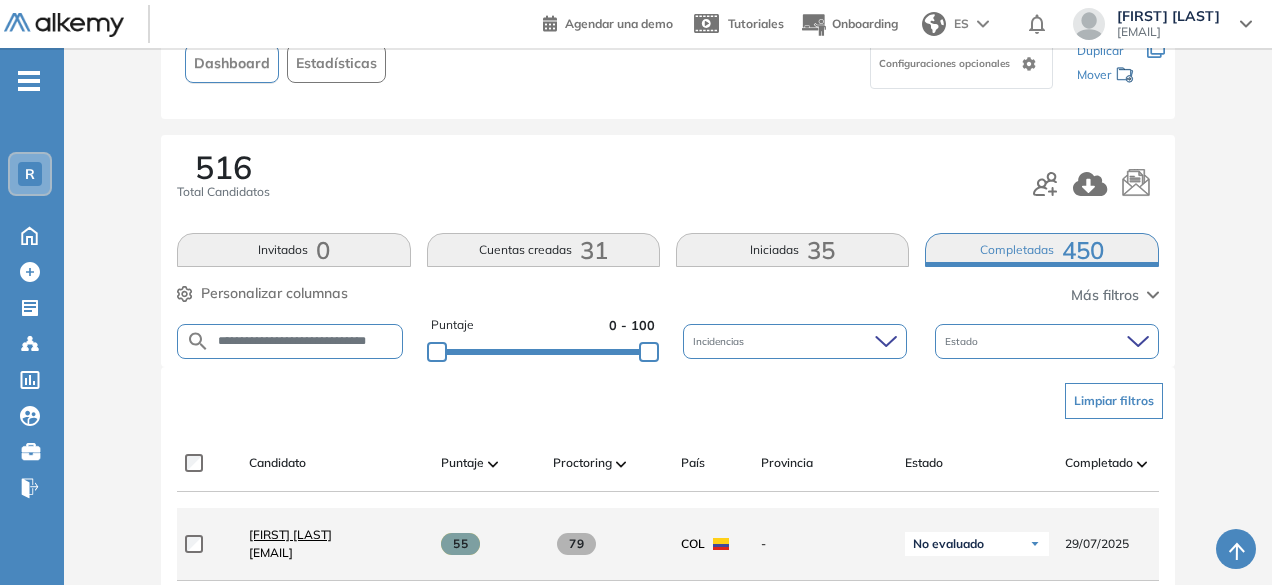click on "[FIRST] [LAST]" at bounding box center [290, 534] 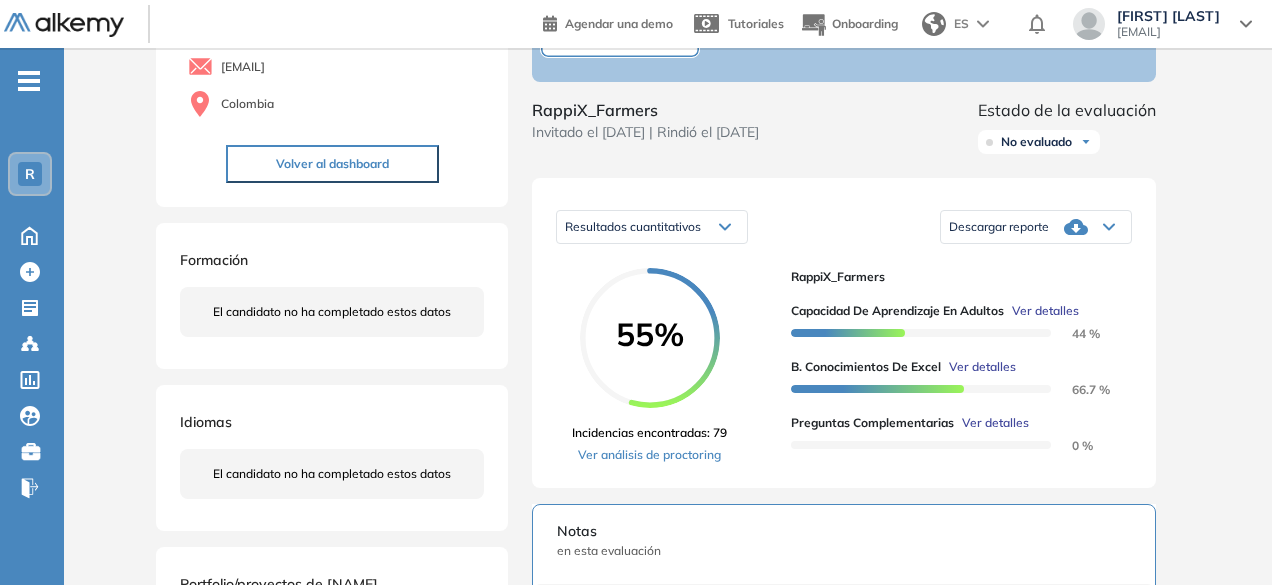 scroll, scrollTop: 187, scrollLeft: 0, axis: vertical 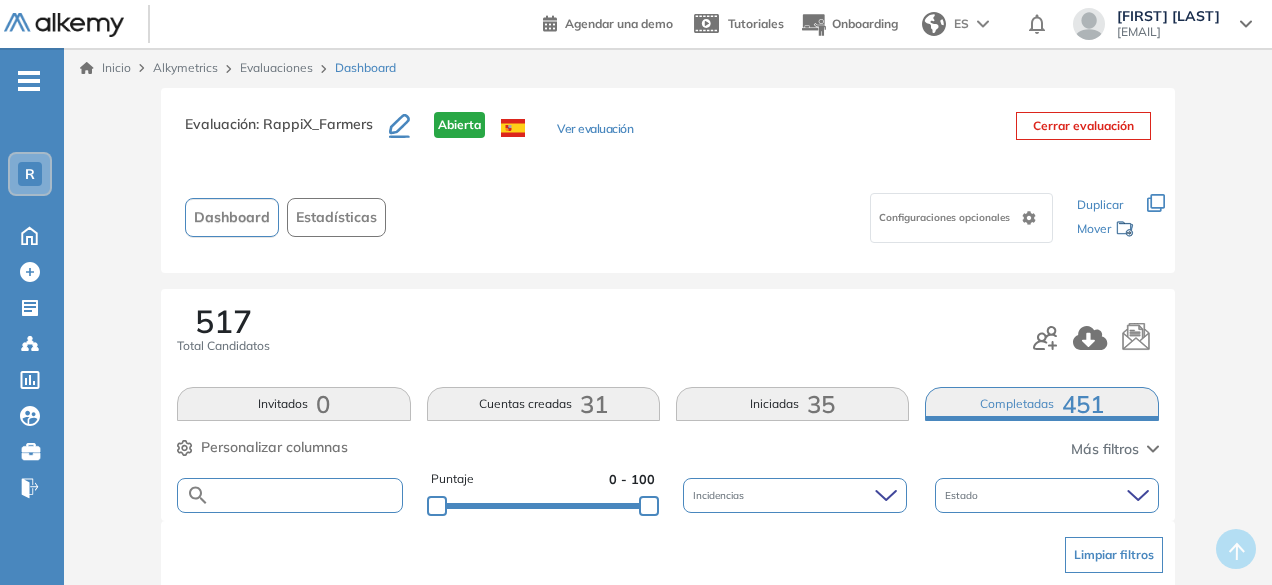 click at bounding box center (305, 495) 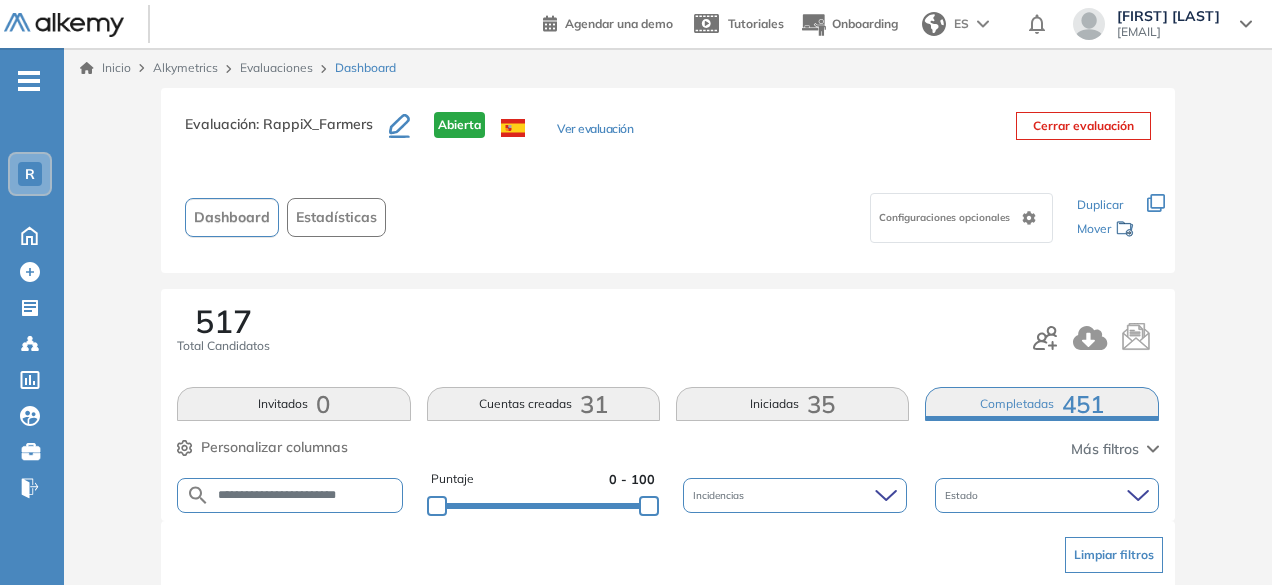 click on "**********" at bounding box center (305, 495) 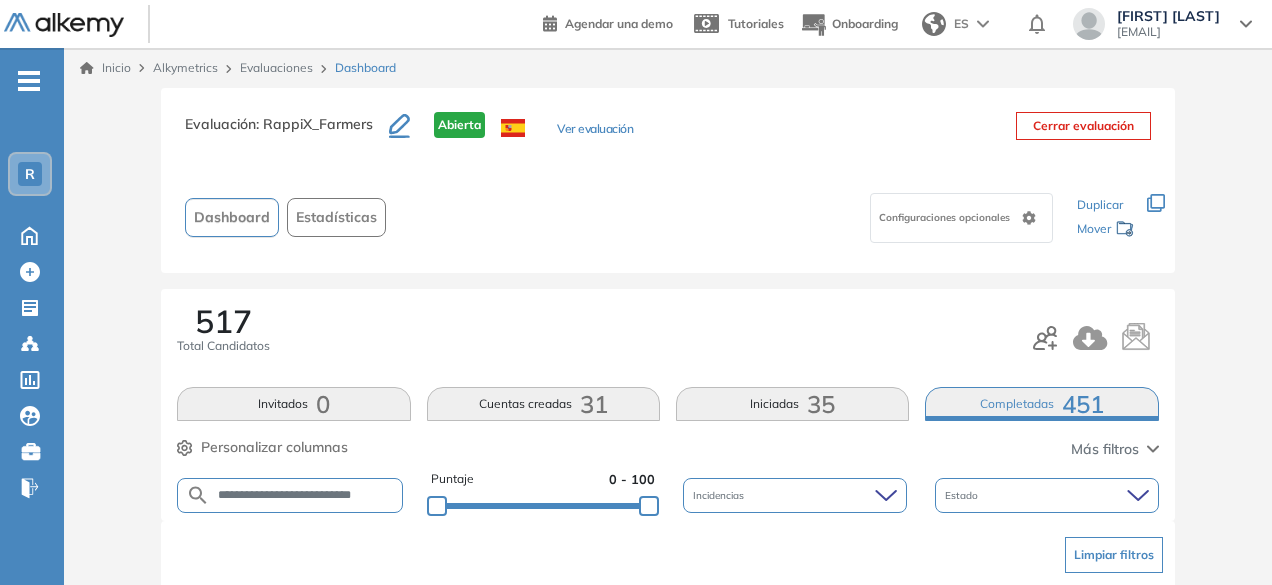 scroll, scrollTop: 0, scrollLeft: 12, axis: horizontal 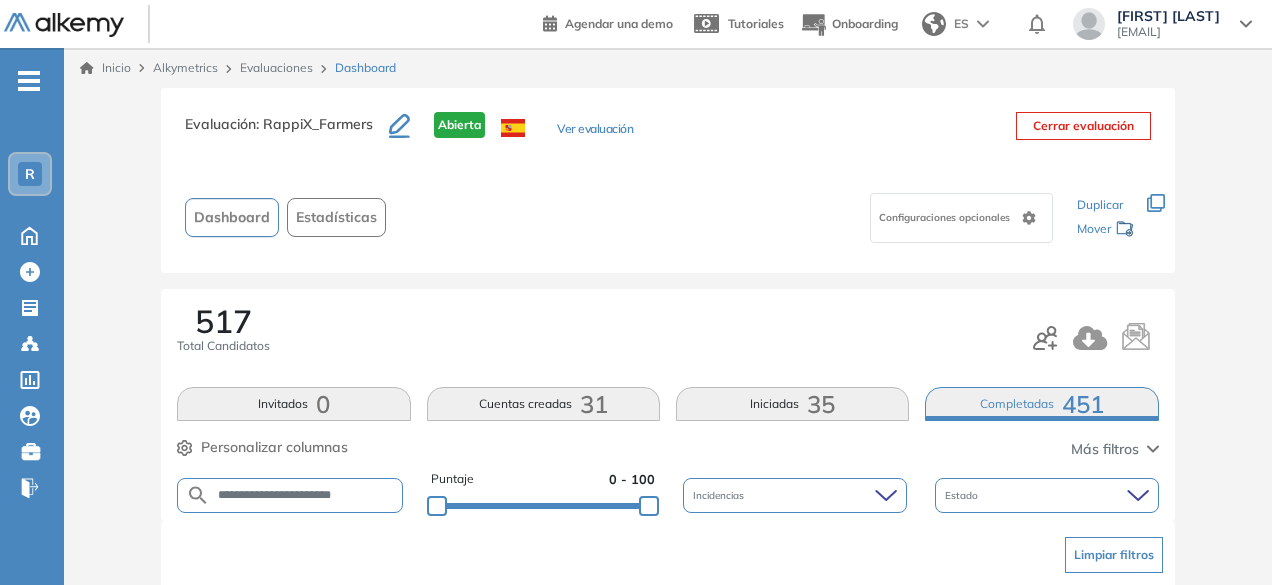 click on "**********" at bounding box center (306, 495) 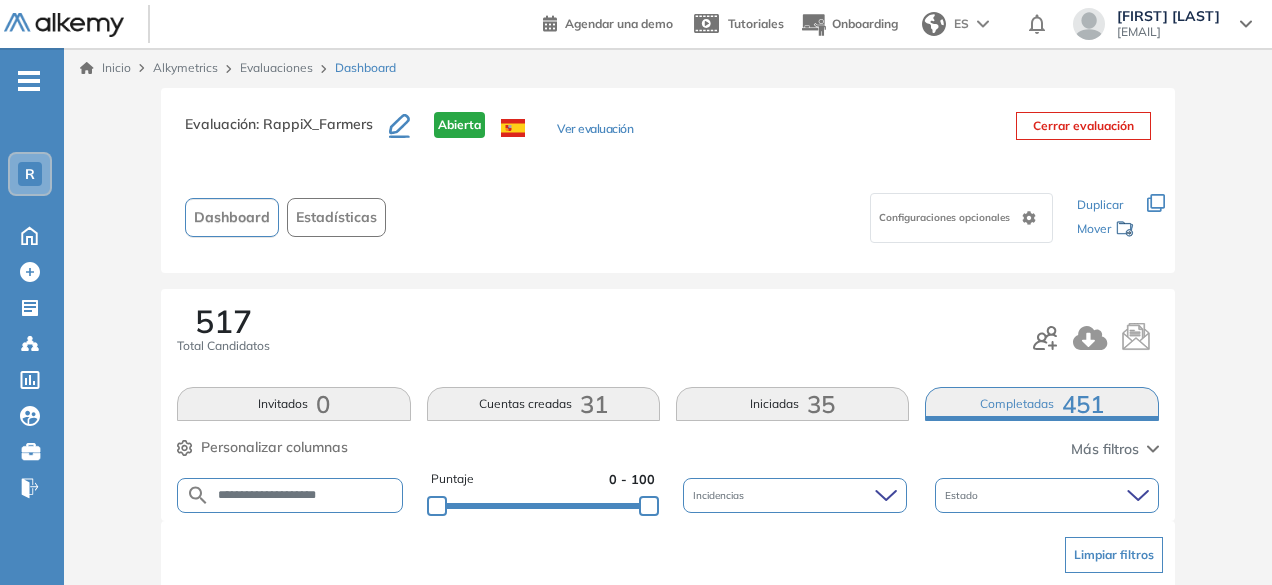 click on "**********" at bounding box center (306, 495) 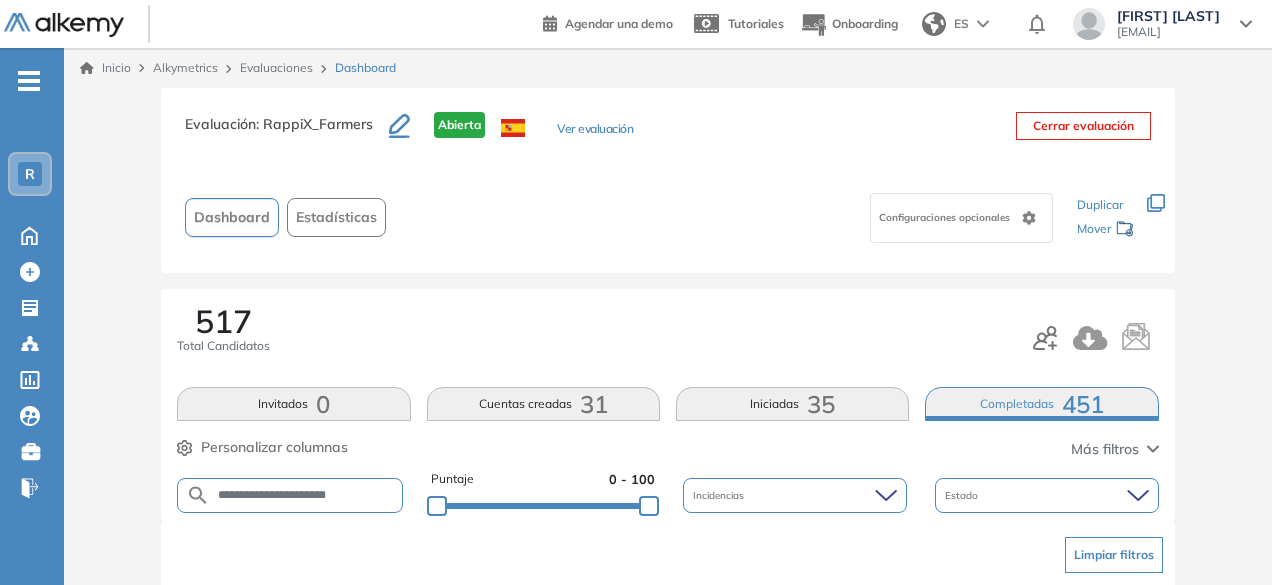 click on "**********" at bounding box center (290, 495) 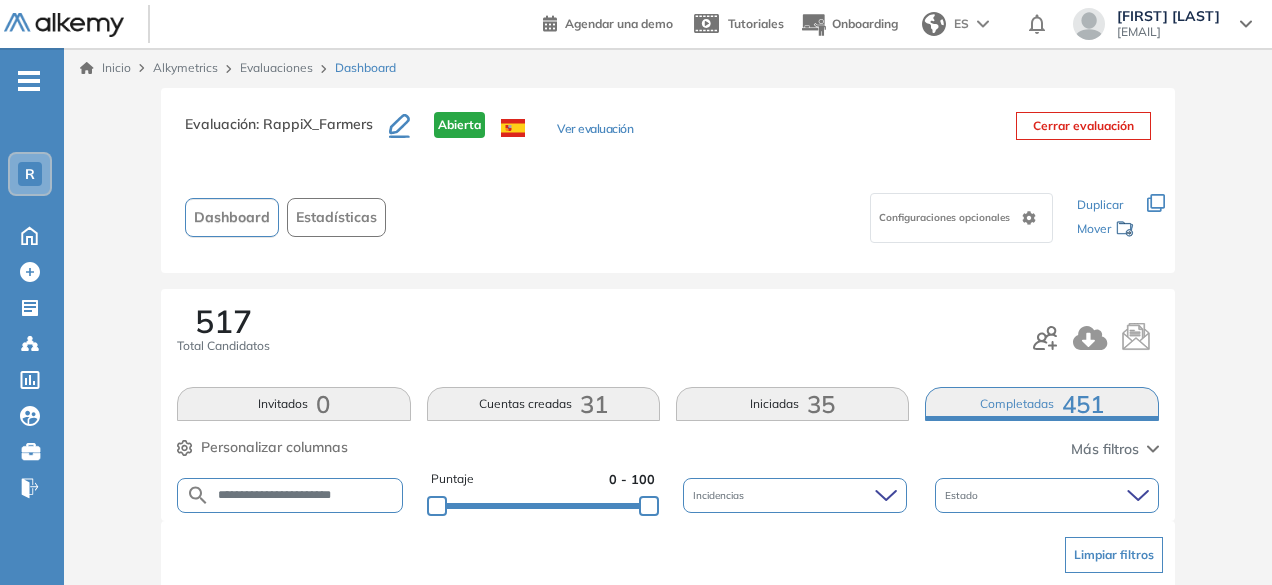 click on "**********" at bounding box center (306, 495) 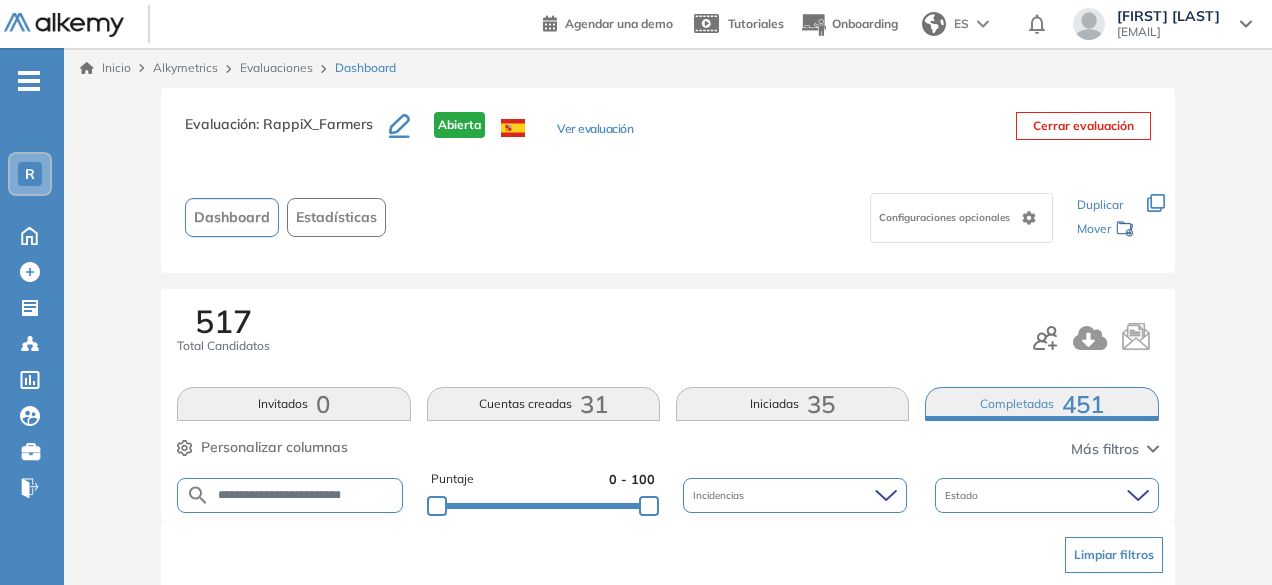 click on "**********" at bounding box center (290, 495) 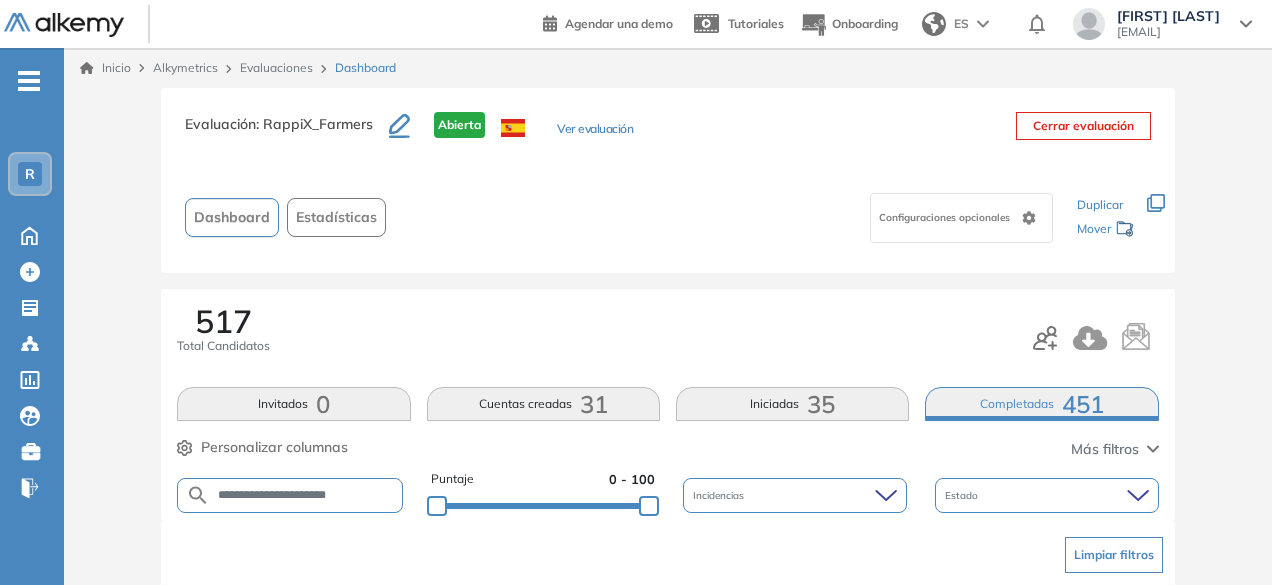 click on "**********" at bounding box center [306, 495] 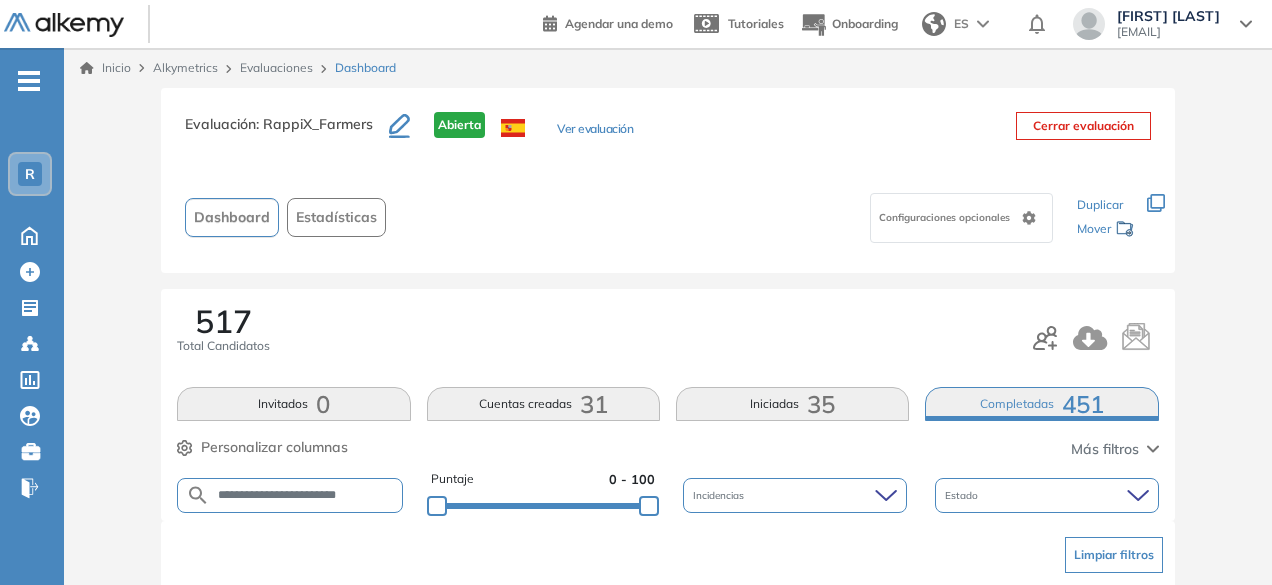 type on "**********" 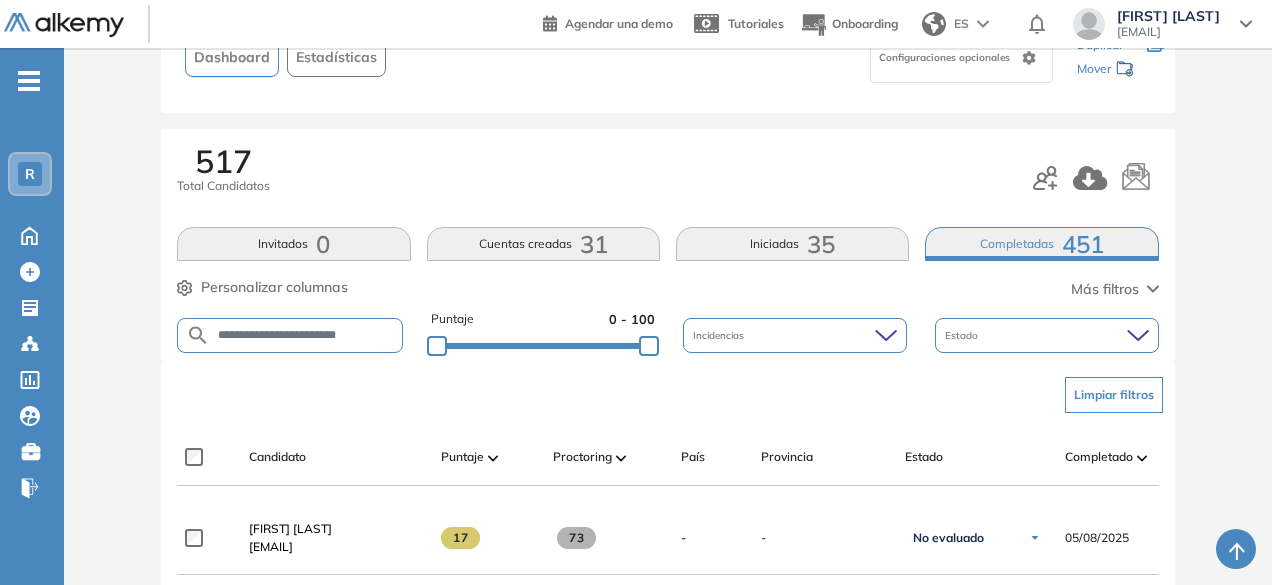 scroll, scrollTop: 192, scrollLeft: 0, axis: vertical 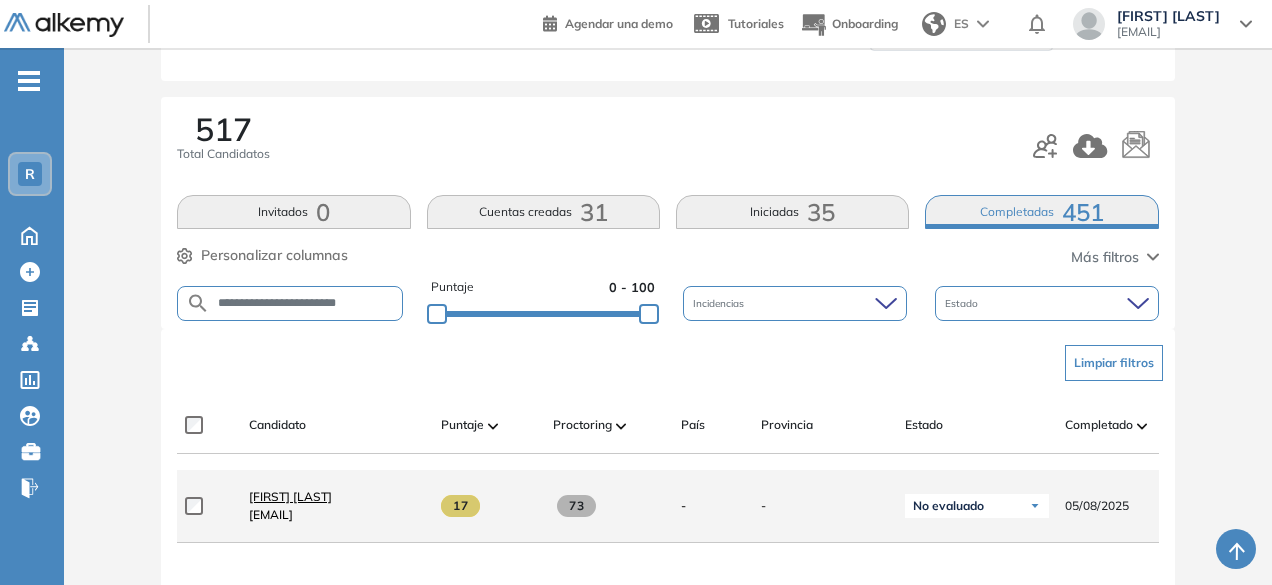 click on "[FIRST] [LAST]" at bounding box center (290, 496) 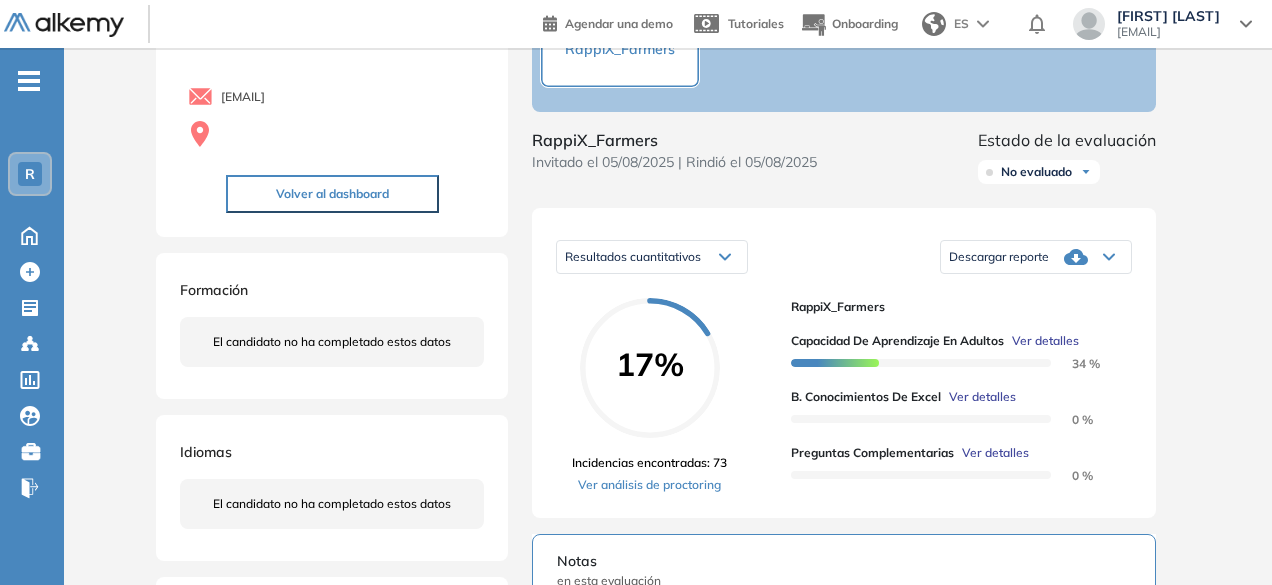 scroll, scrollTop: 155, scrollLeft: 0, axis: vertical 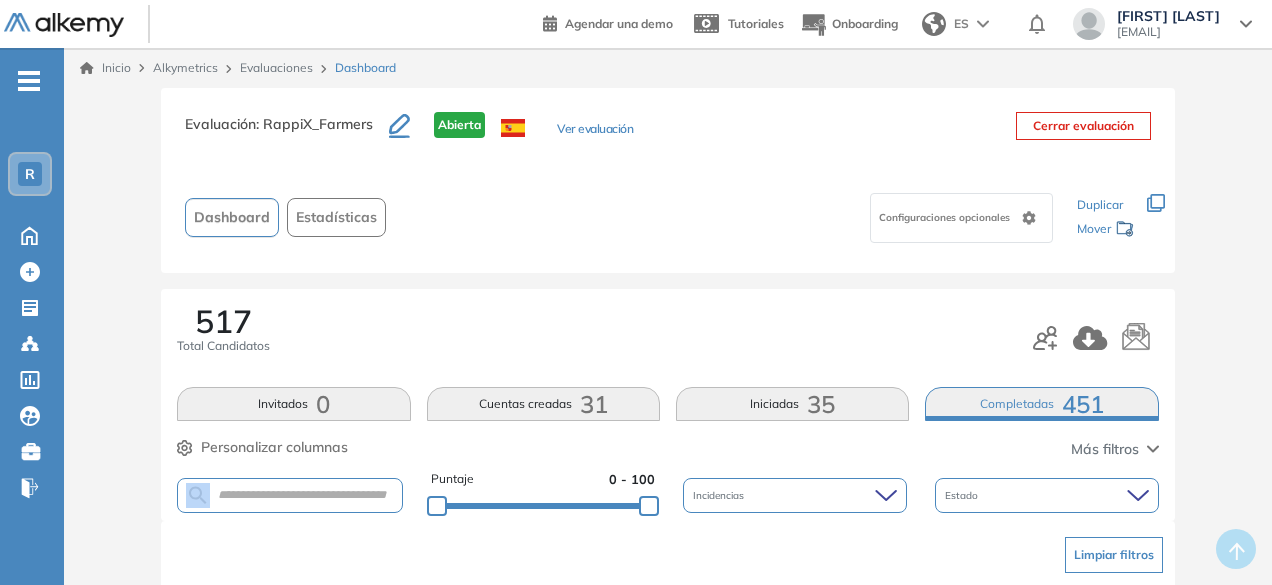 drag, startPoint x: 354, startPoint y: 503, endPoint x: 351, endPoint y: 489, distance: 14.3178215 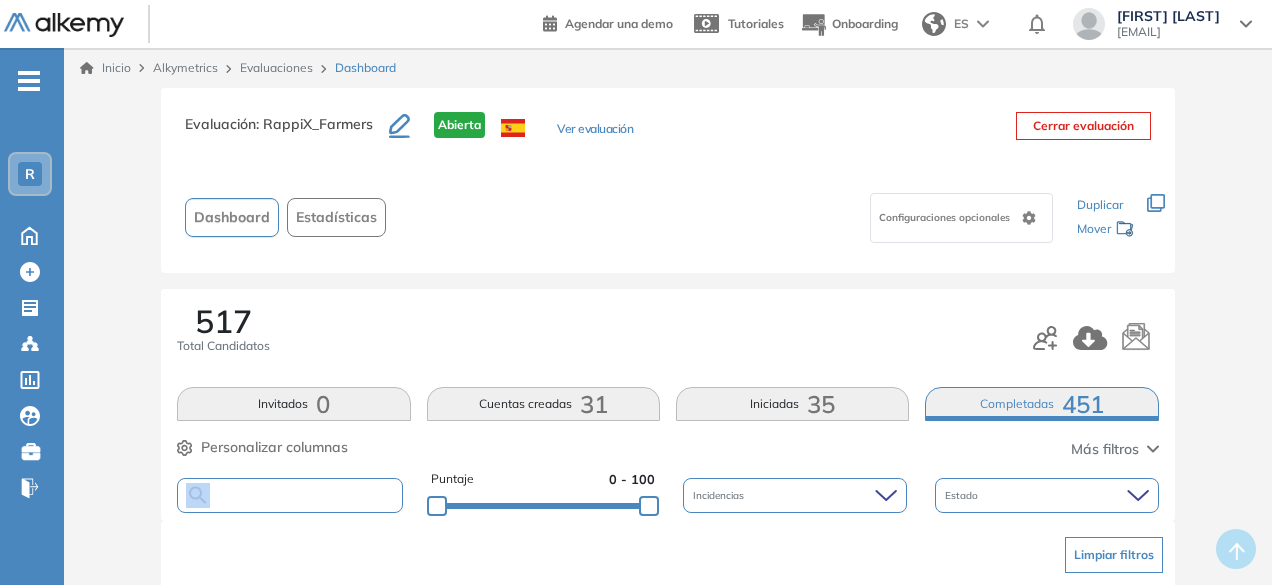 click at bounding box center (305, 495) 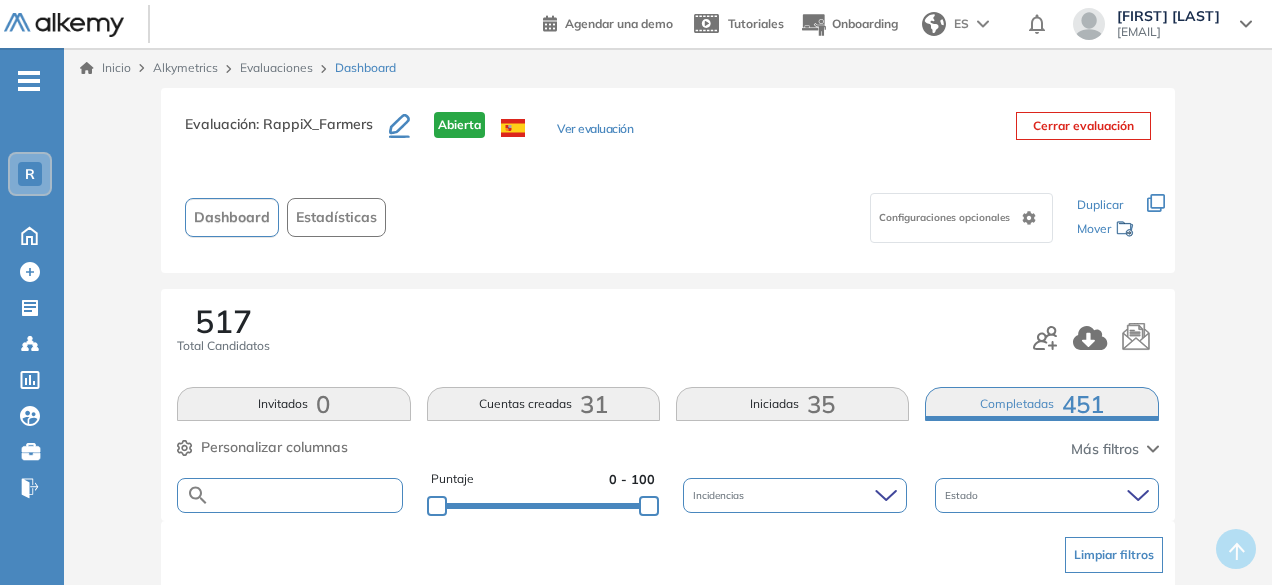 paste on "**********" 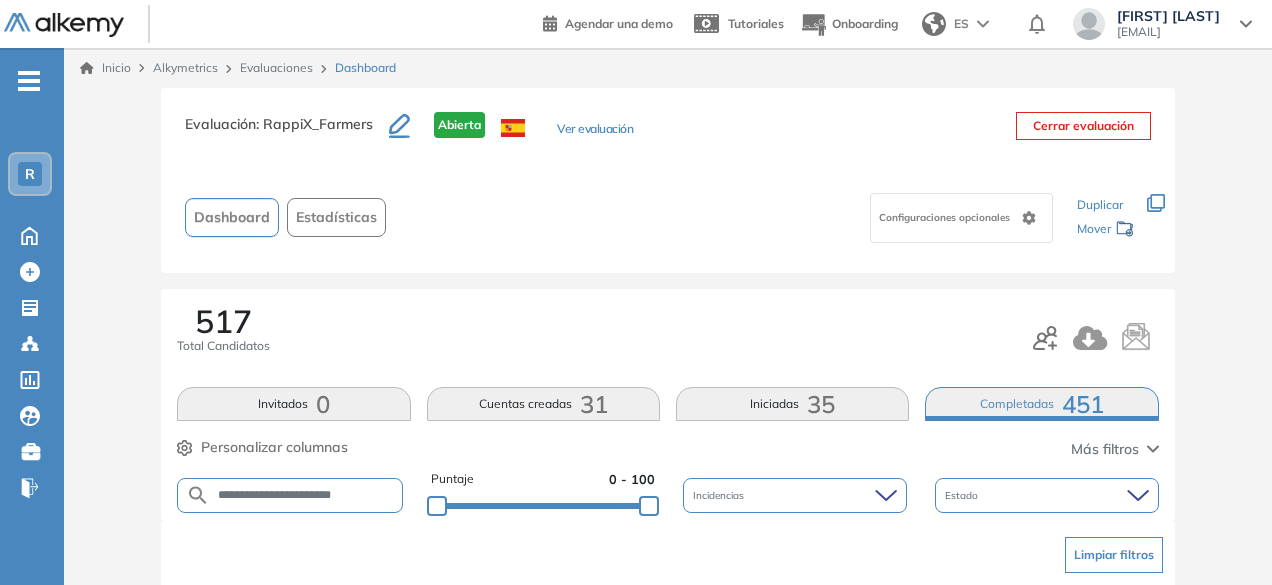 click on "**********" at bounding box center (305, 495) 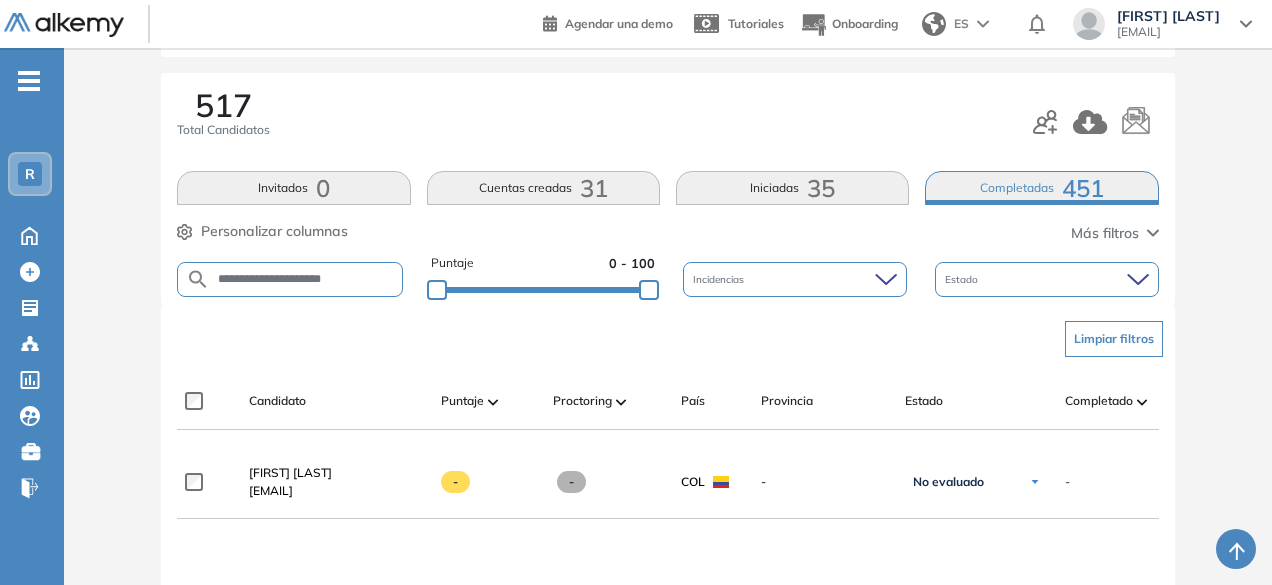 scroll, scrollTop: 218, scrollLeft: 0, axis: vertical 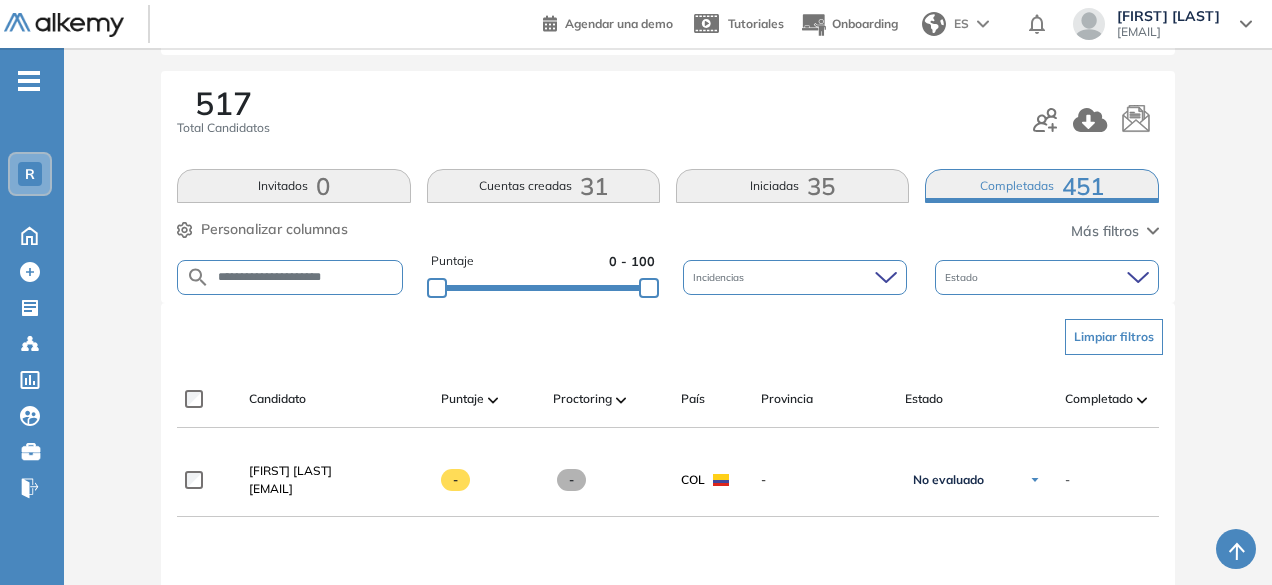 click on "**********" at bounding box center (305, 277) 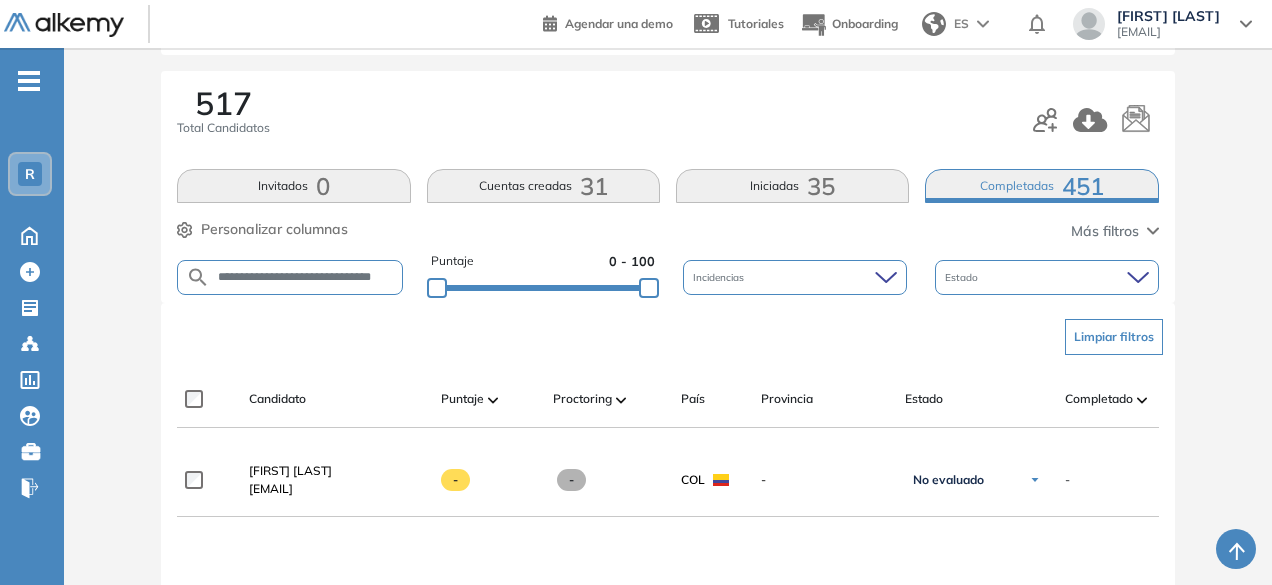 scroll, scrollTop: 0, scrollLeft: 29, axis: horizontal 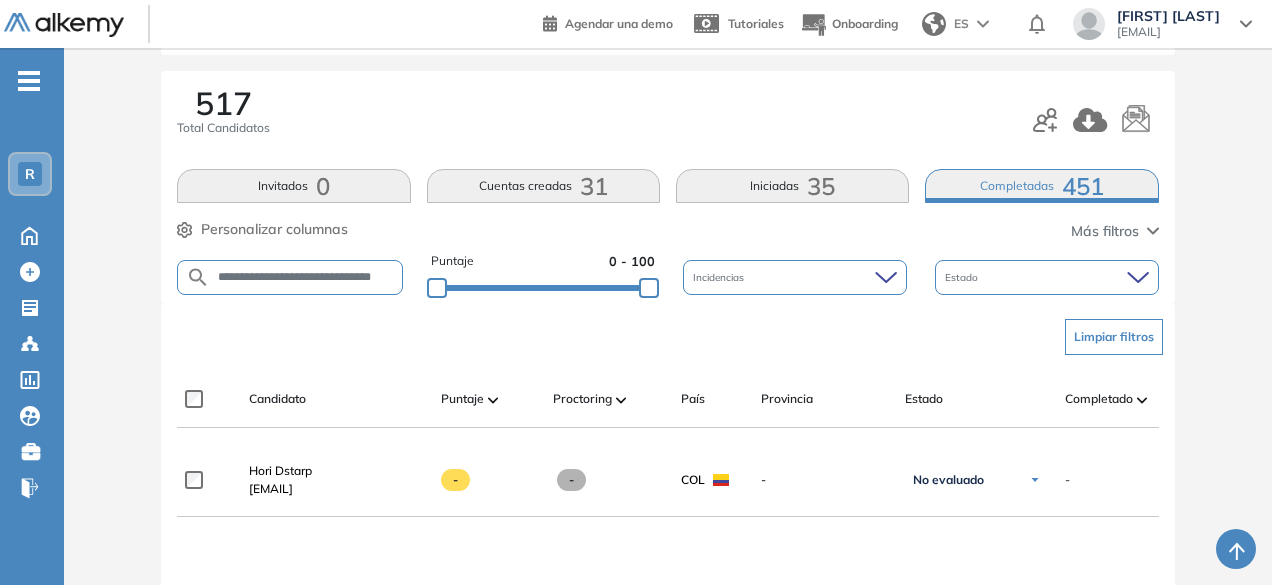 click on "**********" at bounding box center (306, 277) 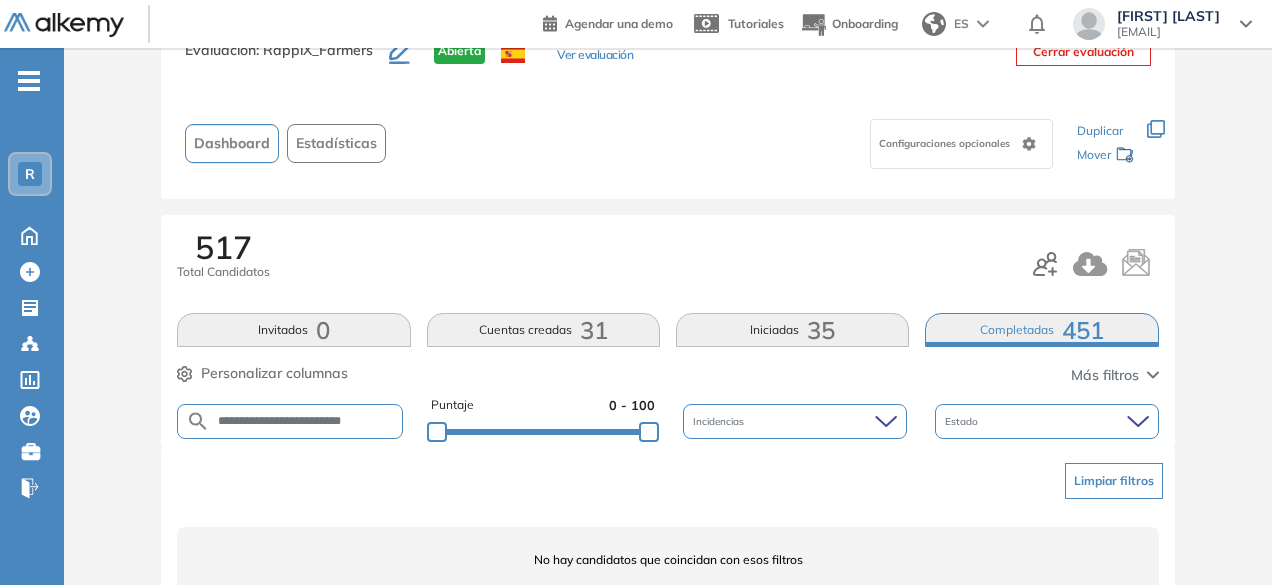 scroll, scrollTop: 154, scrollLeft: 0, axis: vertical 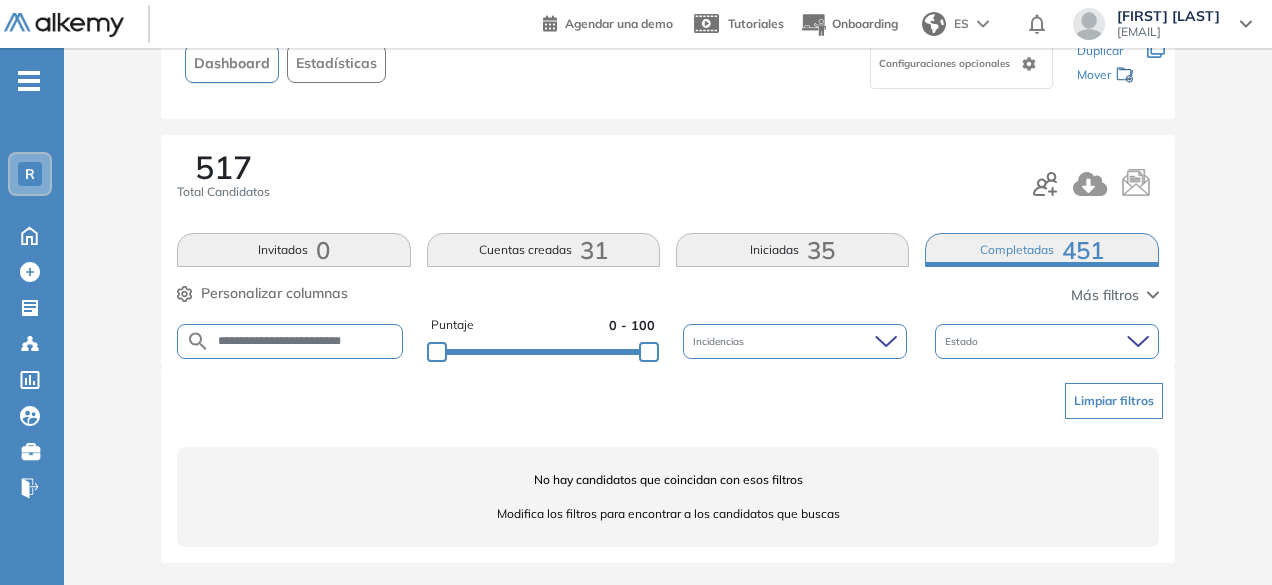 click on "**********" at bounding box center (306, 341) 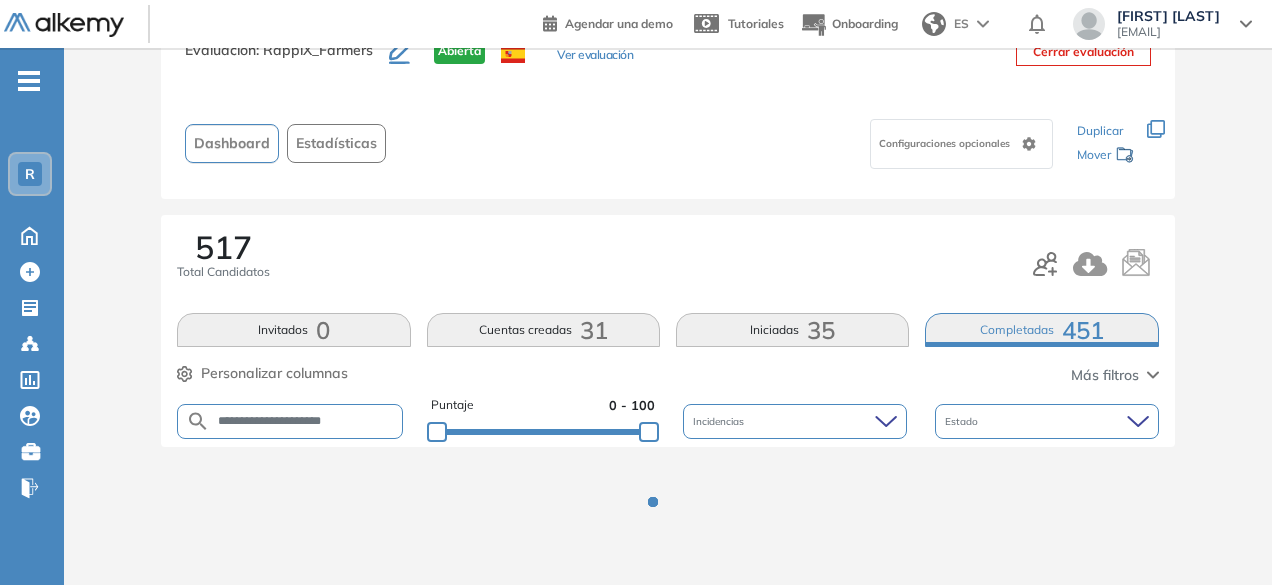 scroll, scrollTop: 154, scrollLeft: 0, axis: vertical 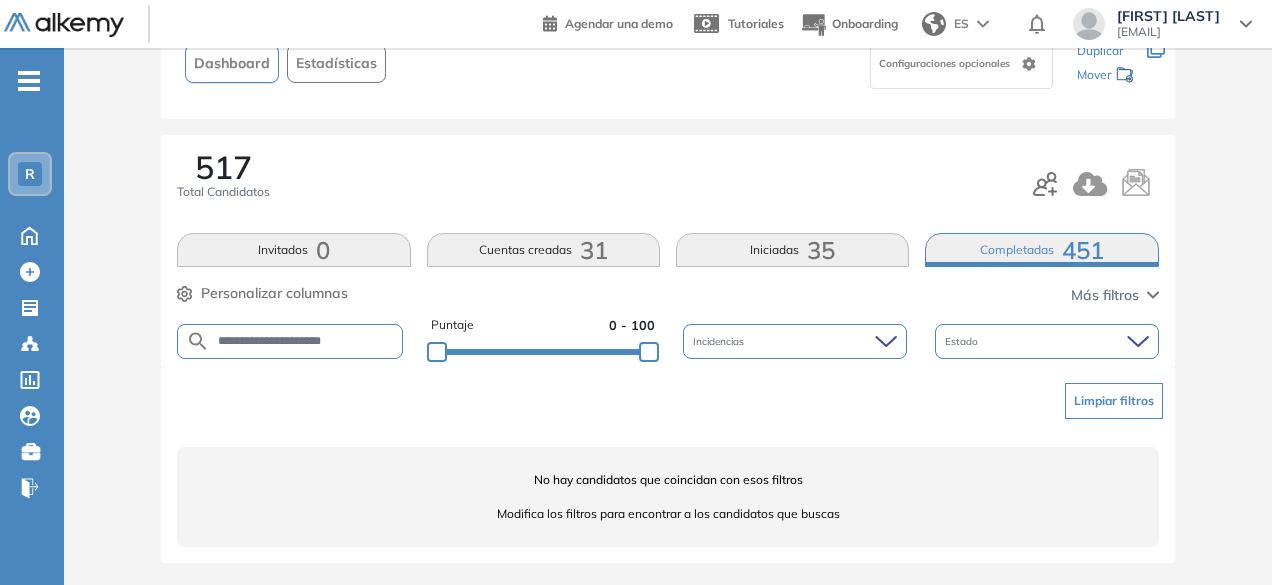 click on "**********" at bounding box center [306, 341] 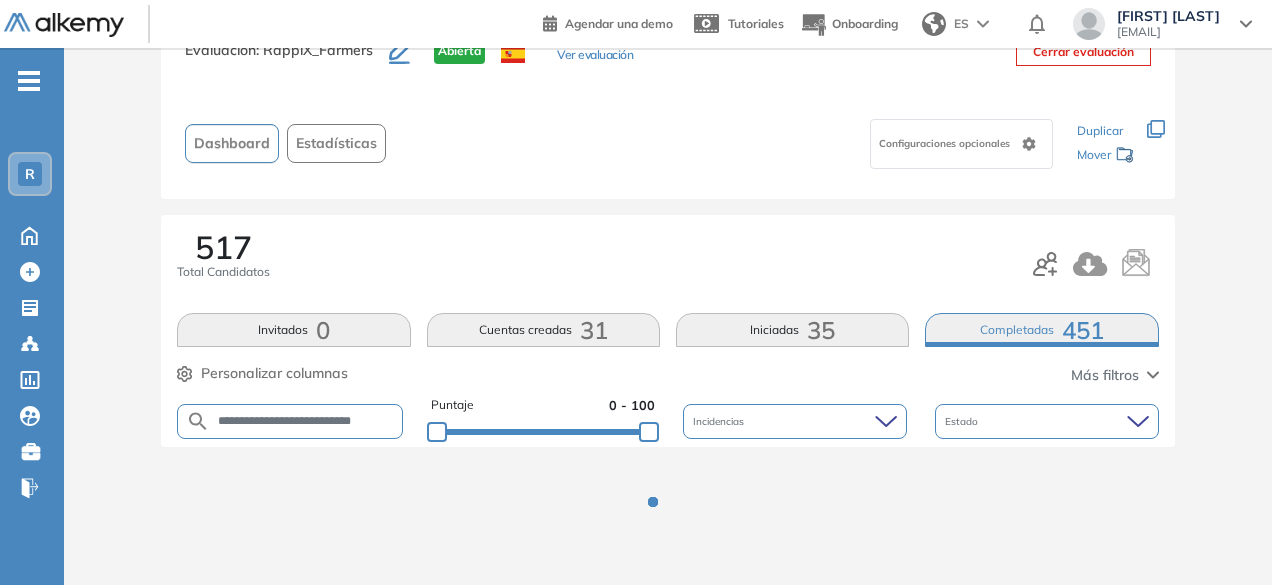 scroll, scrollTop: 154, scrollLeft: 0, axis: vertical 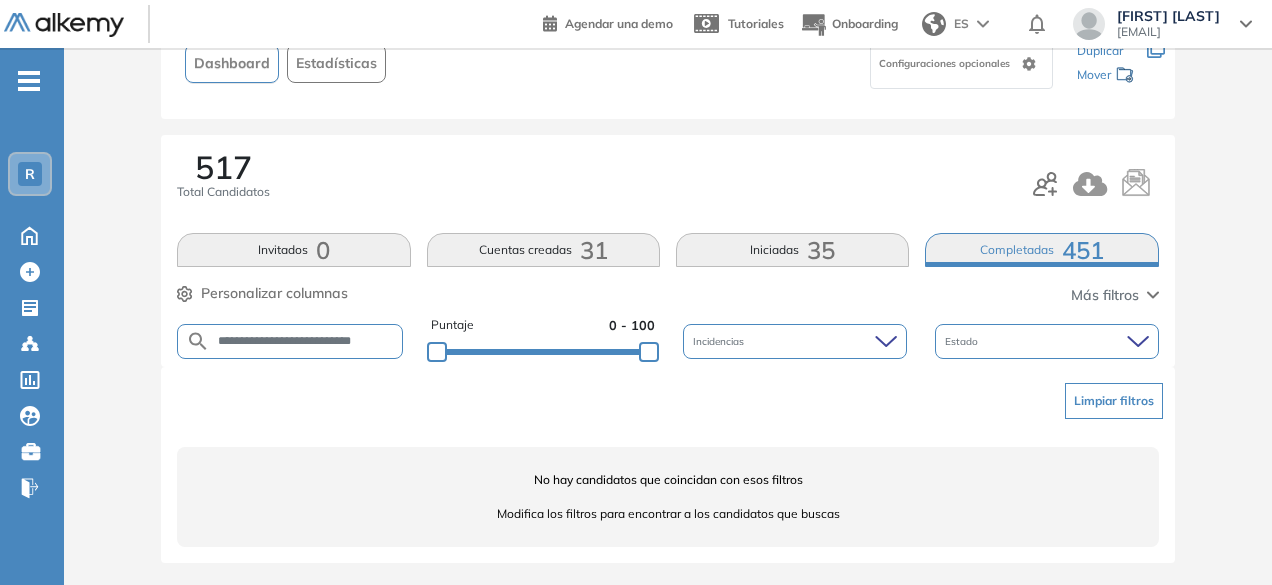 click on "**********" at bounding box center [306, 341] 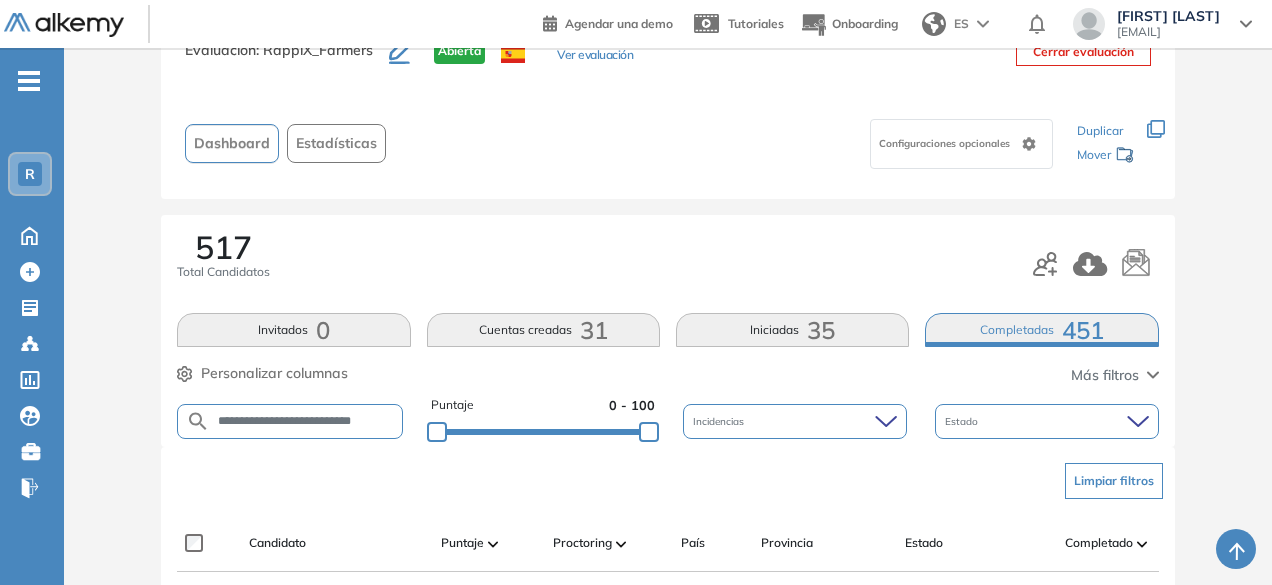 scroll, scrollTop: 154, scrollLeft: 0, axis: vertical 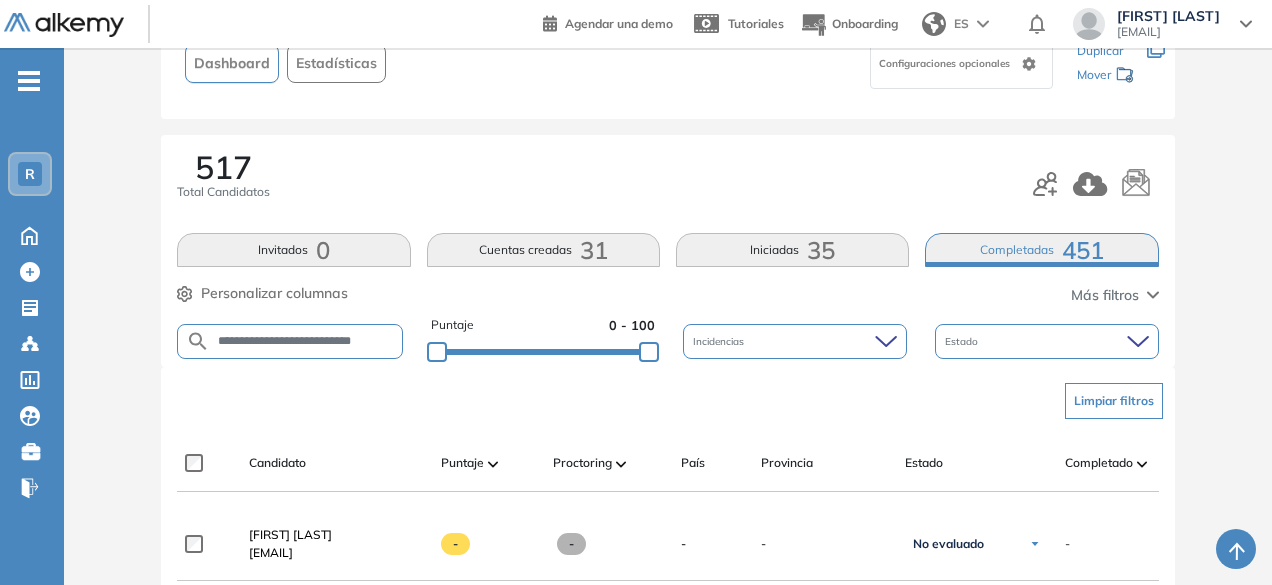 click on "**********" at bounding box center [290, 341] 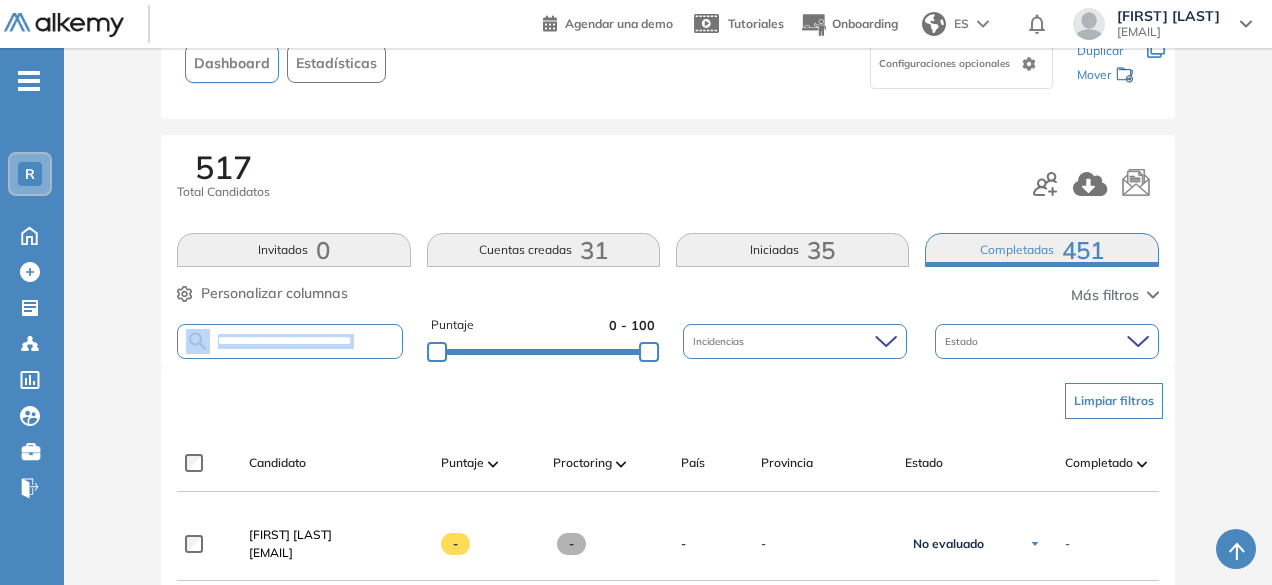 click on "**********" at bounding box center (290, 341) 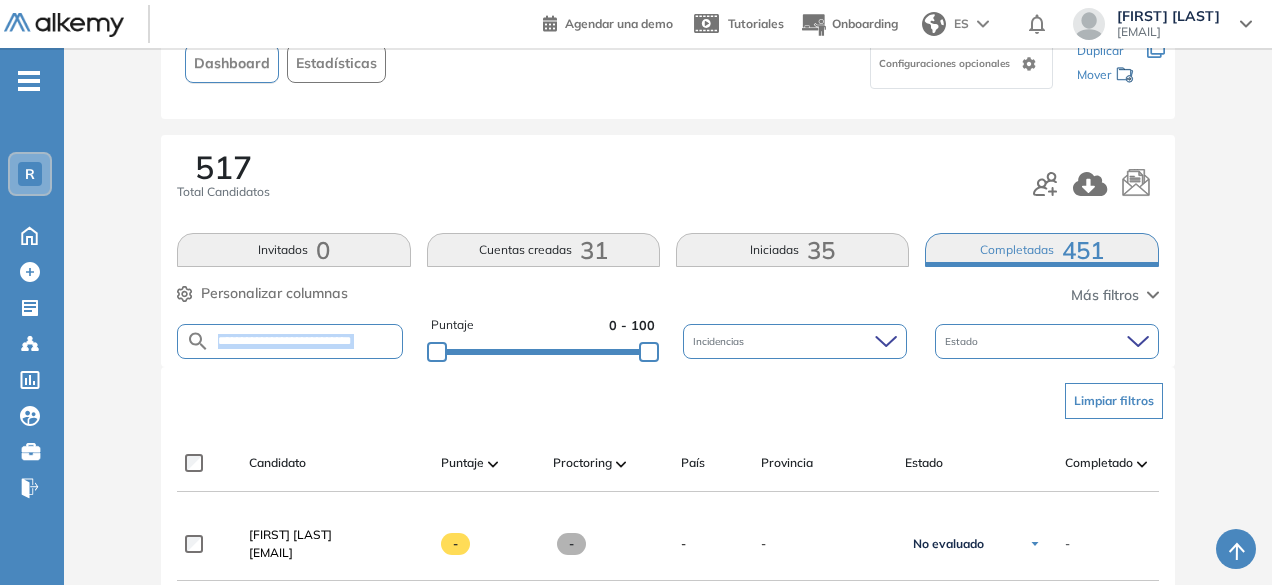 click on "**********" at bounding box center (290, 341) 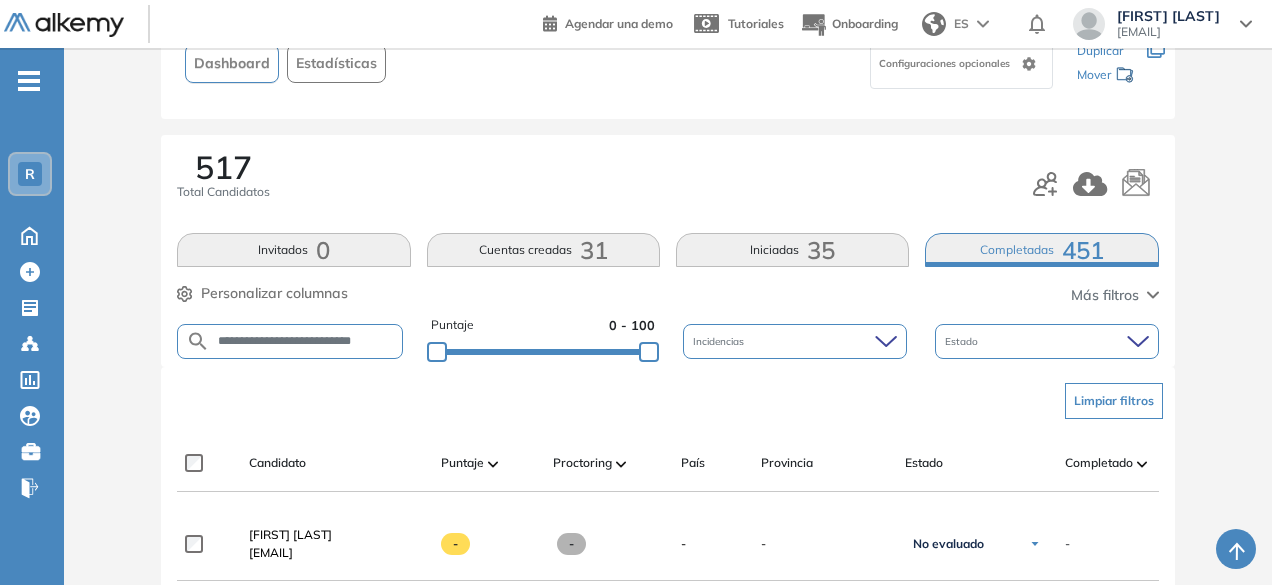 click on "**********" at bounding box center [290, 341] 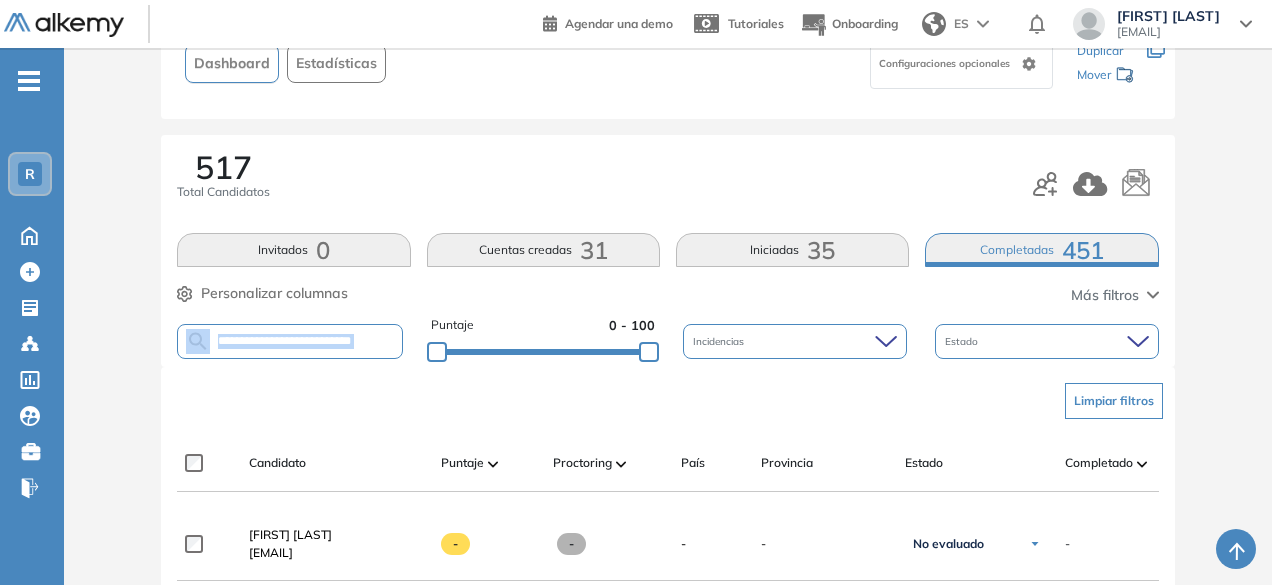 click on "**********" at bounding box center [290, 341] 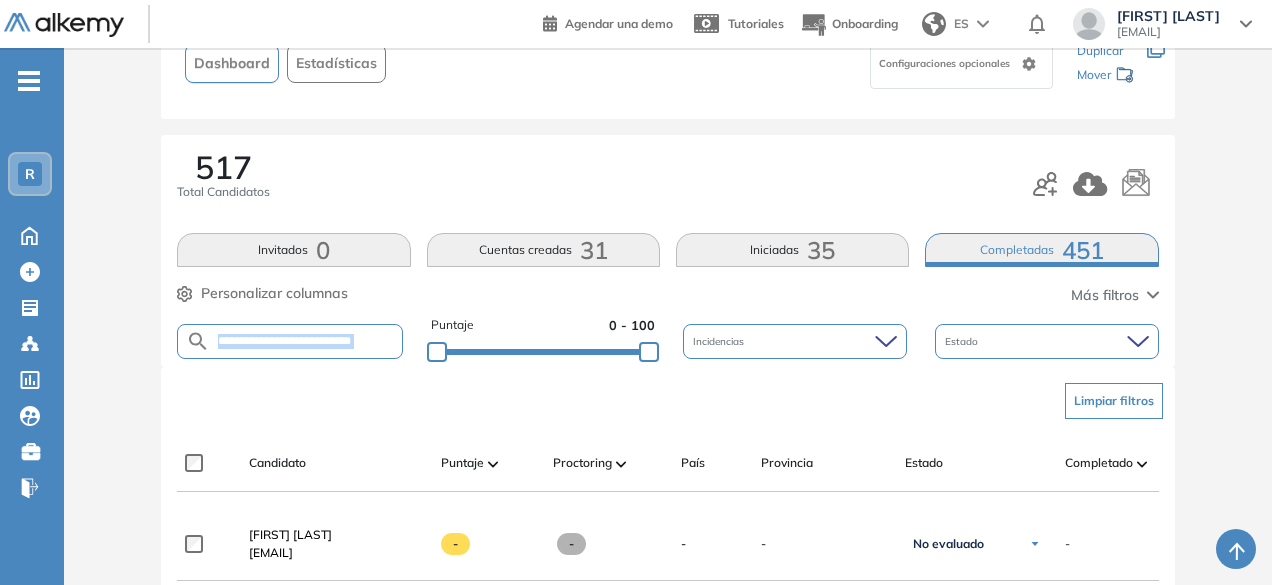 click on "**********" at bounding box center [290, 341] 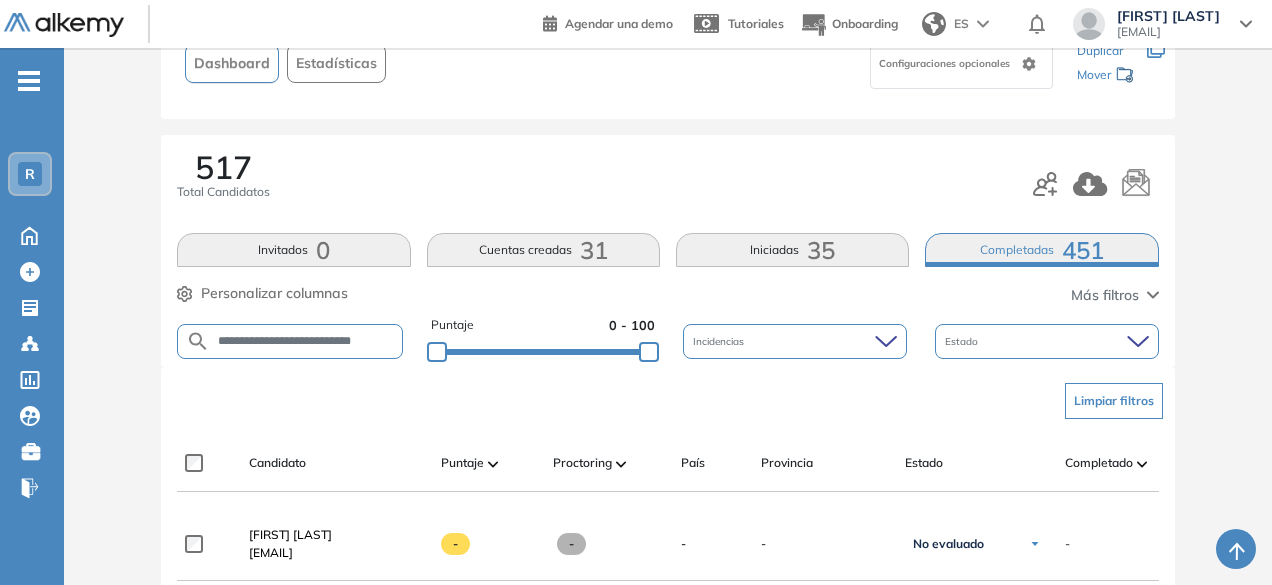 click on "**********" at bounding box center (306, 341) 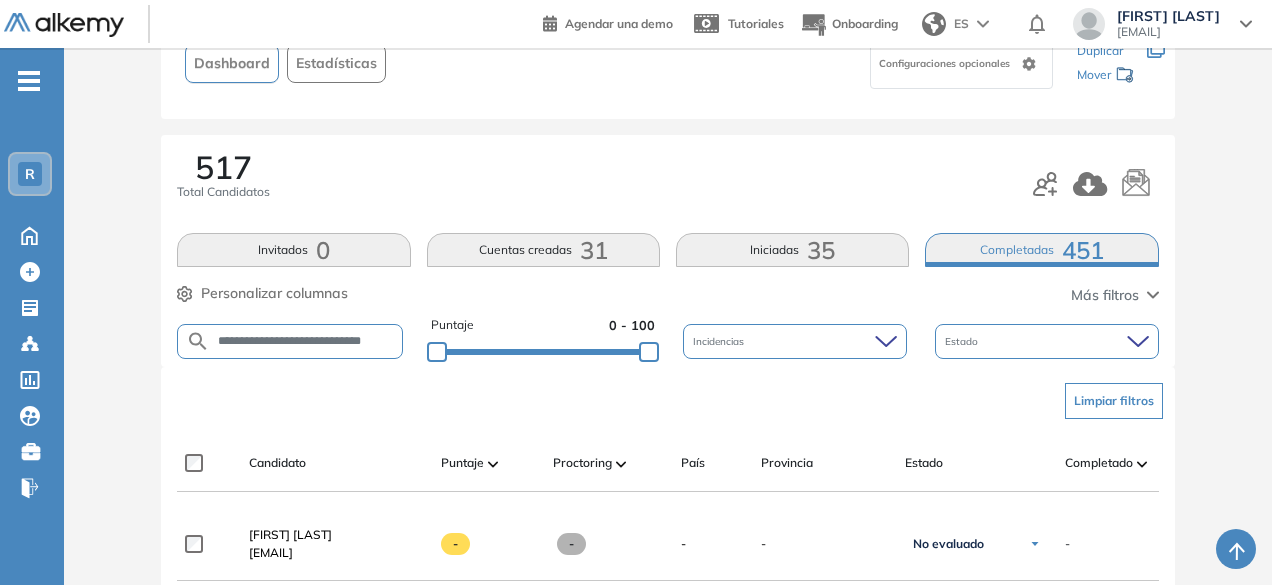 scroll, scrollTop: 0, scrollLeft: 34, axis: horizontal 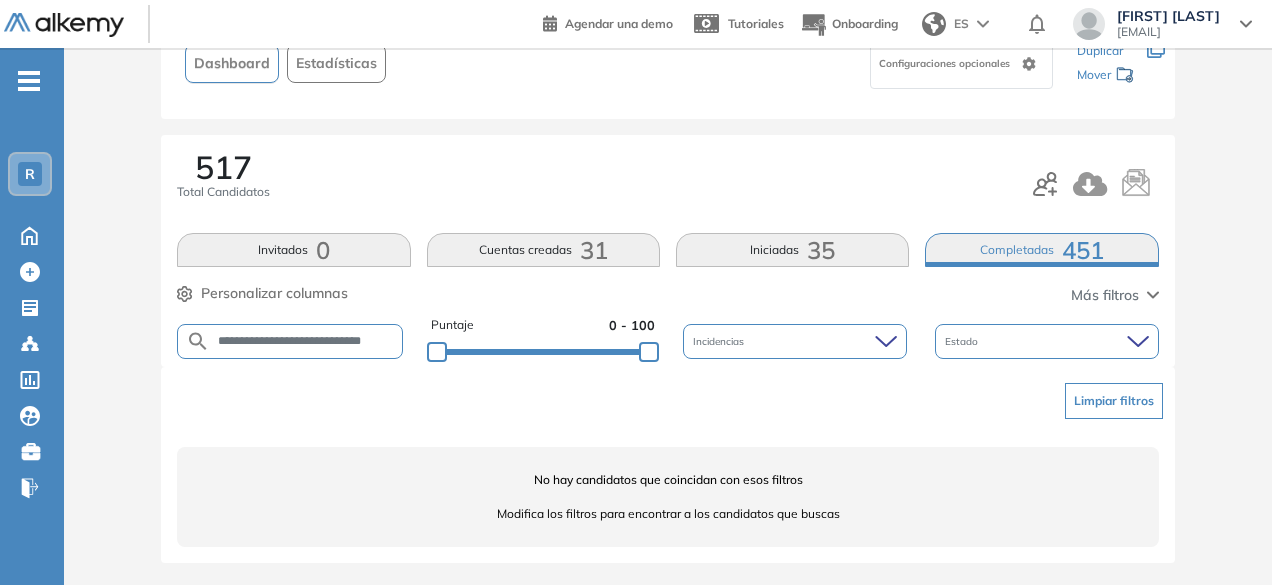 click on "**********" at bounding box center (306, 341) 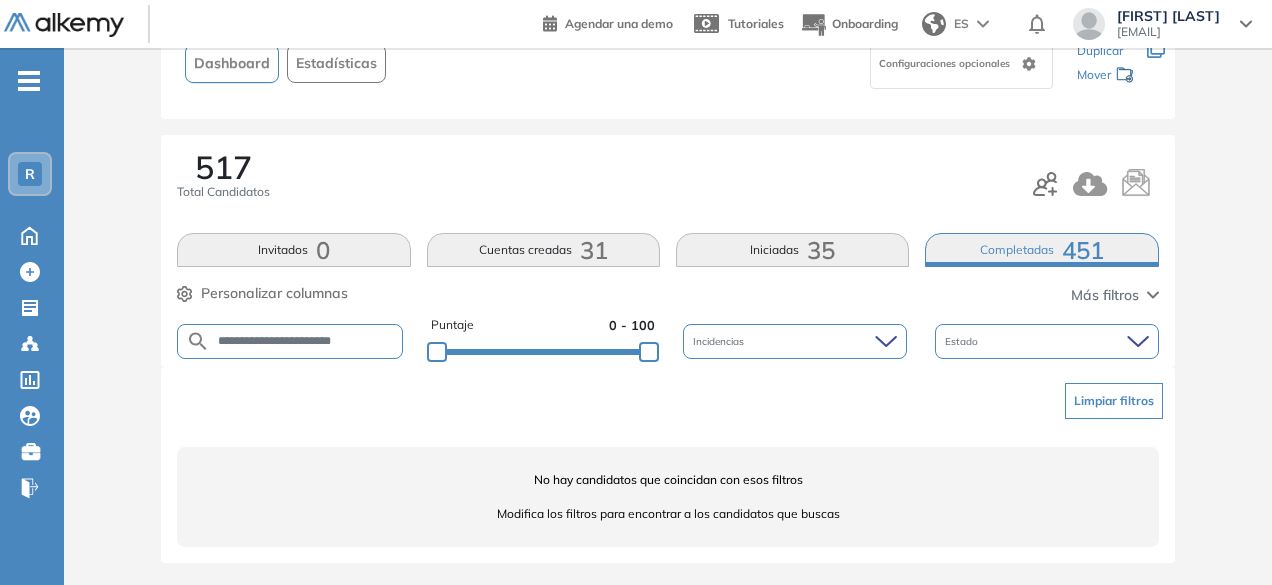 type on "**********" 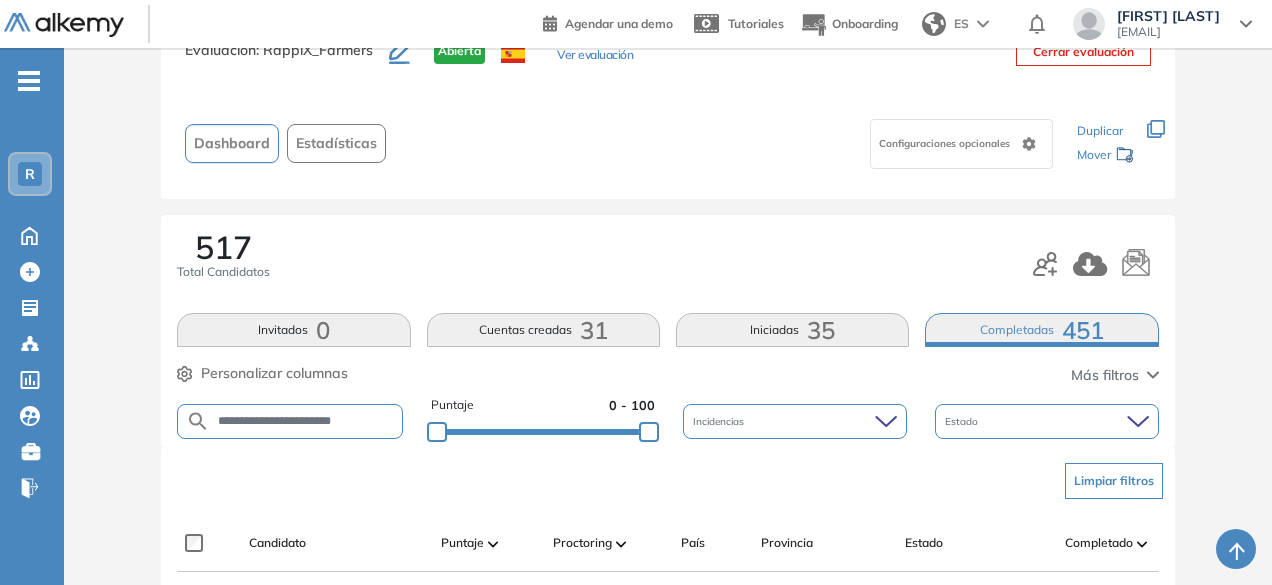 scroll, scrollTop: 154, scrollLeft: 0, axis: vertical 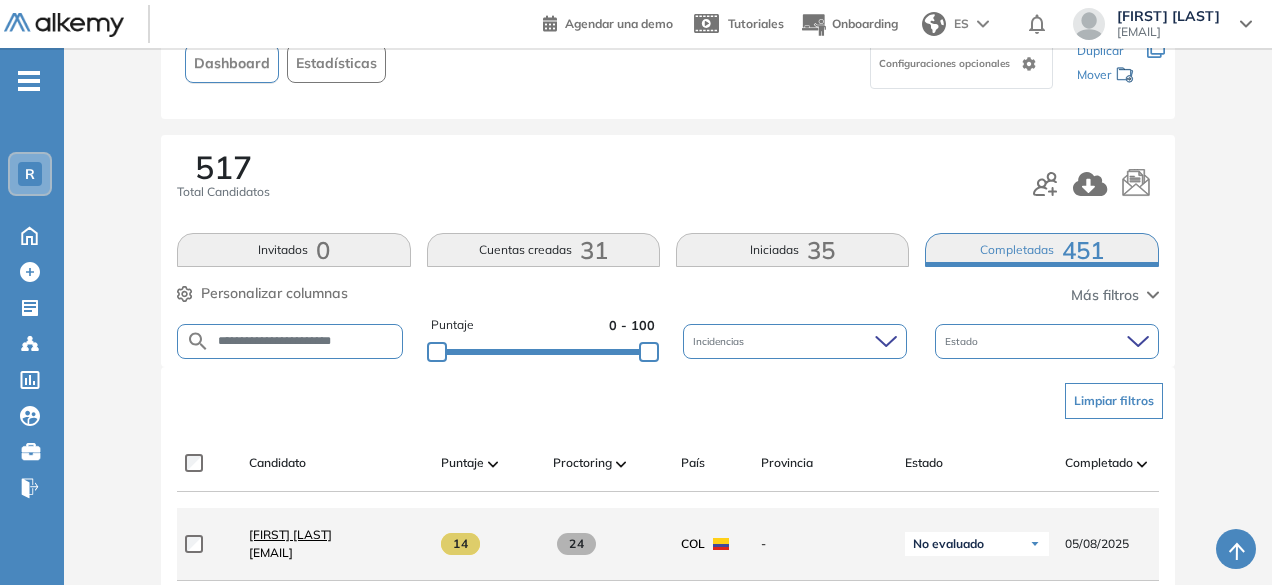 click on "[FIRST] [LAST]" at bounding box center (290, 534) 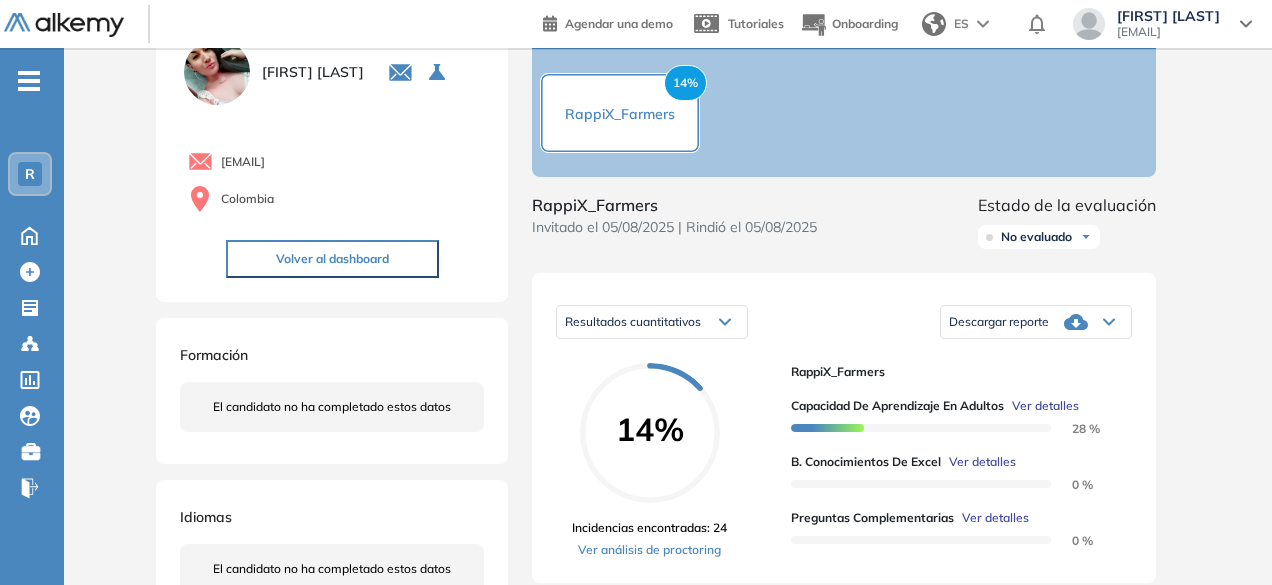 scroll, scrollTop: 86, scrollLeft: 0, axis: vertical 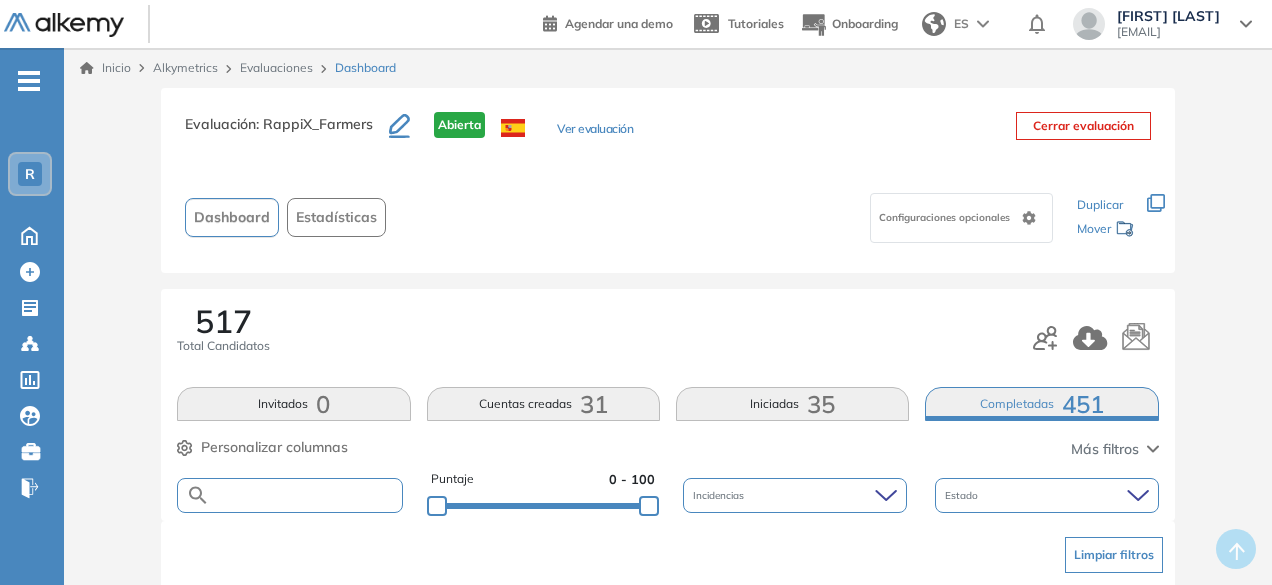 click at bounding box center [305, 495] 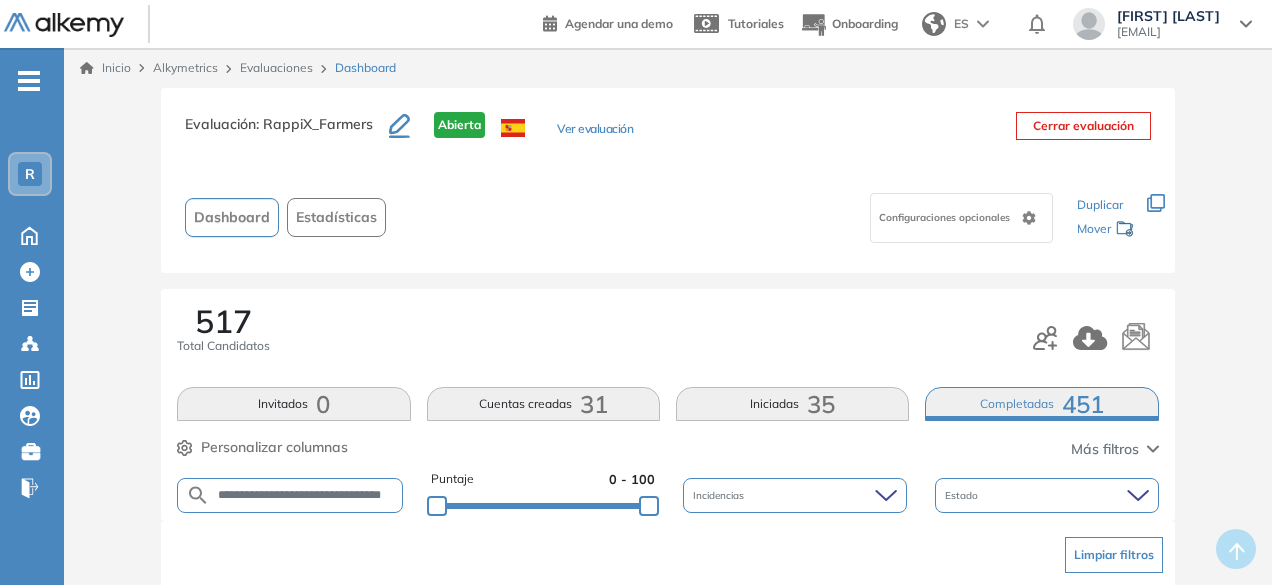 scroll, scrollTop: 0, scrollLeft: 57, axis: horizontal 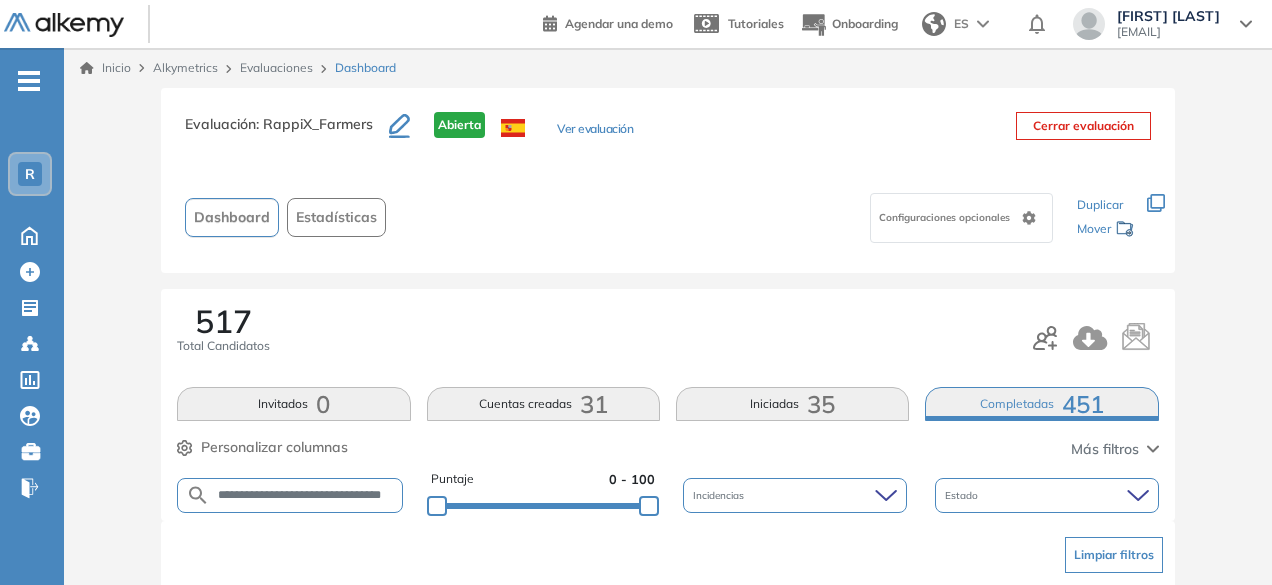 click on "**********" at bounding box center [306, 495] 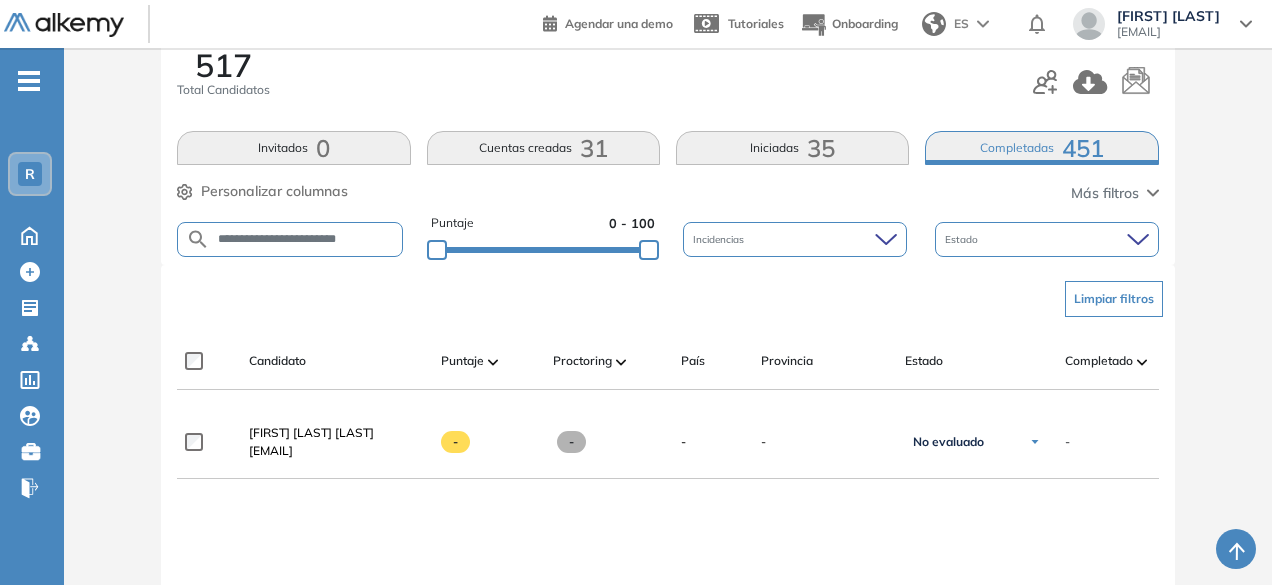 scroll, scrollTop: 274, scrollLeft: 0, axis: vertical 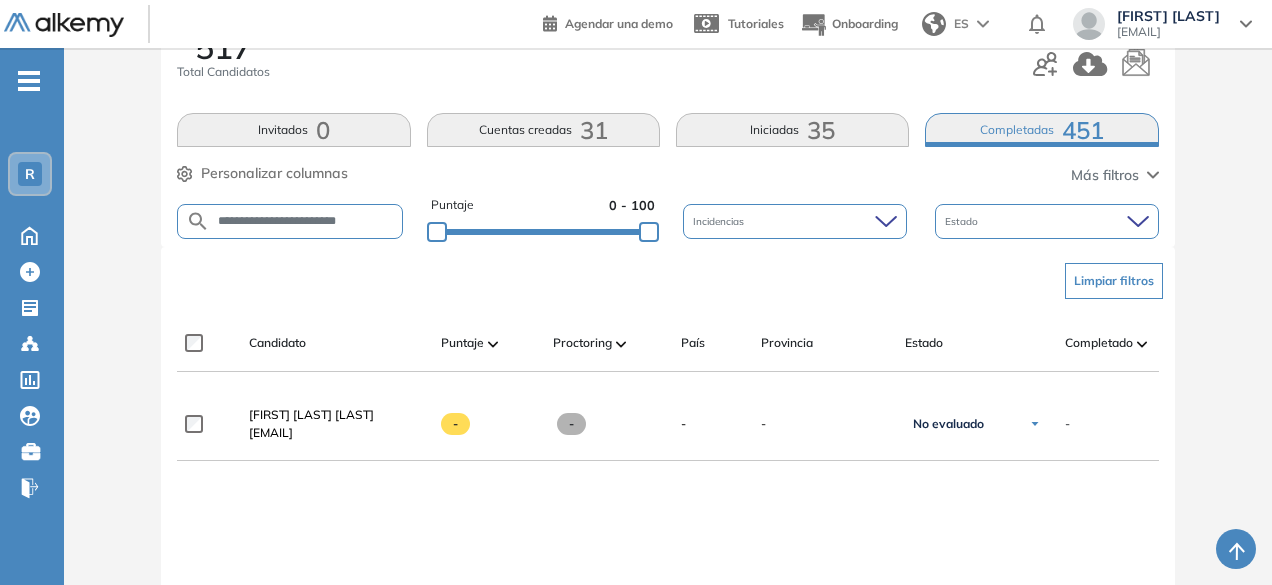 click on "**********" at bounding box center [306, 221] 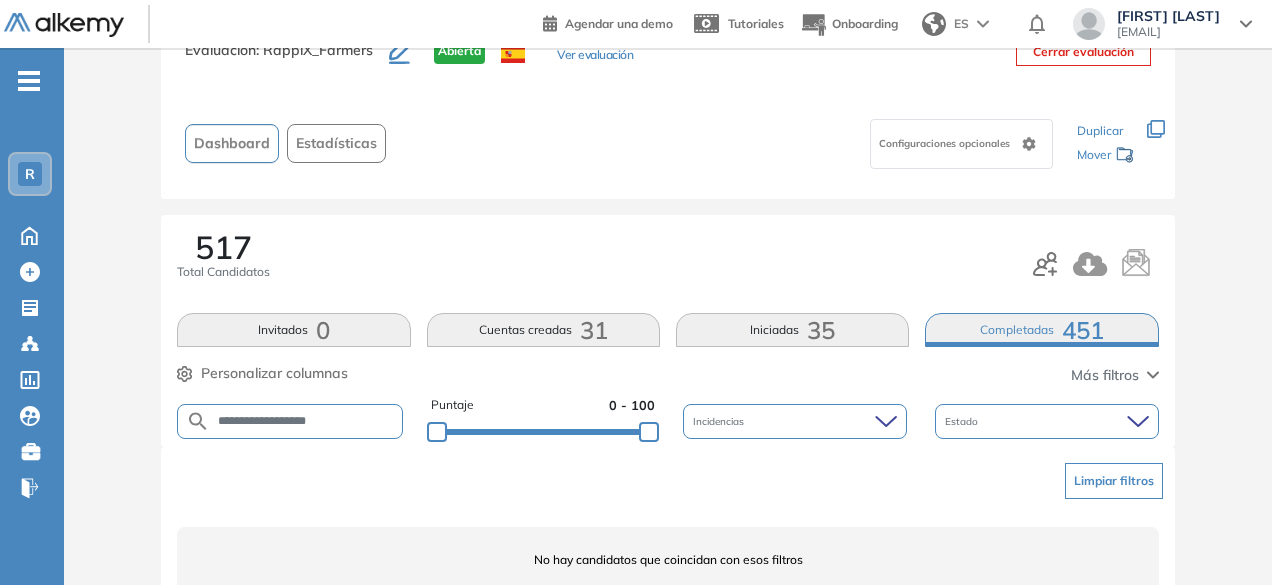 scroll, scrollTop: 154, scrollLeft: 0, axis: vertical 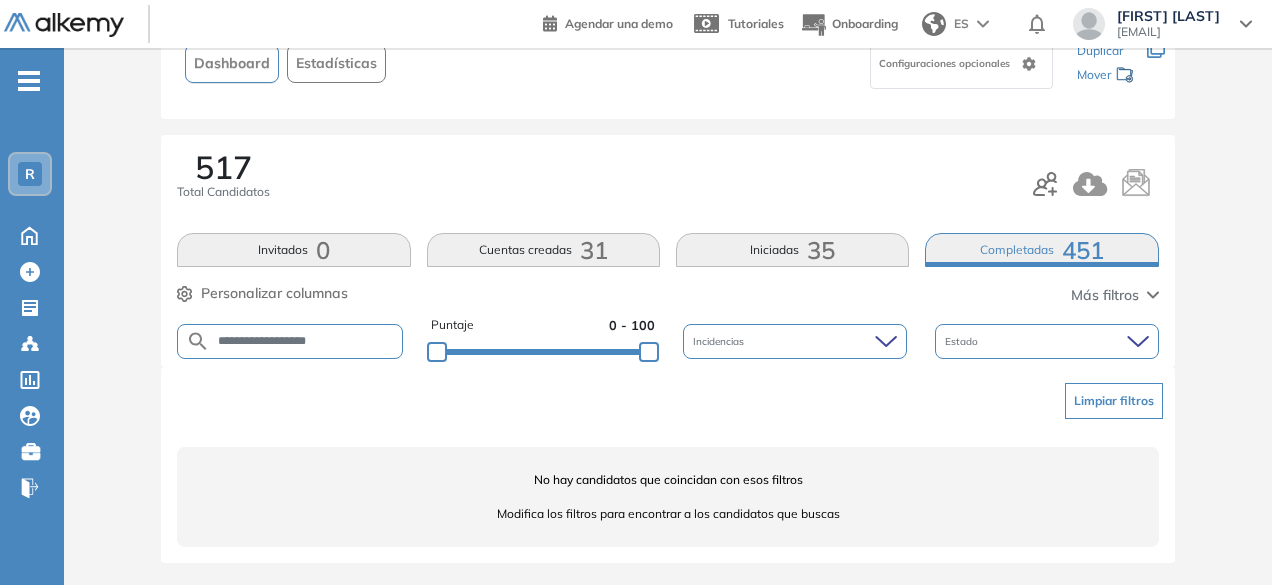 click on "**********" at bounding box center (306, 341) 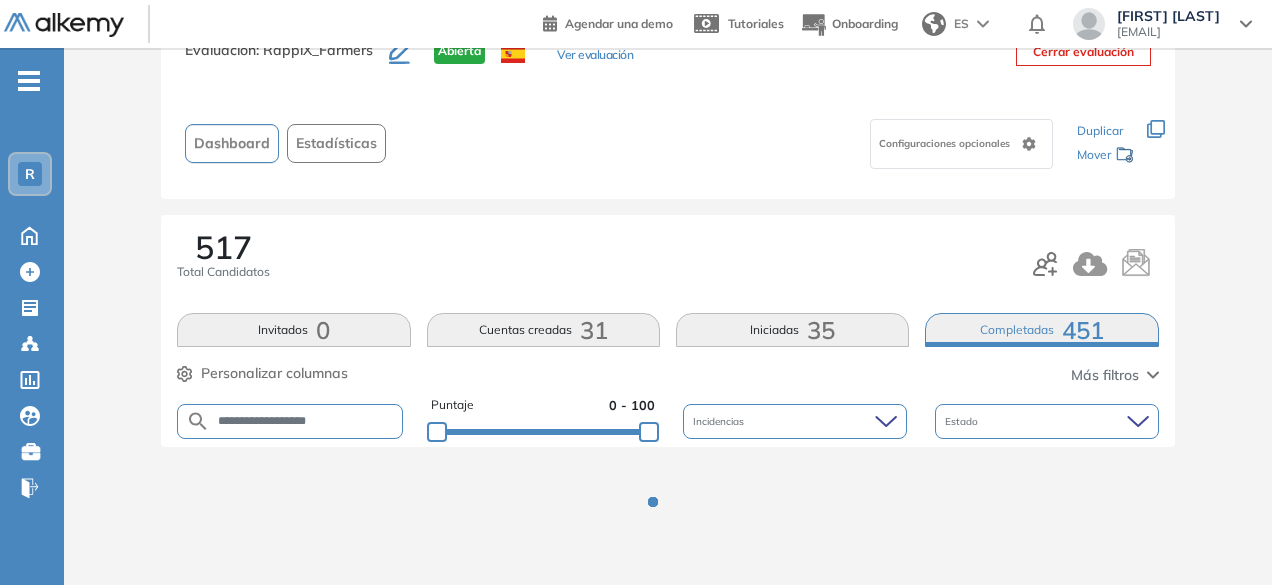 scroll, scrollTop: 154, scrollLeft: 0, axis: vertical 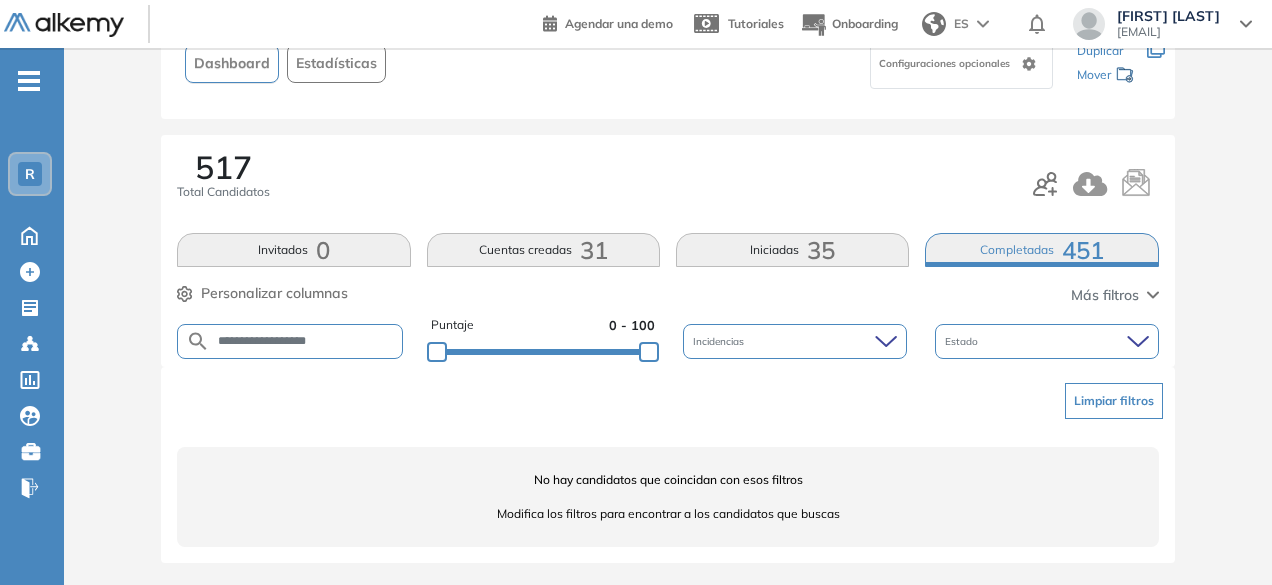 click on "**********" at bounding box center (306, 341) 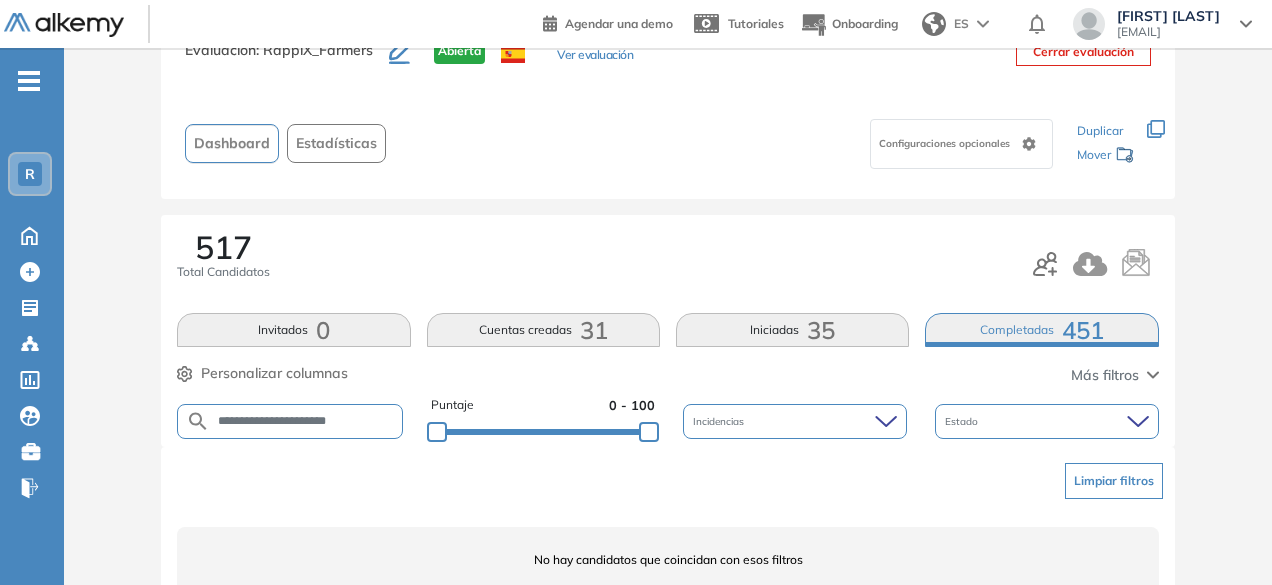 scroll, scrollTop: 154, scrollLeft: 0, axis: vertical 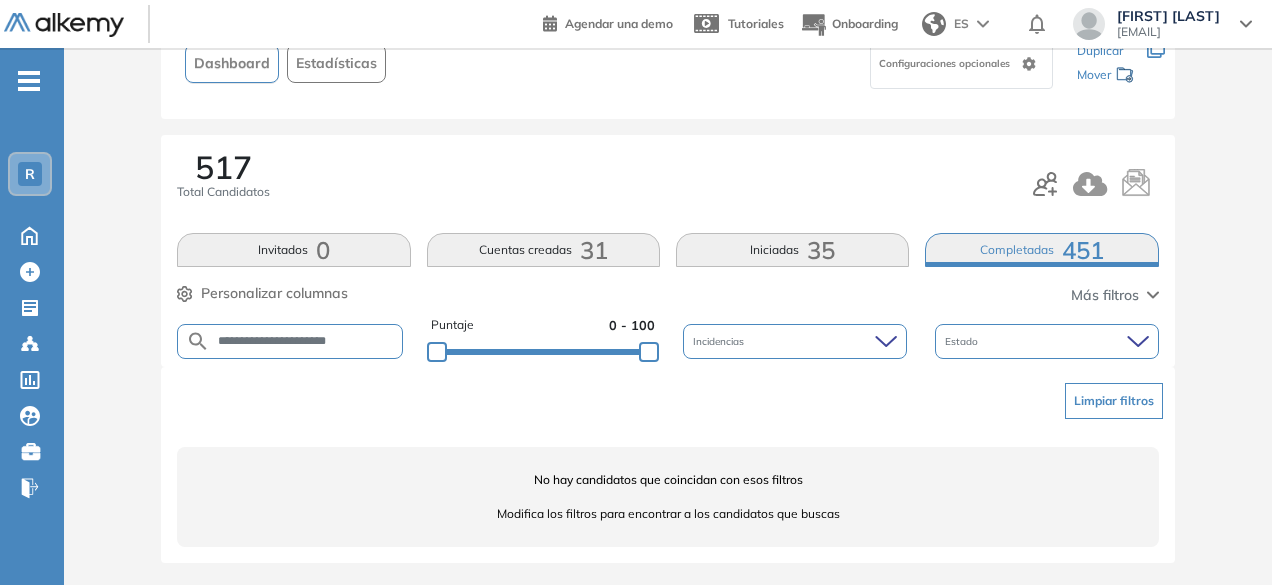 click on "**********" at bounding box center (306, 341) 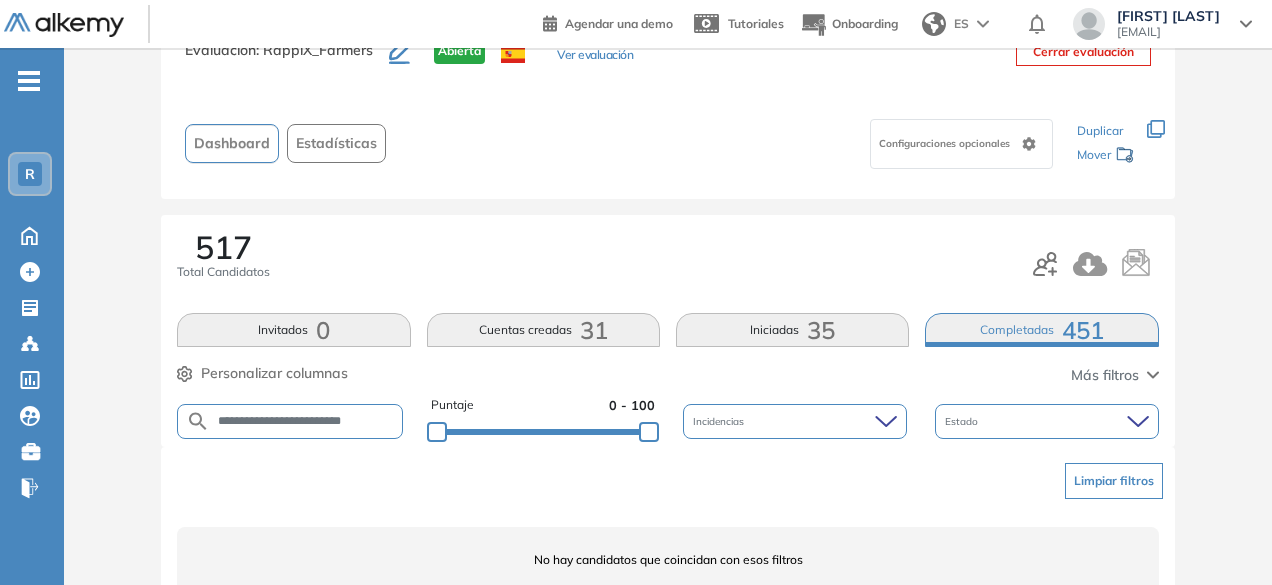 scroll, scrollTop: 154, scrollLeft: 0, axis: vertical 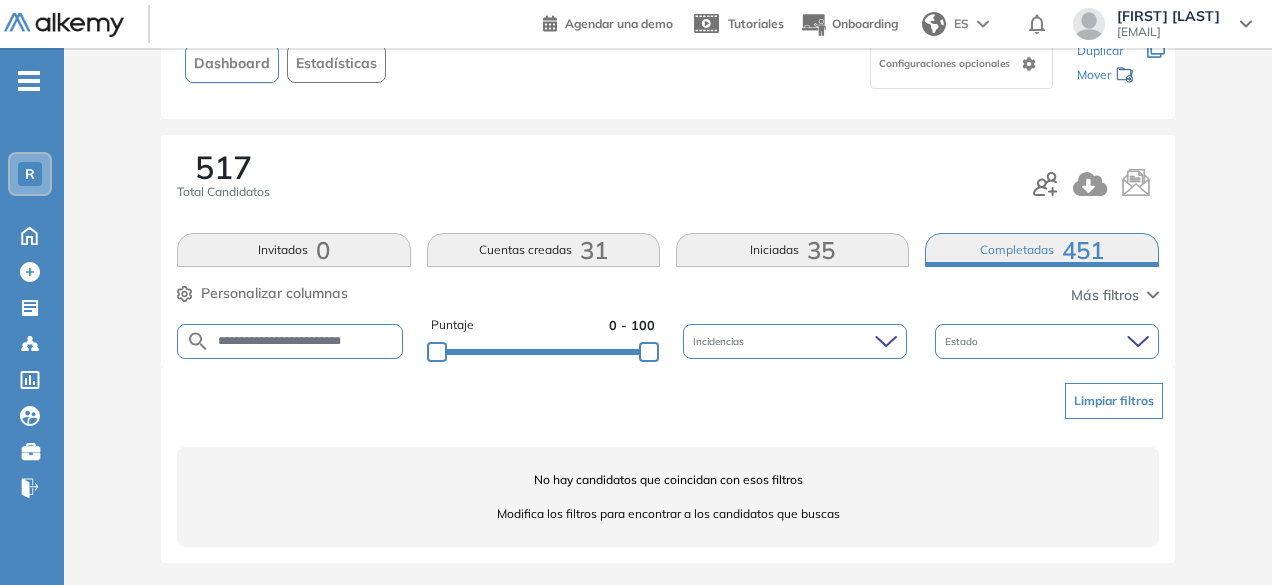 click on "**********" at bounding box center (306, 341) 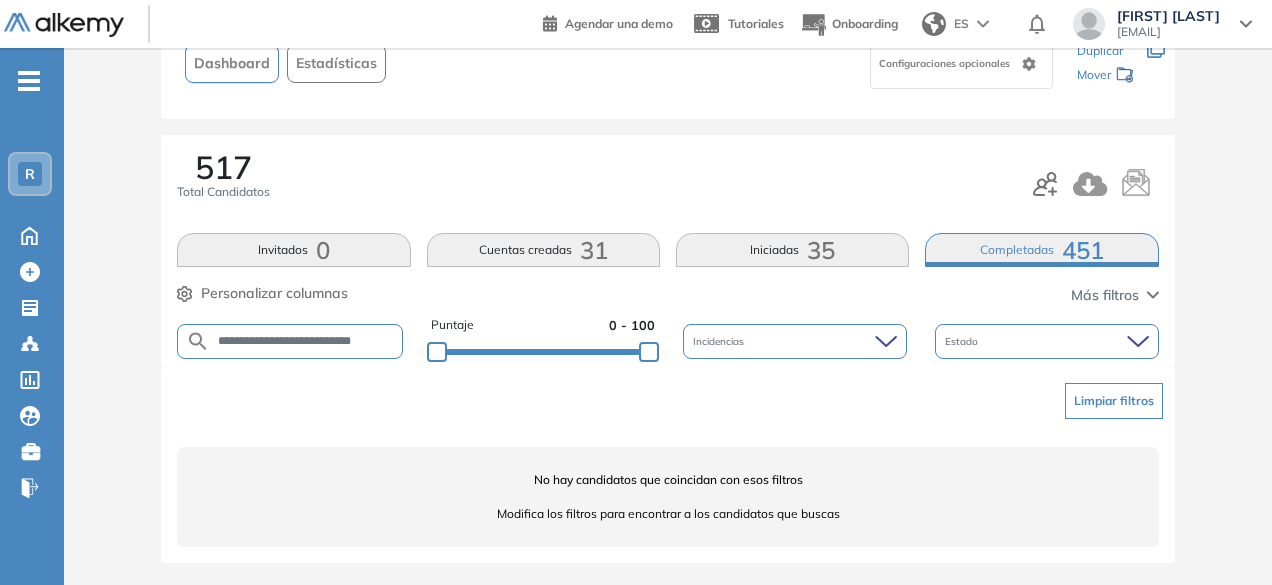 scroll, scrollTop: 0, scrollLeft: 7, axis: horizontal 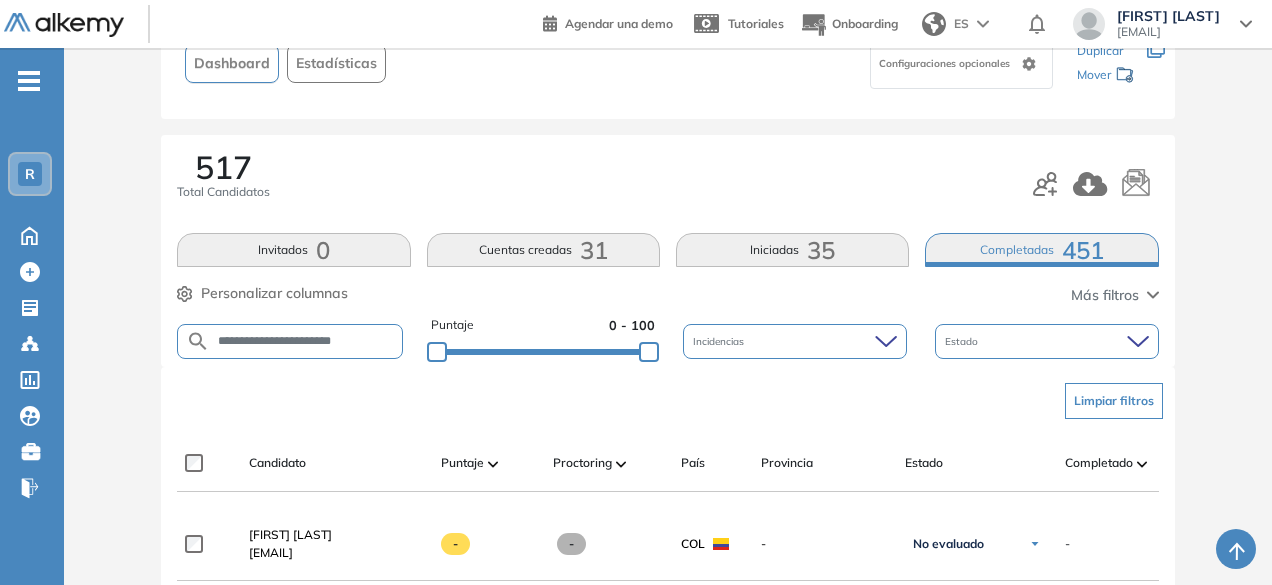 click on "**********" at bounding box center (306, 341) 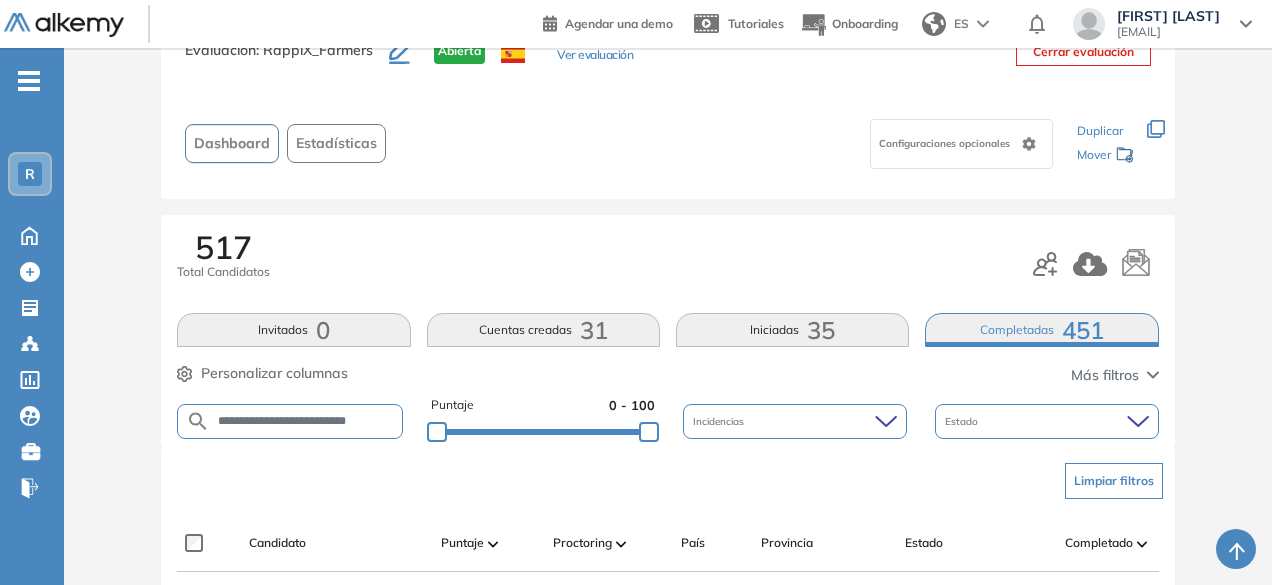 scroll, scrollTop: 154, scrollLeft: 0, axis: vertical 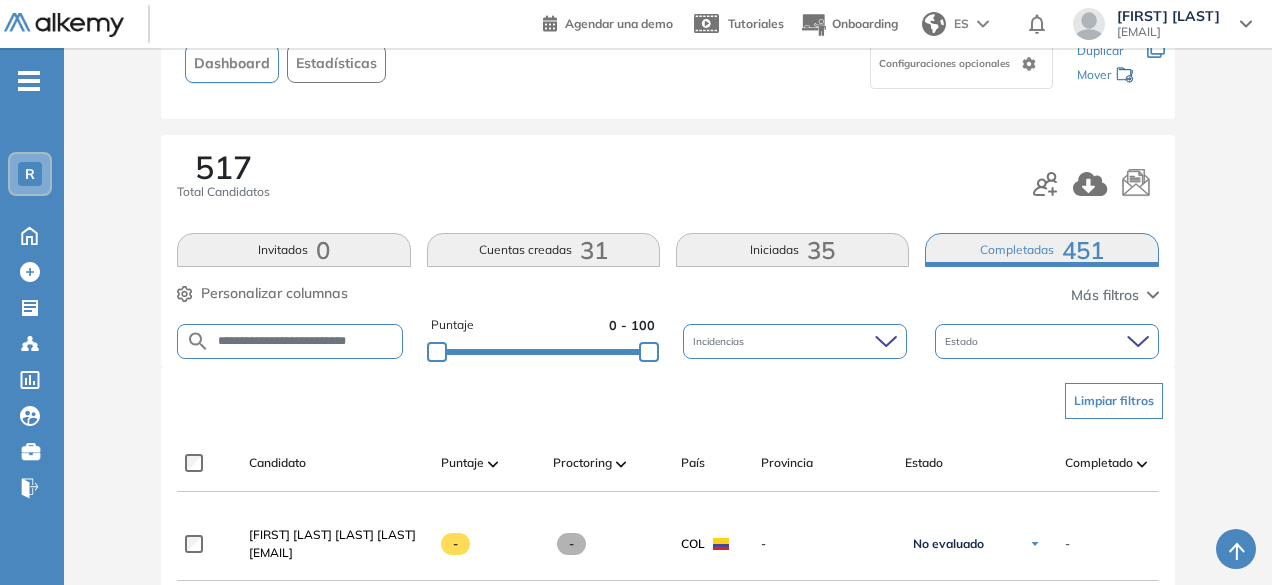 click on "**********" at bounding box center [306, 341] 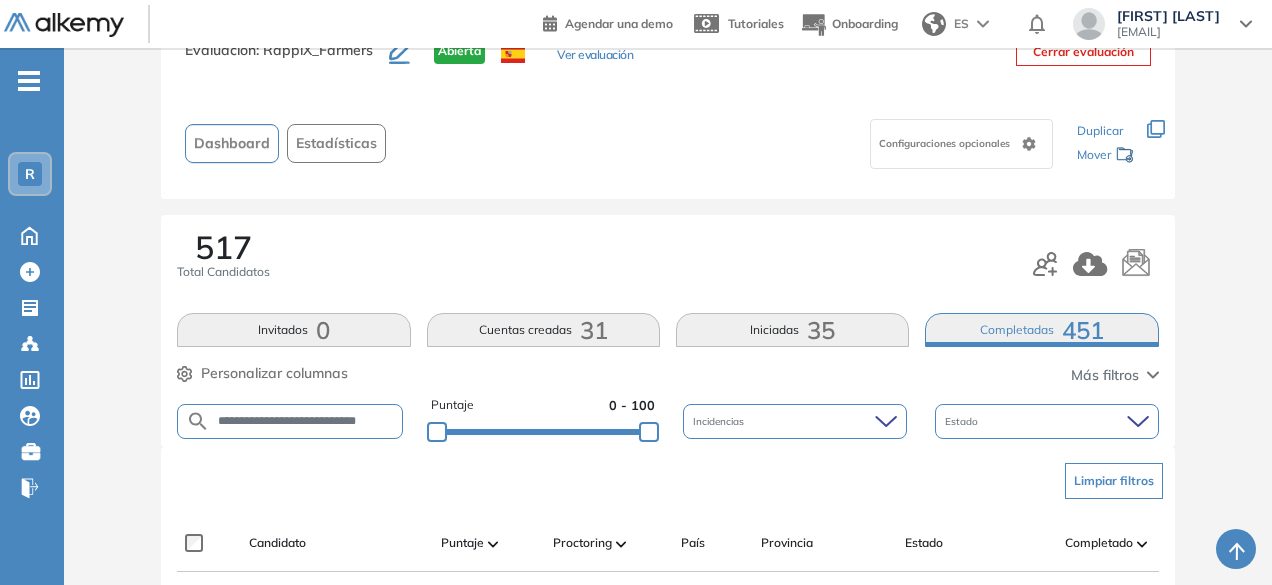 scroll, scrollTop: 154, scrollLeft: 0, axis: vertical 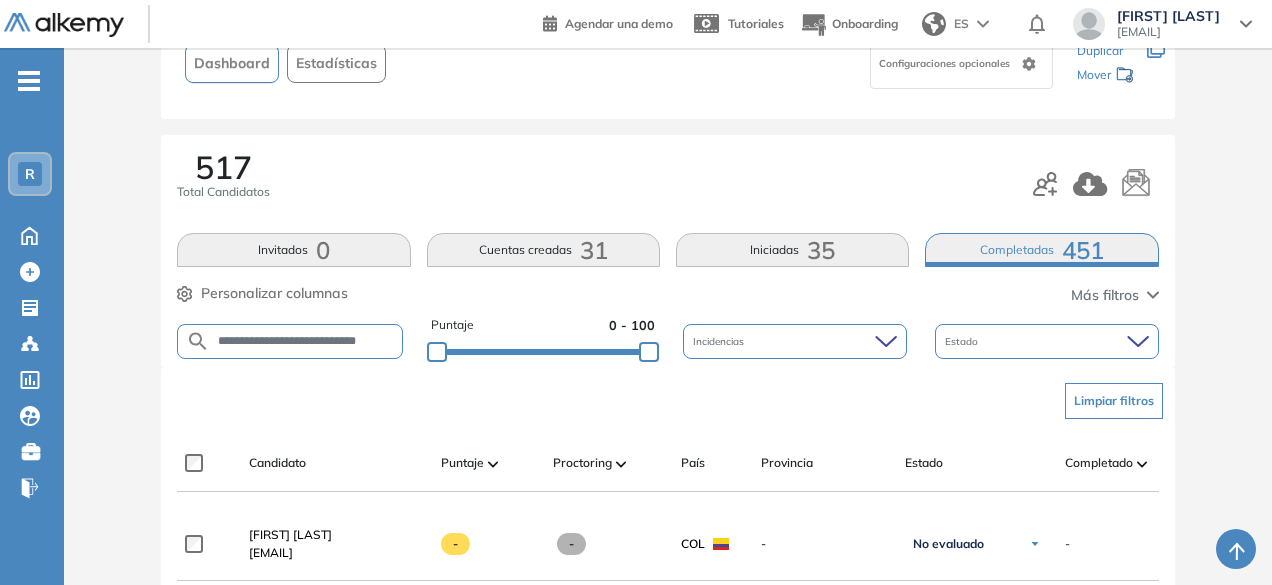 click on "**********" at bounding box center (306, 341) 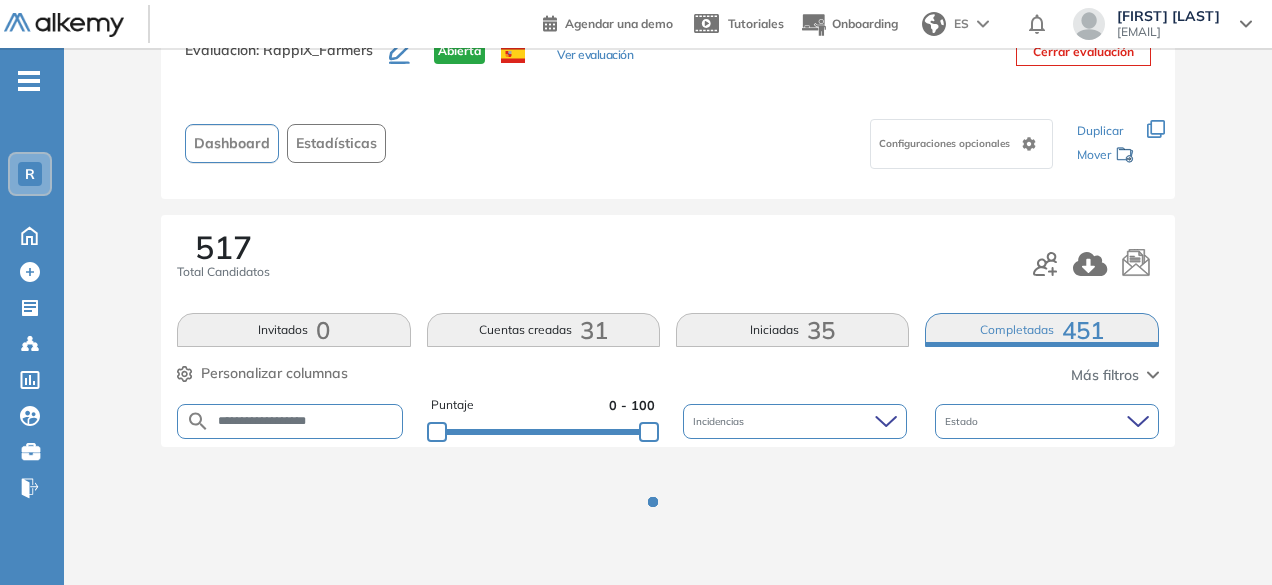 scroll, scrollTop: 154, scrollLeft: 0, axis: vertical 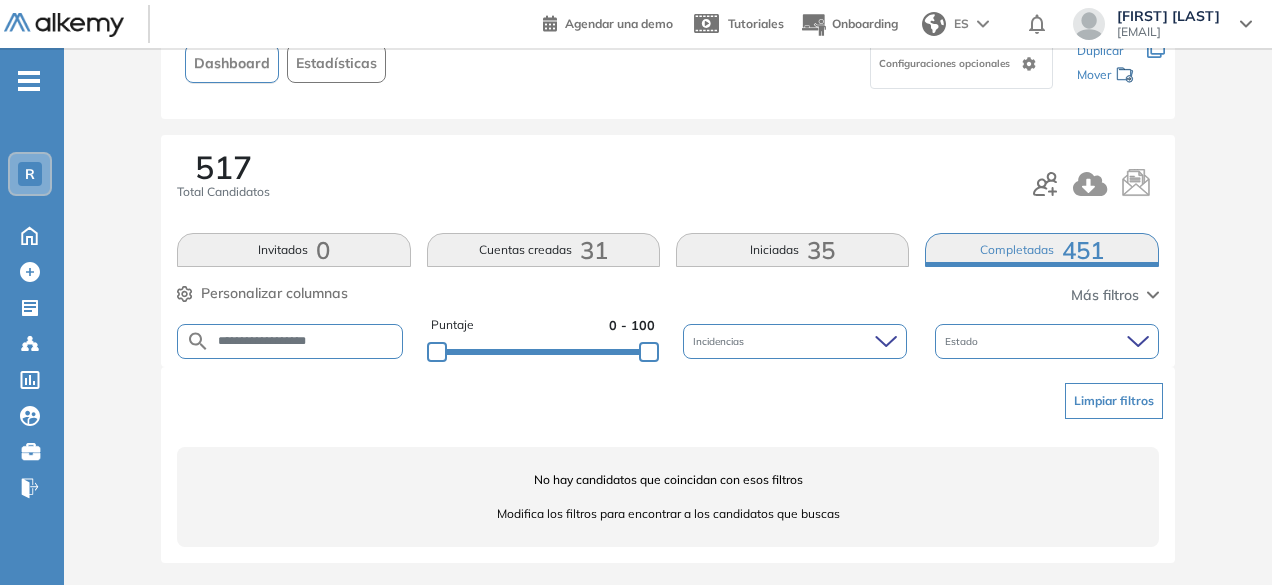 click on "**********" at bounding box center [306, 341] 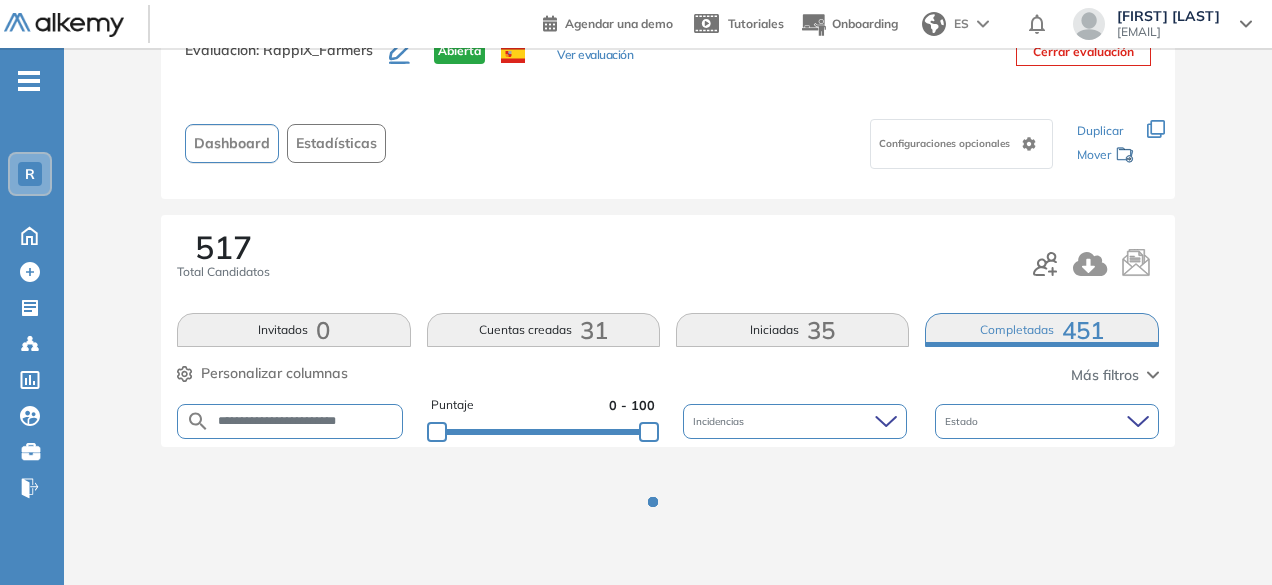 scroll, scrollTop: 154, scrollLeft: 0, axis: vertical 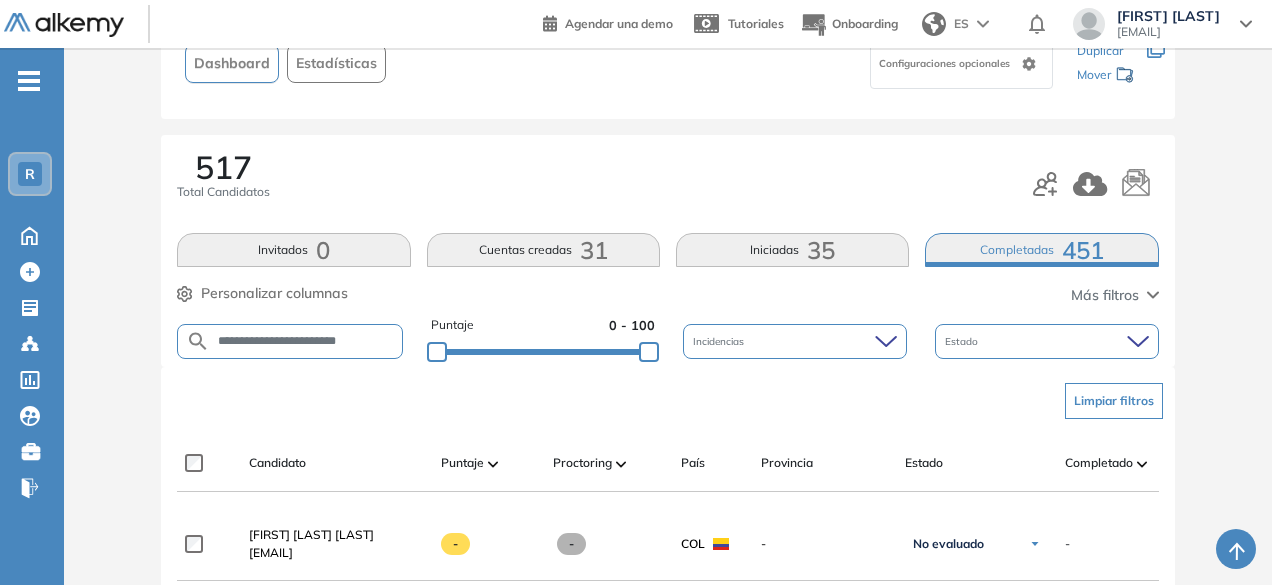 click on "**********" at bounding box center (306, 341) 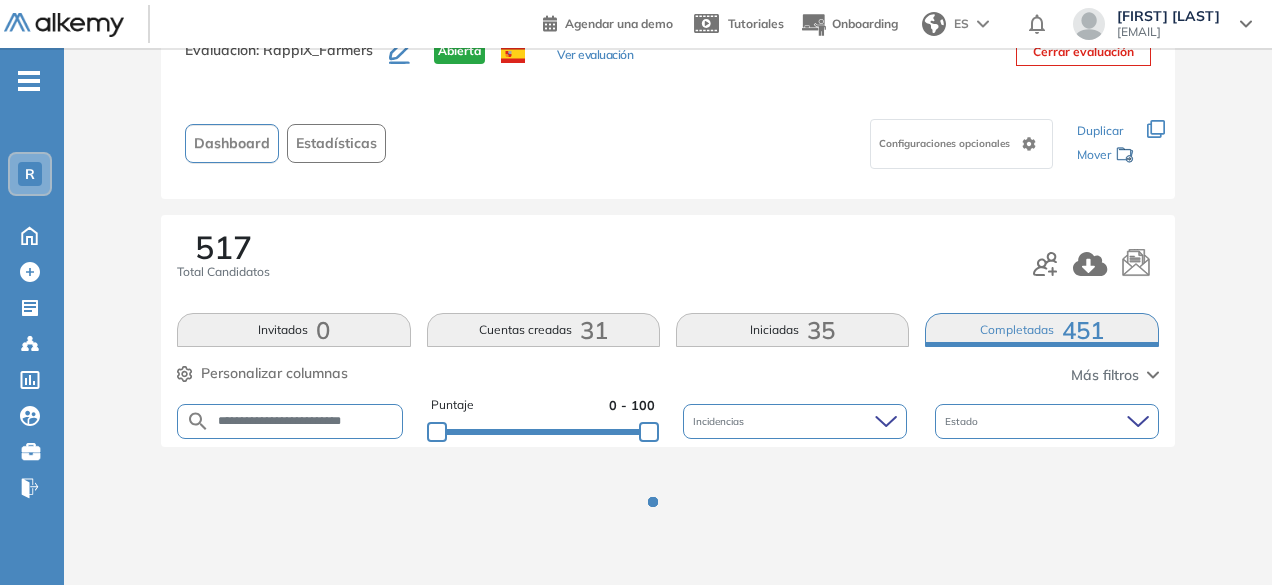 scroll, scrollTop: 154, scrollLeft: 0, axis: vertical 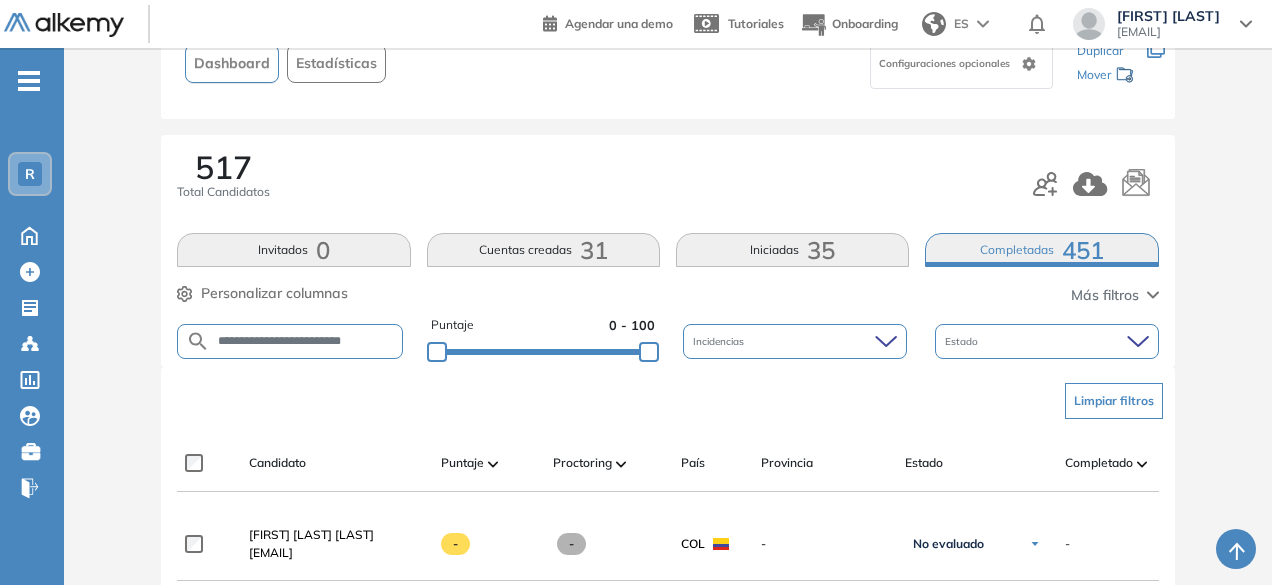 click on "**********" at bounding box center [306, 341] 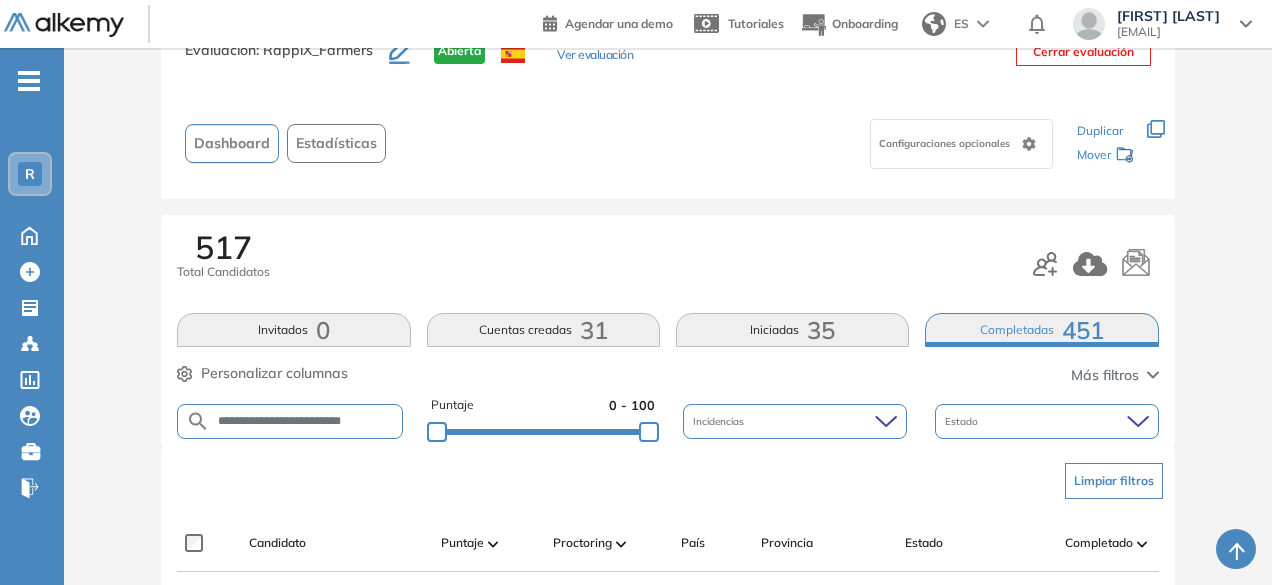 scroll, scrollTop: 154, scrollLeft: 0, axis: vertical 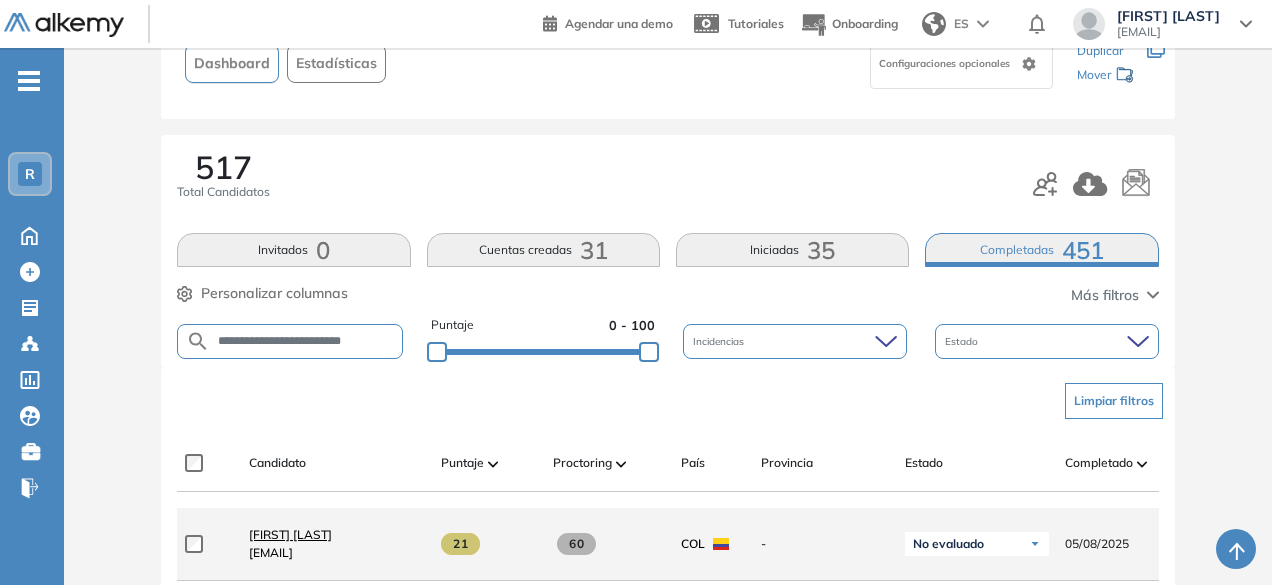 click on "[FIRST] [LAST]" at bounding box center (290, 534) 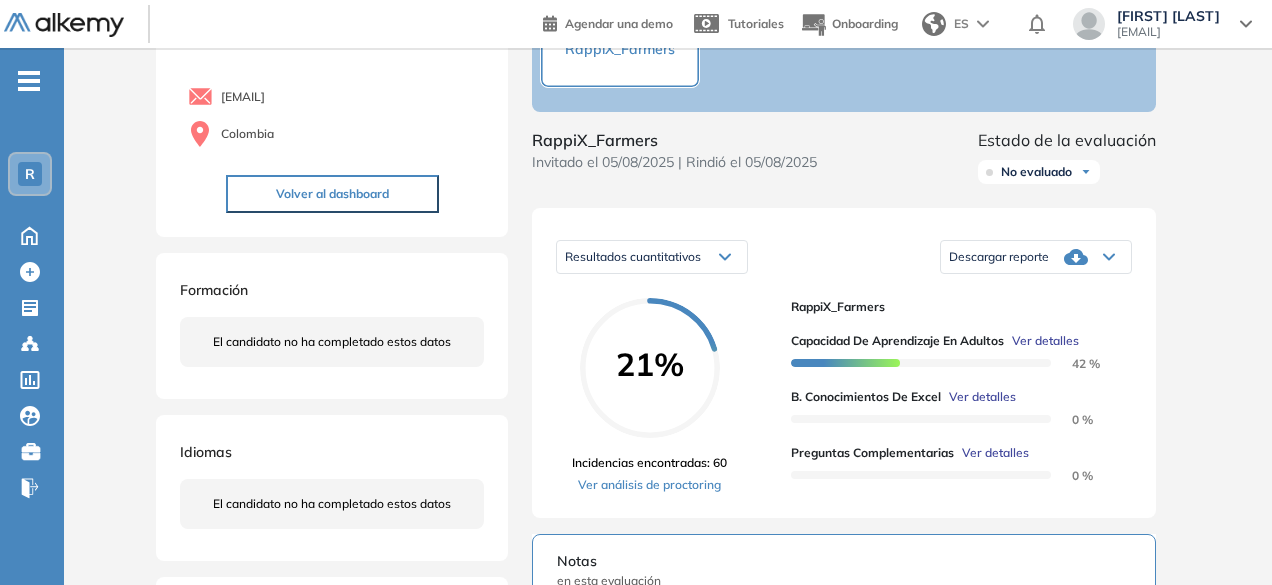 scroll, scrollTop: 145, scrollLeft: 0, axis: vertical 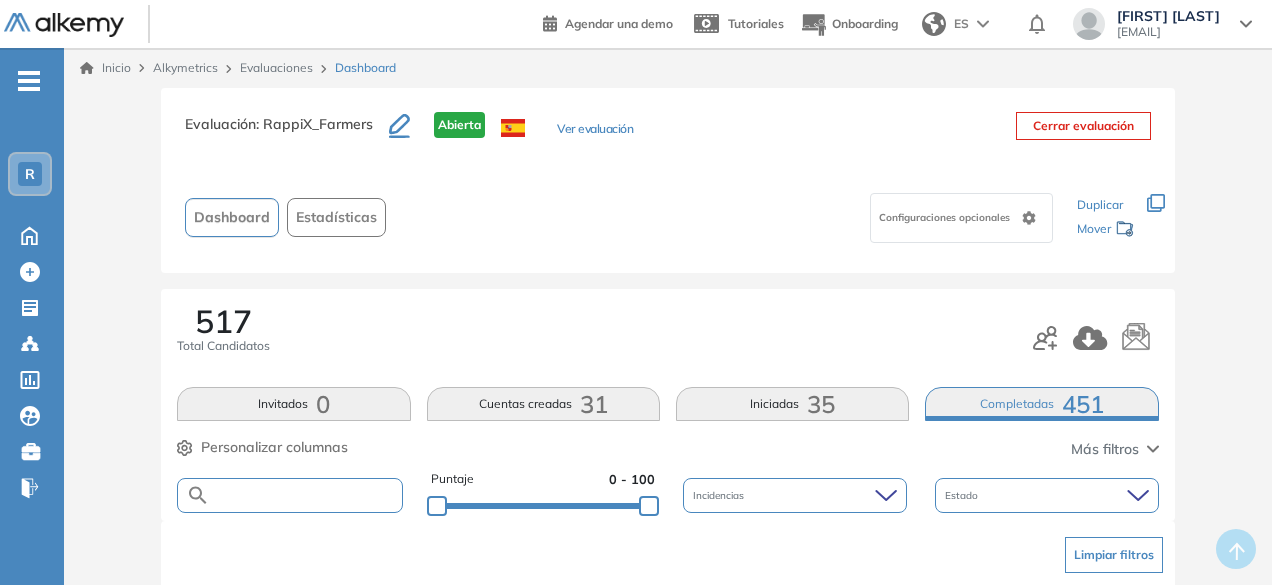 click at bounding box center [305, 495] 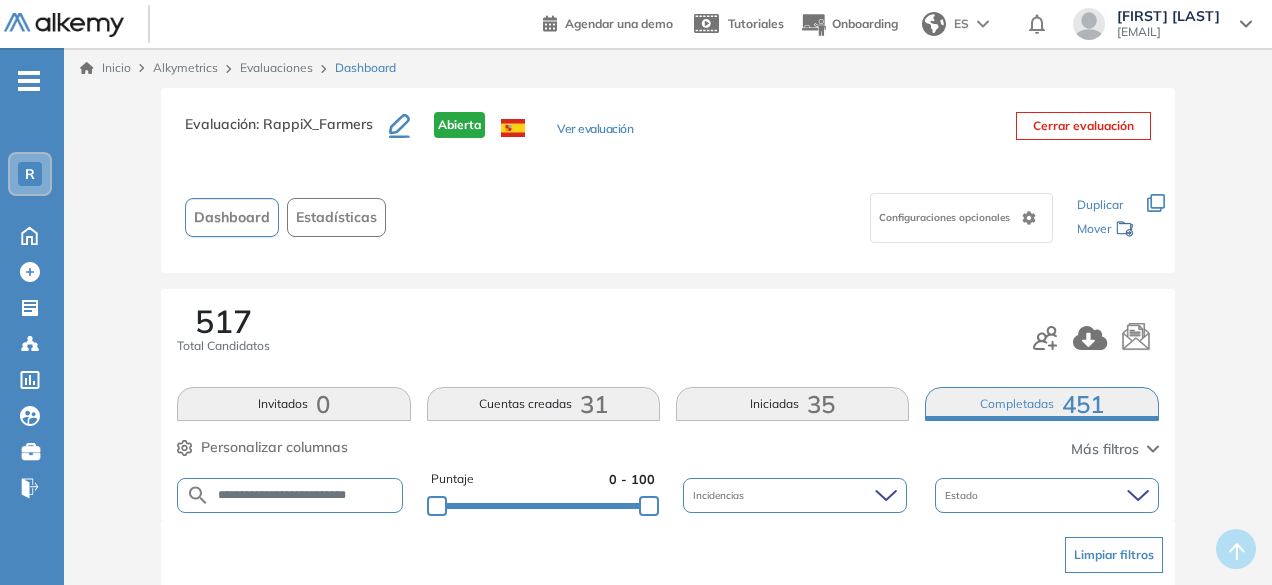 scroll, scrollTop: 0, scrollLeft: 0, axis: both 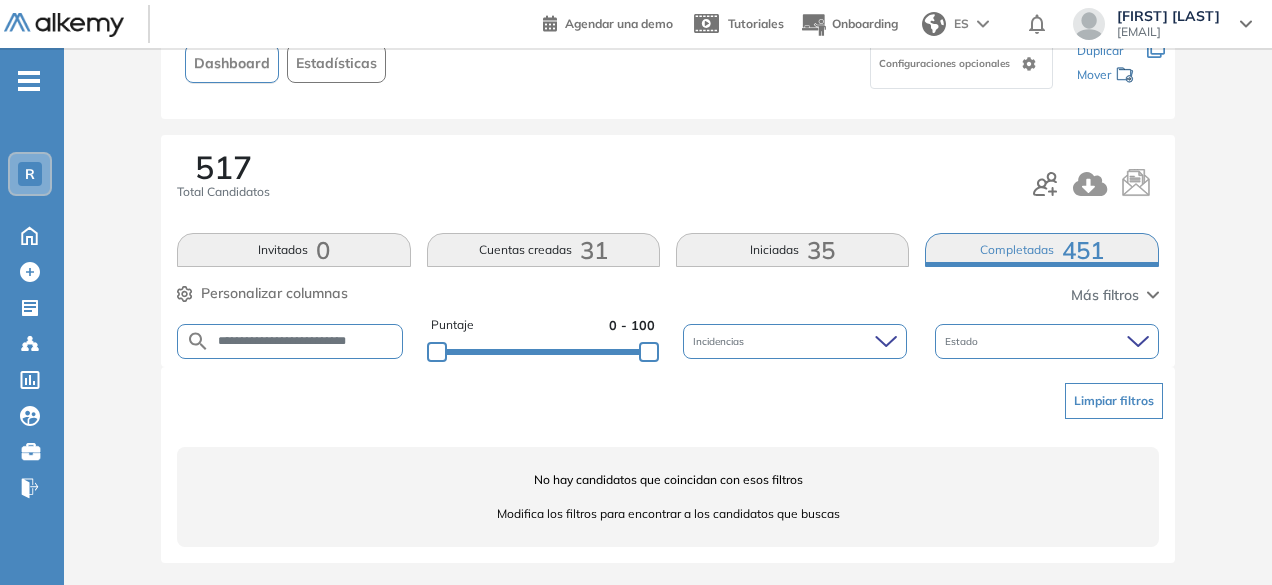 click on "**********" at bounding box center [306, 341] 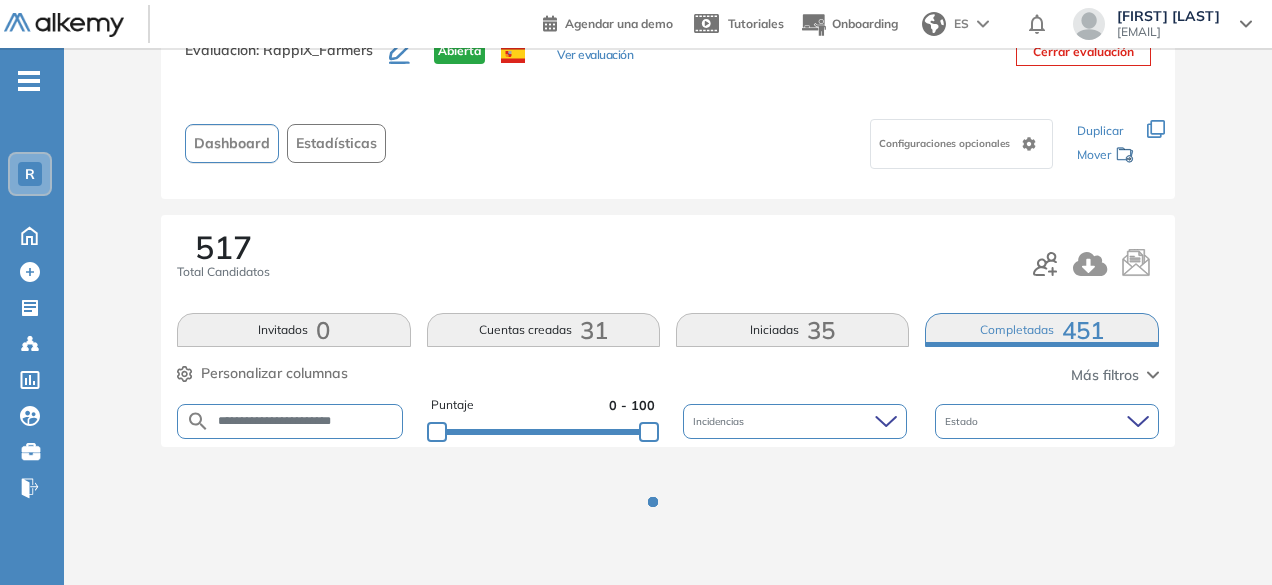 scroll, scrollTop: 154, scrollLeft: 0, axis: vertical 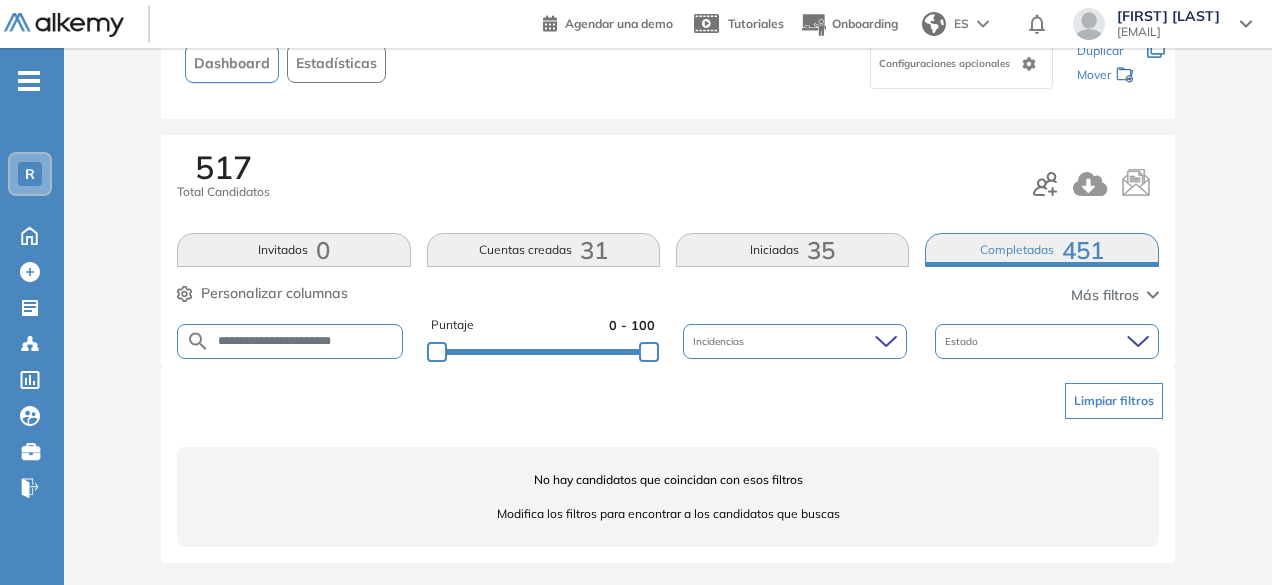 click on "**********" at bounding box center (306, 341) 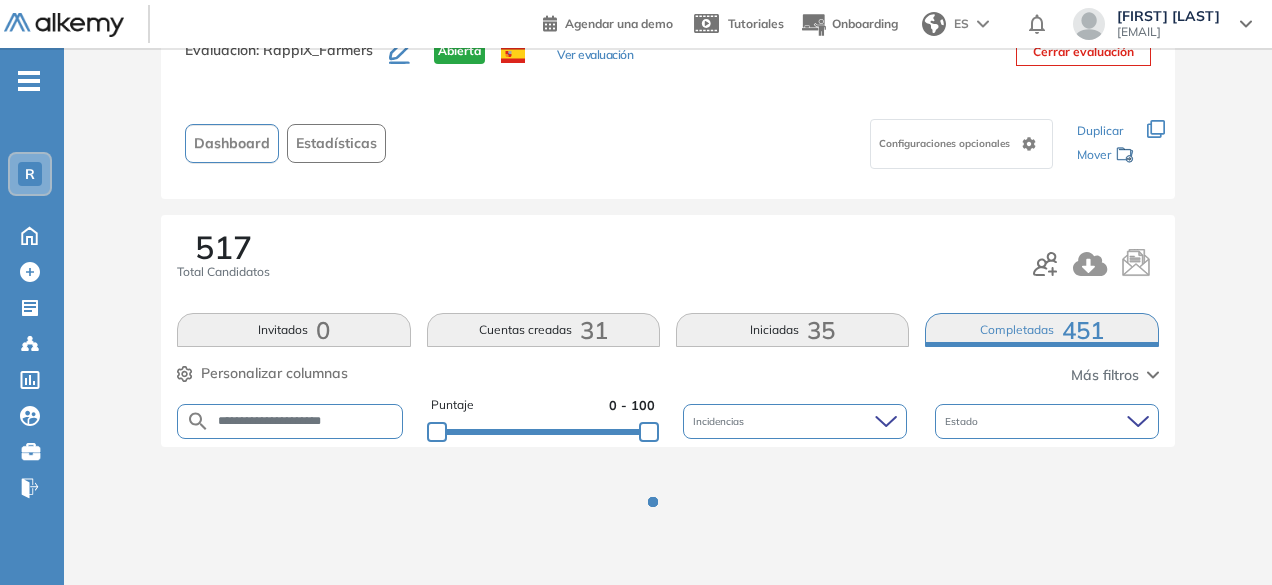 scroll, scrollTop: 154, scrollLeft: 0, axis: vertical 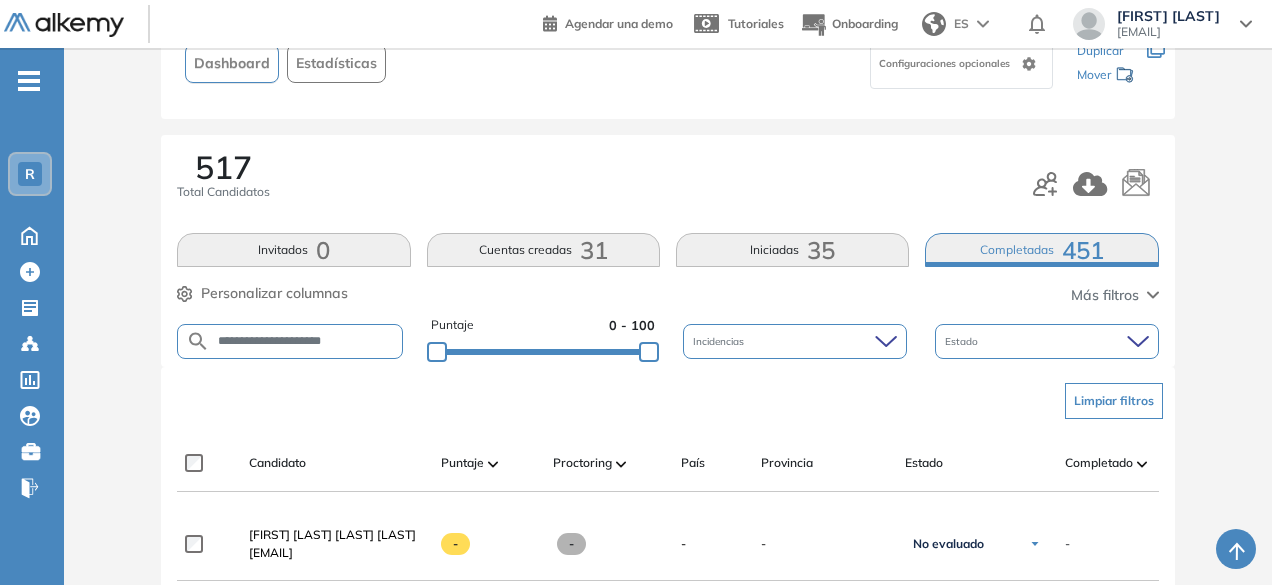 click on "**********" at bounding box center (306, 341) 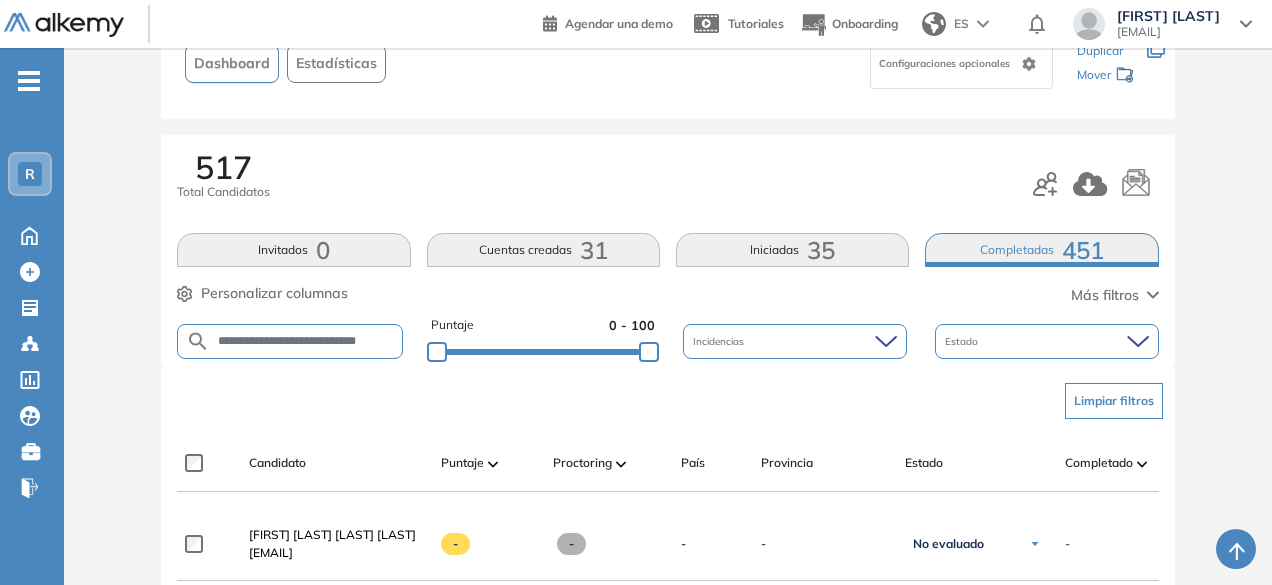 scroll, scrollTop: 0, scrollLeft: 18, axis: horizontal 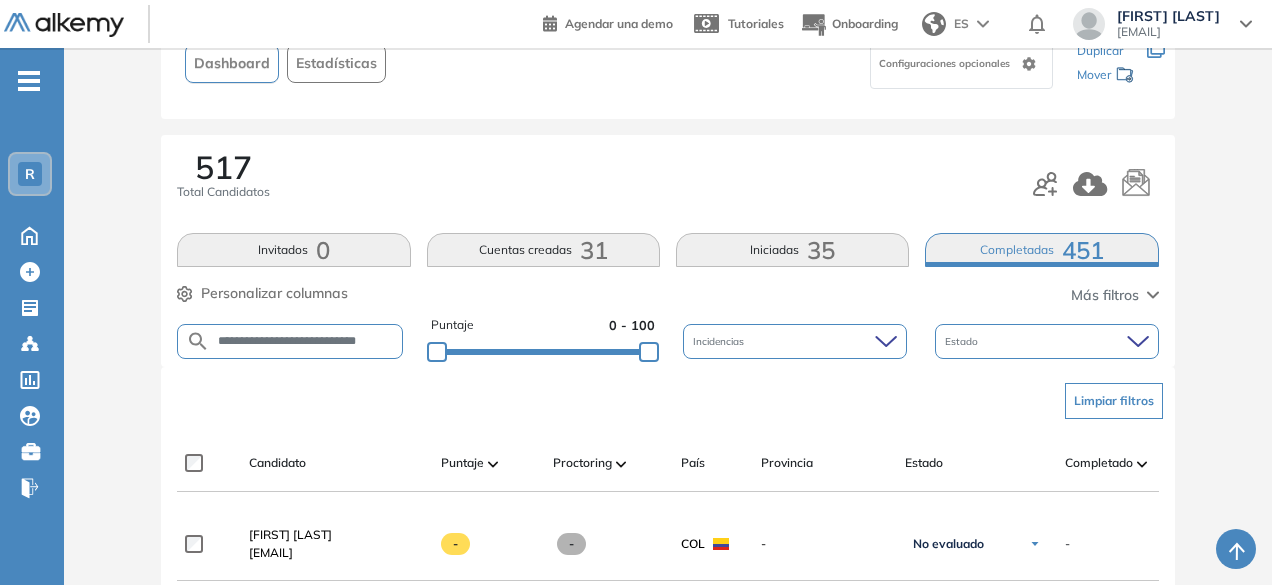 click on "**********" at bounding box center (306, 341) 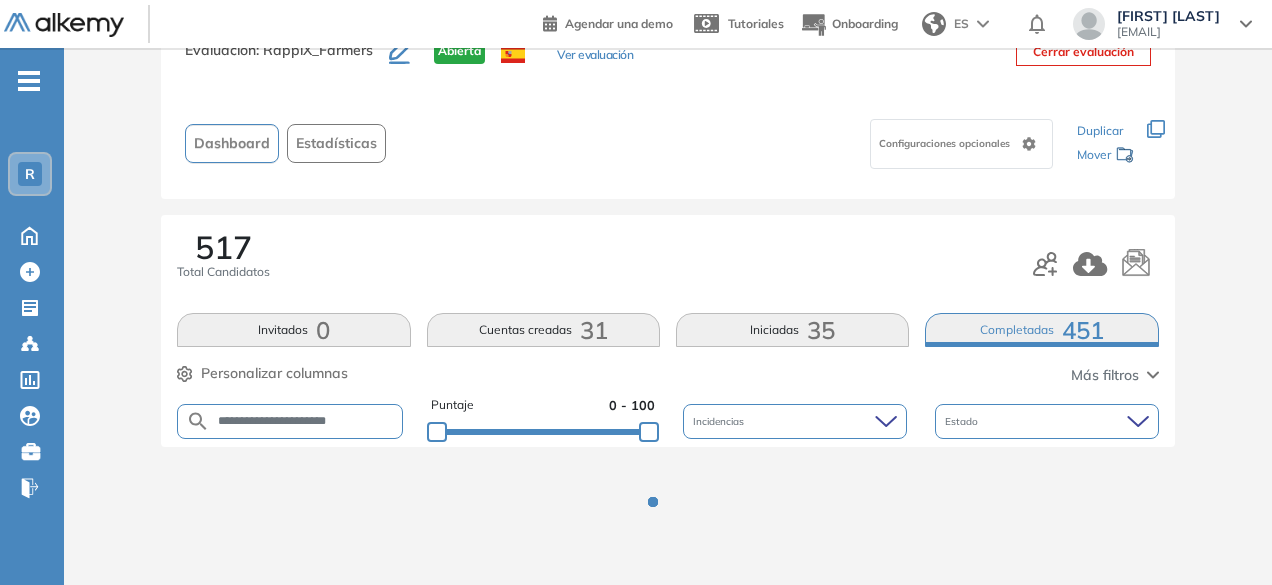 scroll, scrollTop: 154, scrollLeft: 0, axis: vertical 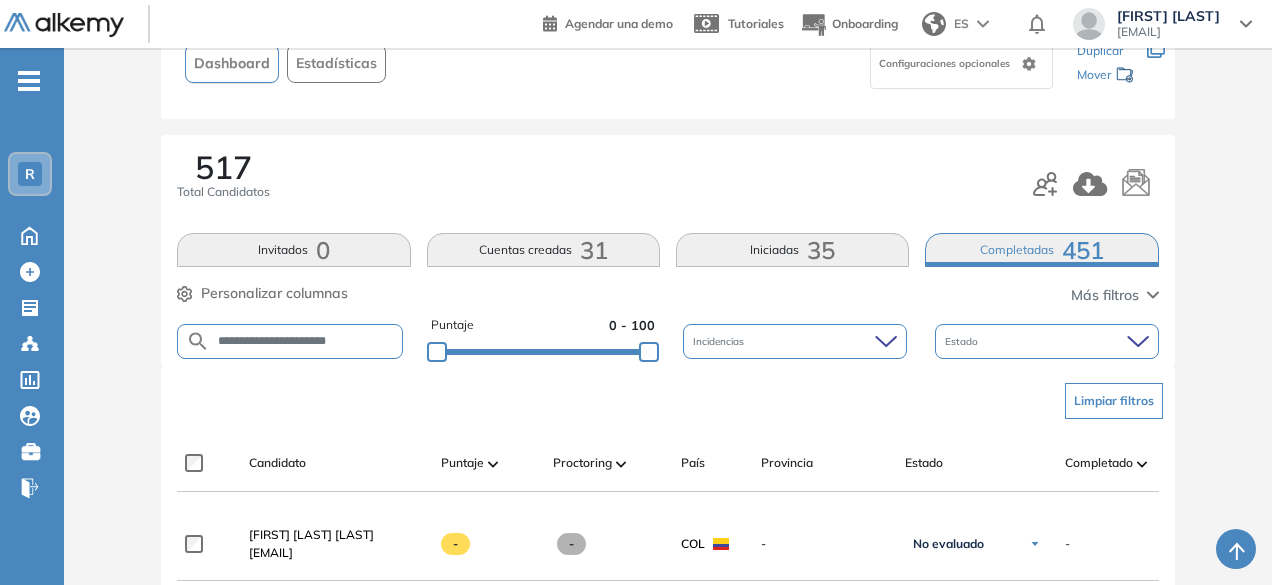click on "**********" at bounding box center [306, 341] 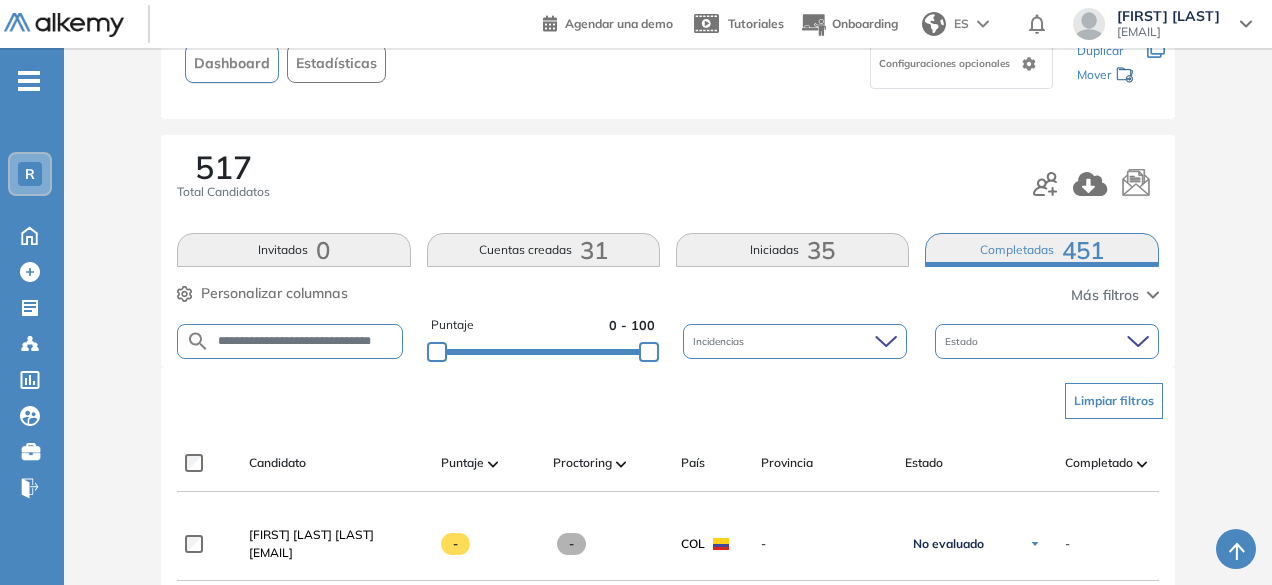 scroll, scrollTop: 0, scrollLeft: 10, axis: horizontal 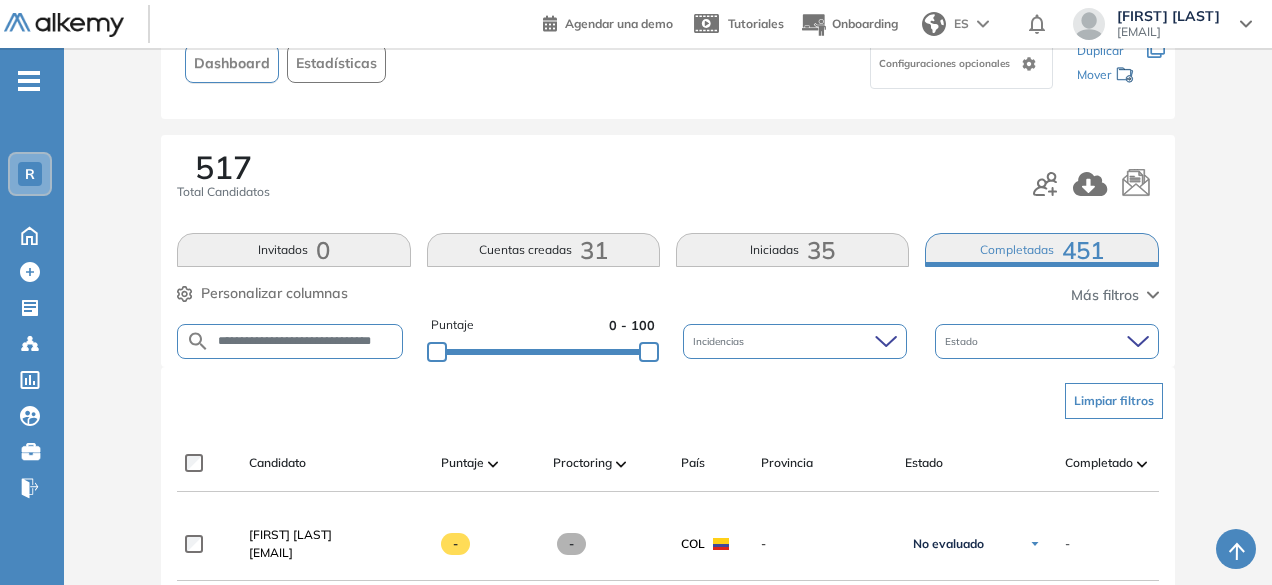 click on "**********" at bounding box center [306, 341] 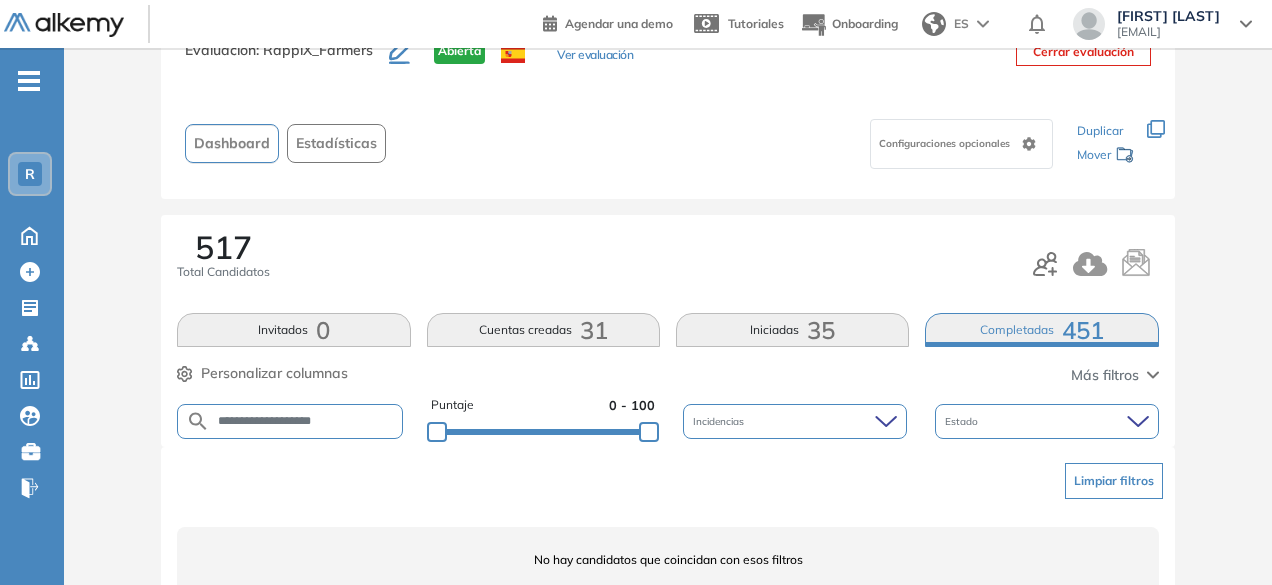 scroll, scrollTop: 154, scrollLeft: 0, axis: vertical 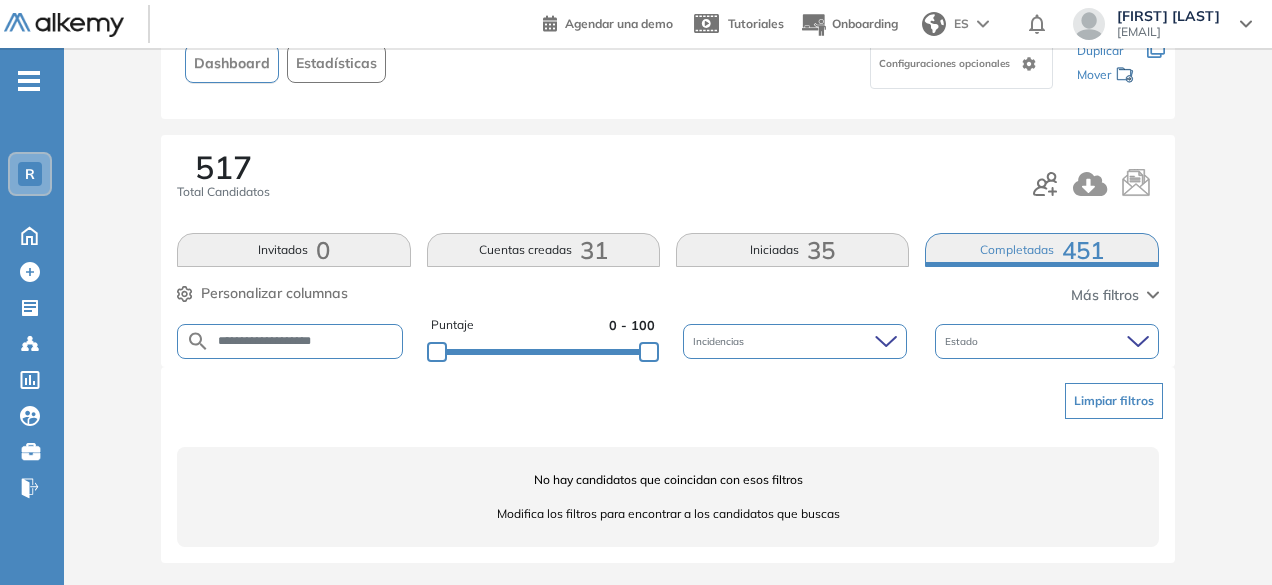 click on "**********" at bounding box center [306, 341] 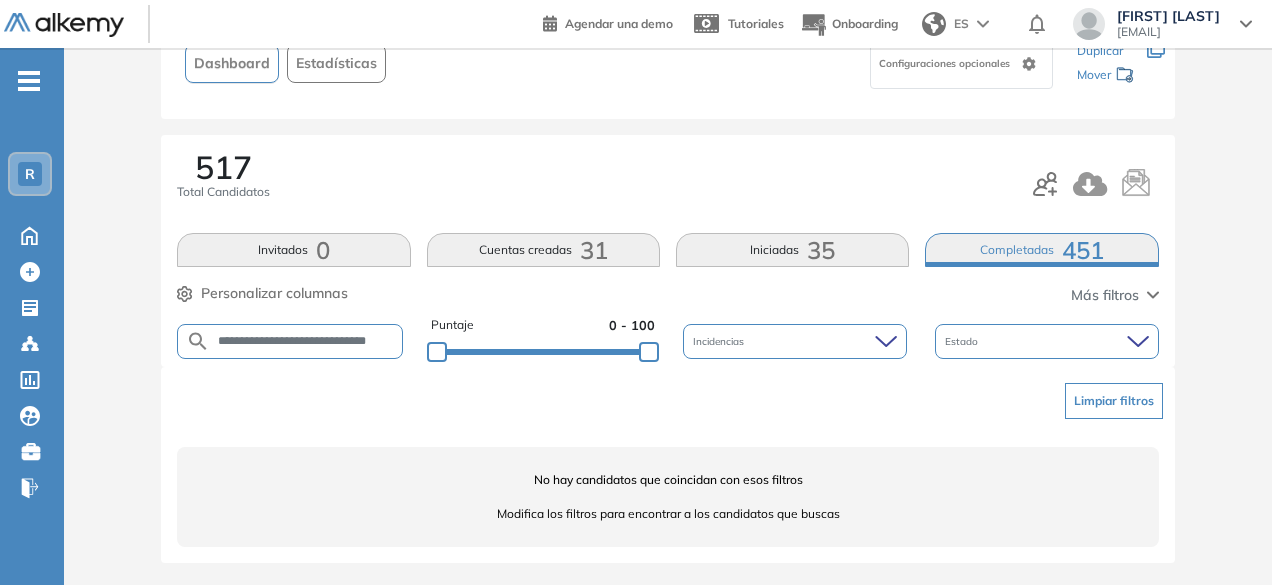scroll, scrollTop: 0, scrollLeft: 26, axis: horizontal 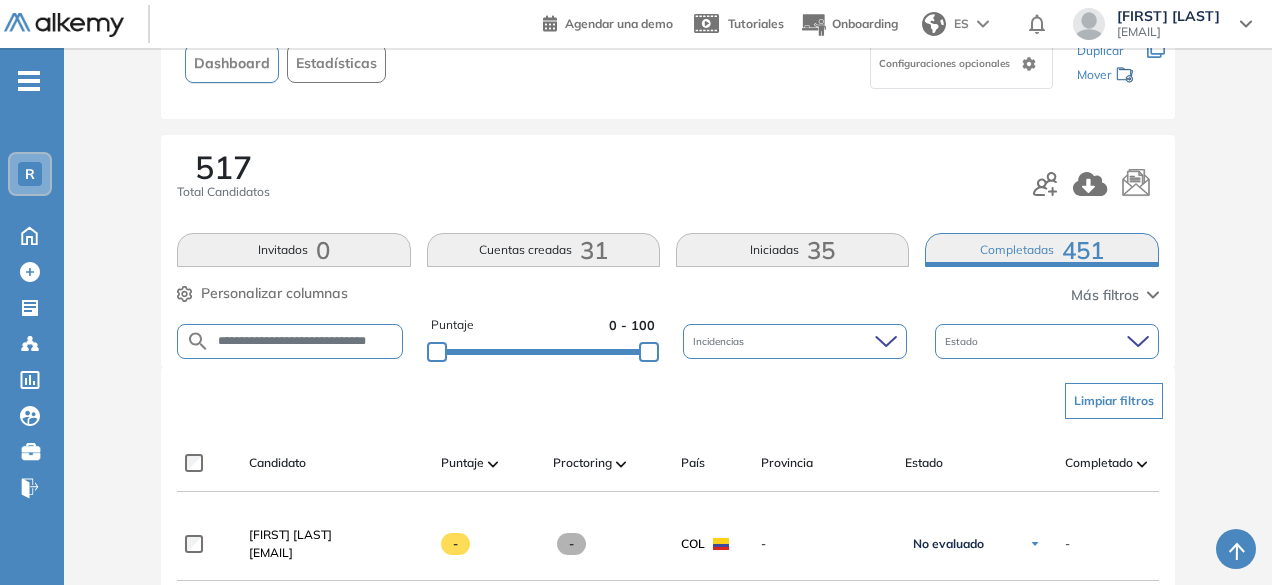 click on "**********" at bounding box center [306, 341] 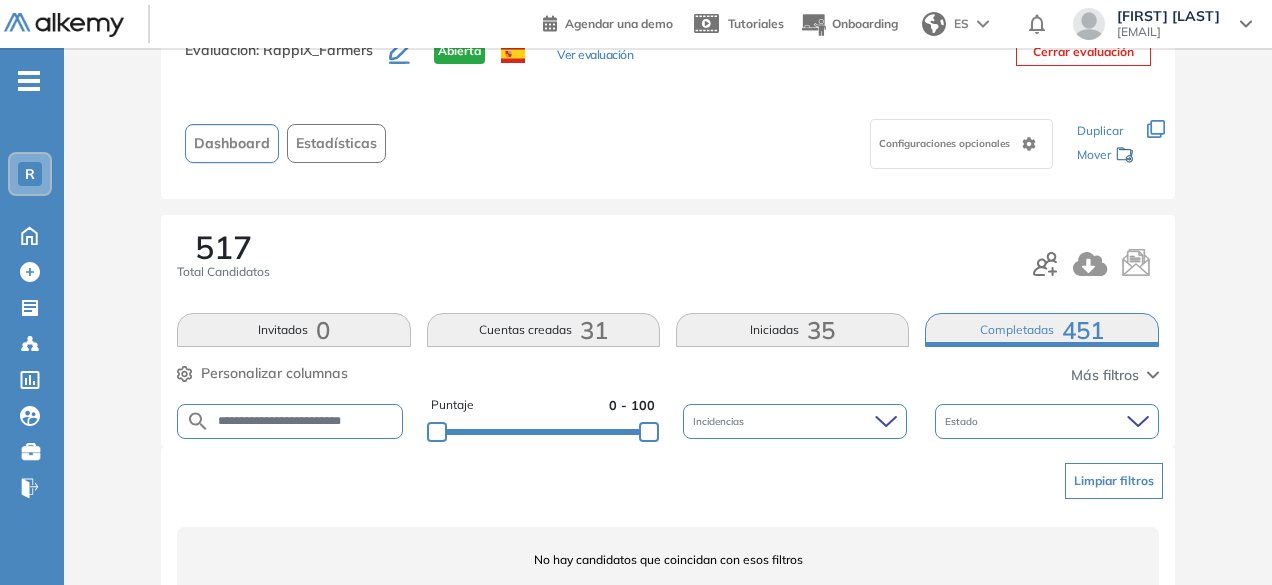 scroll, scrollTop: 154, scrollLeft: 0, axis: vertical 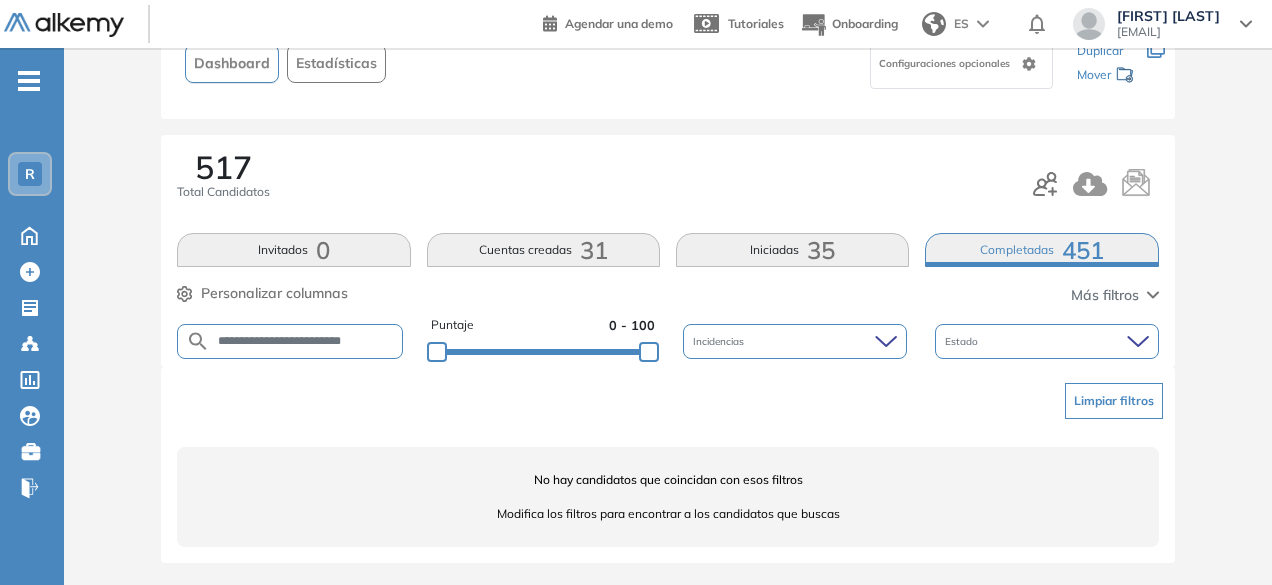 click on "**********" at bounding box center (290, 341) 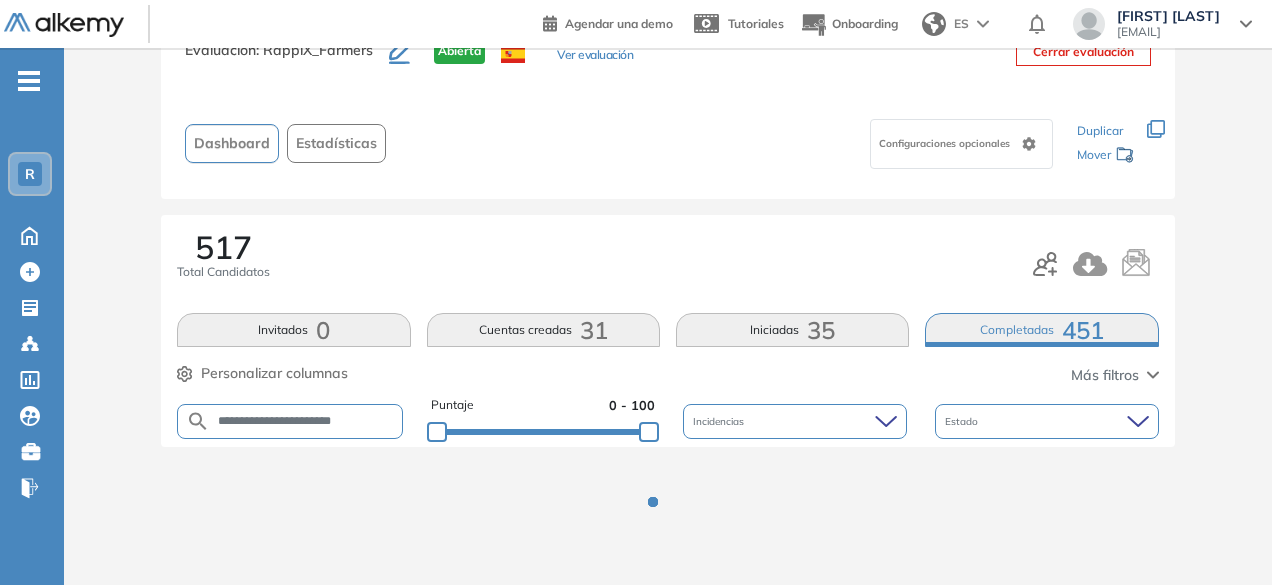 scroll, scrollTop: 154, scrollLeft: 0, axis: vertical 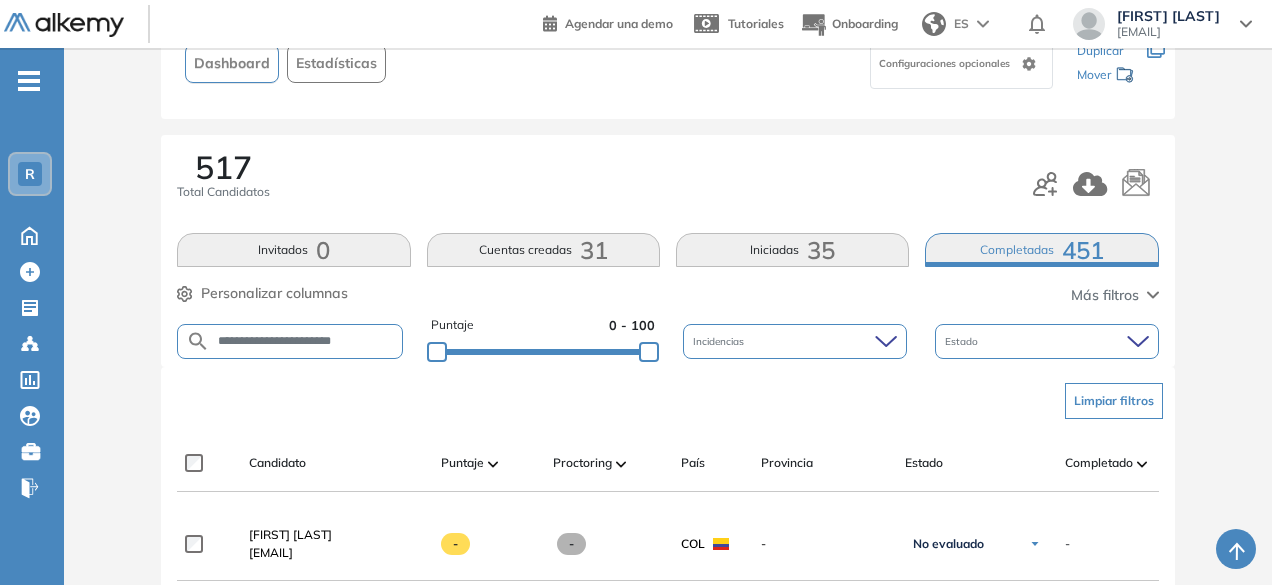click on "**********" at bounding box center (306, 341) 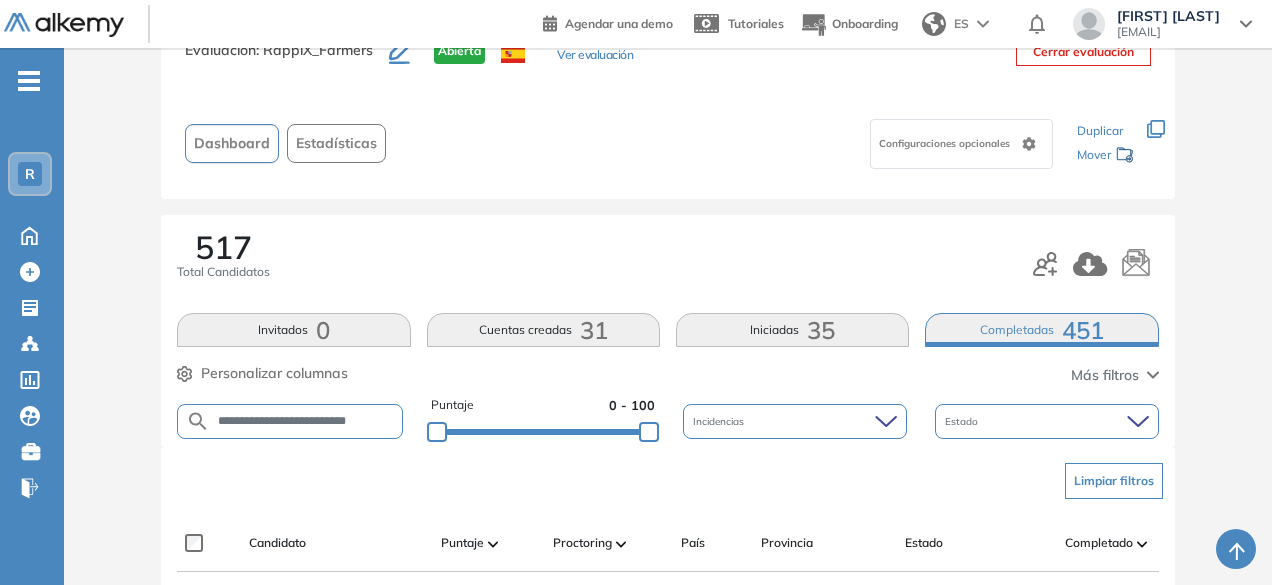 scroll, scrollTop: 154, scrollLeft: 0, axis: vertical 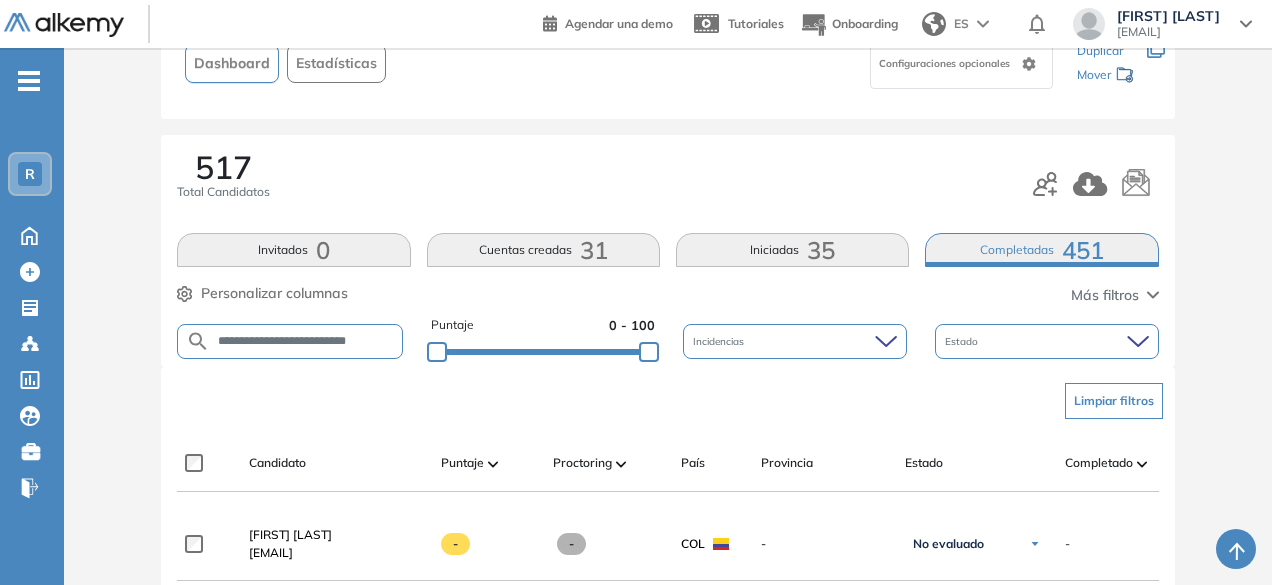 click on "**********" at bounding box center (306, 341) 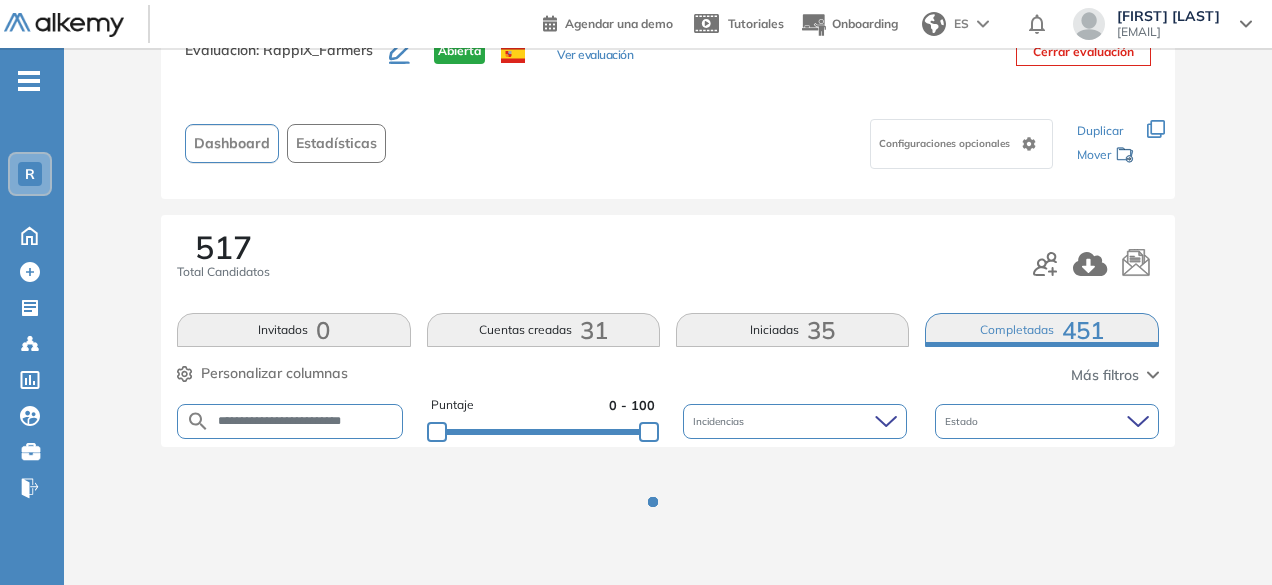 scroll, scrollTop: 154, scrollLeft: 0, axis: vertical 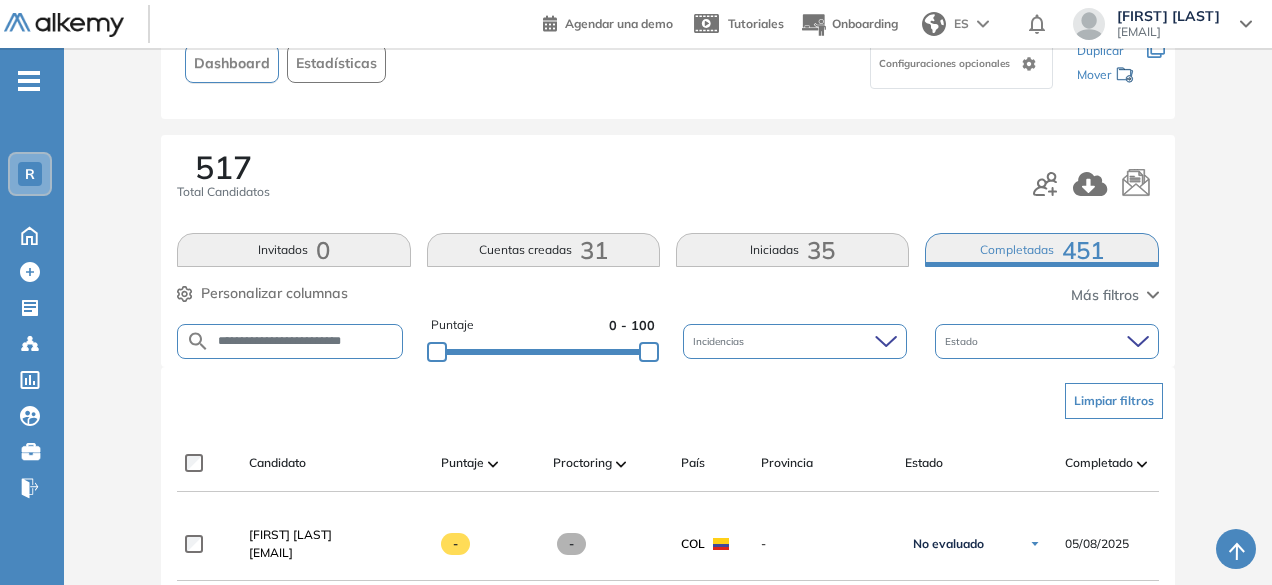 click on "**********" at bounding box center [306, 341] 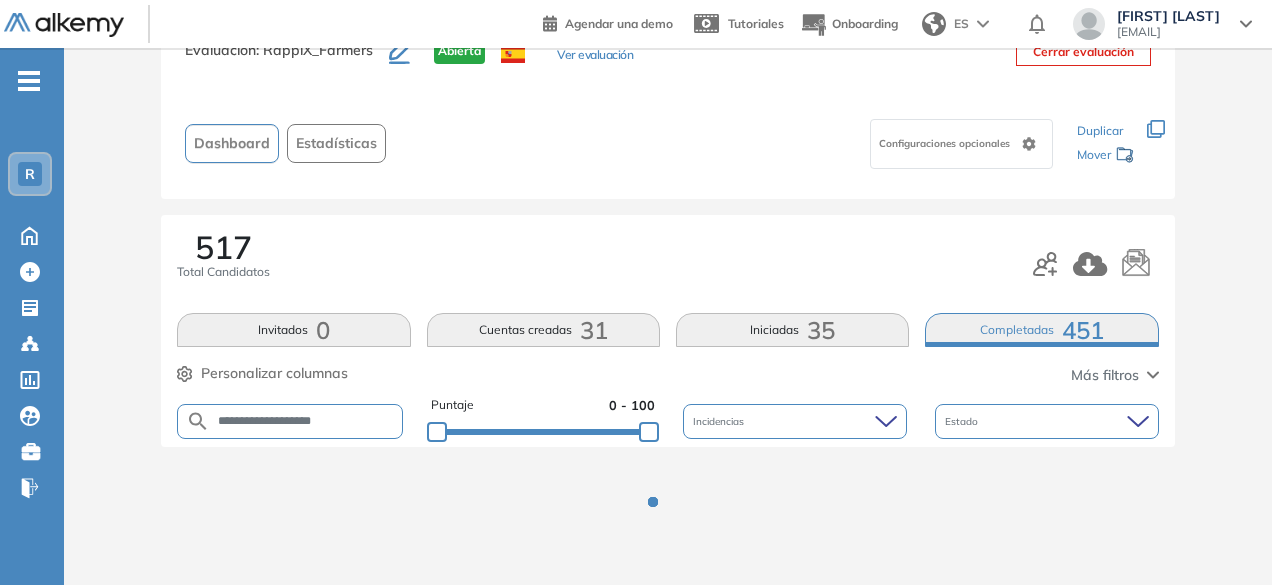 scroll, scrollTop: 154, scrollLeft: 0, axis: vertical 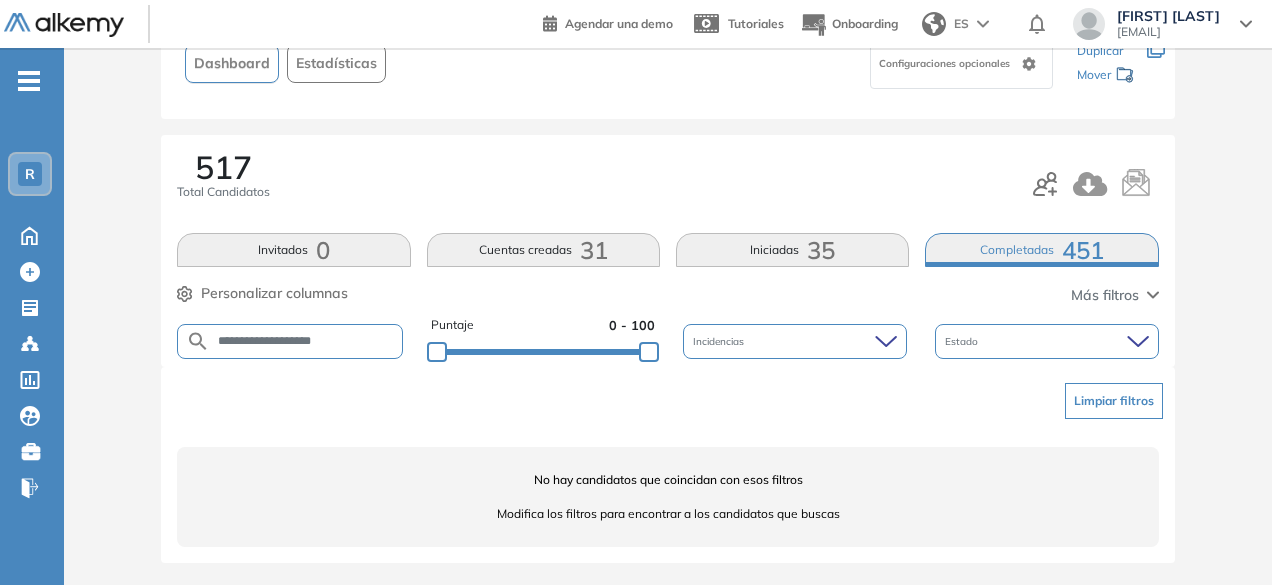 click on "**********" at bounding box center [306, 341] 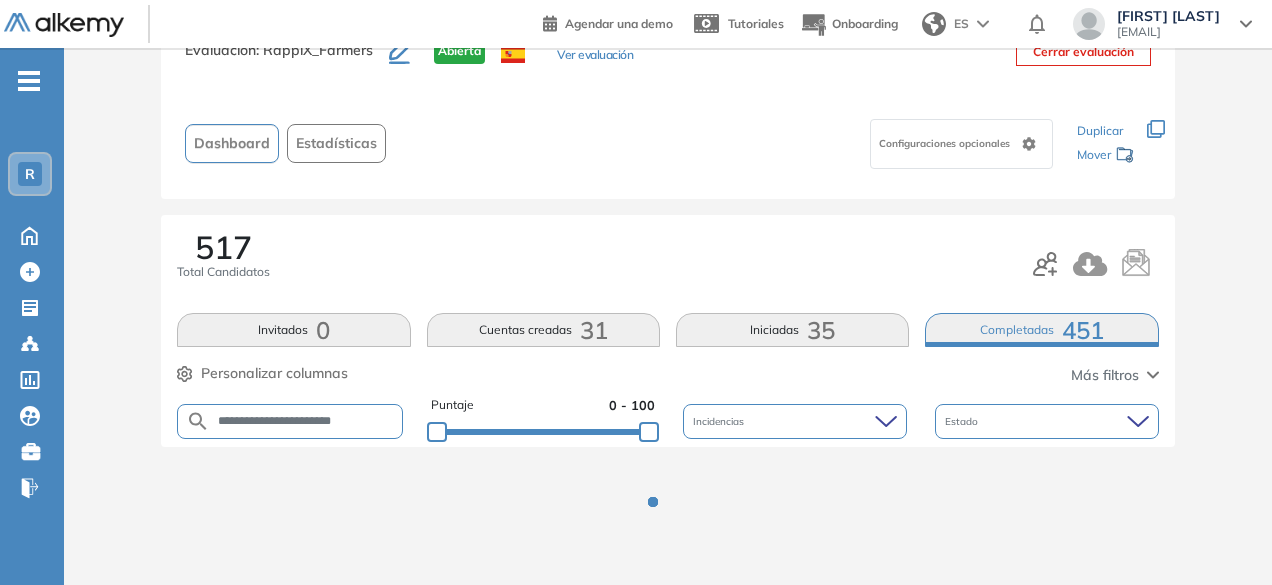scroll, scrollTop: 154, scrollLeft: 0, axis: vertical 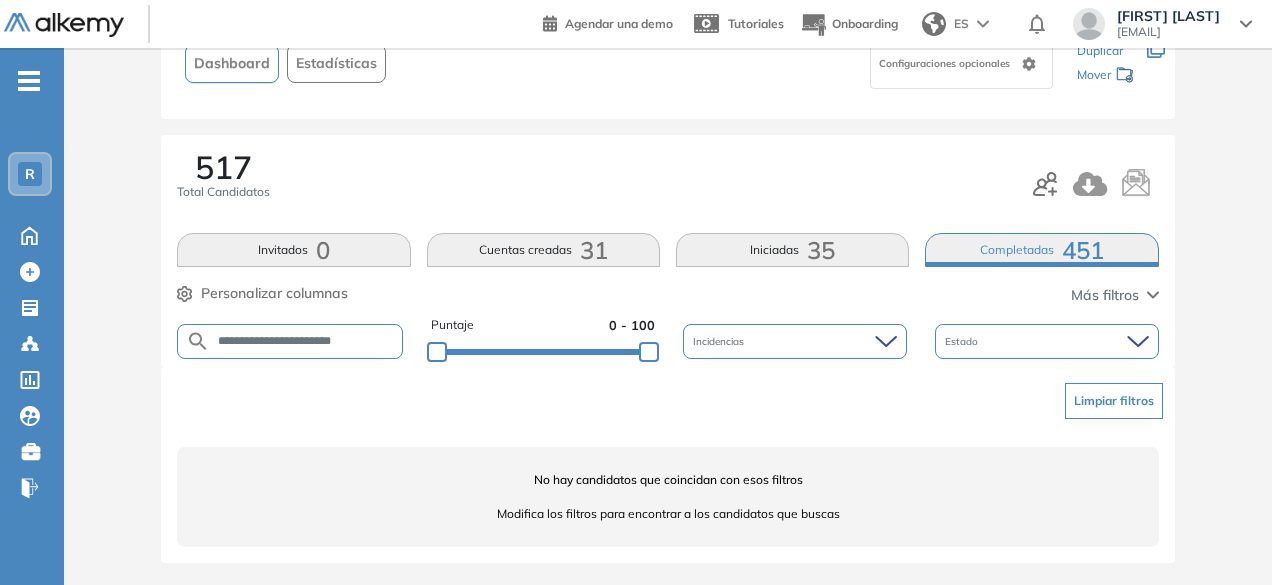 click on "**********" at bounding box center (306, 341) 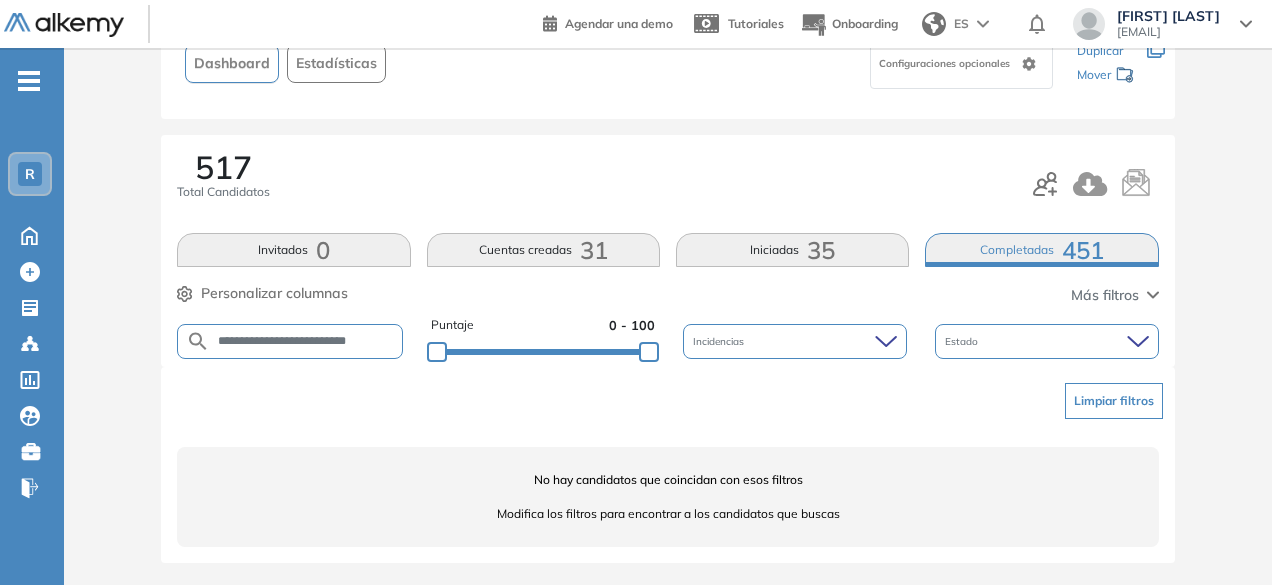scroll, scrollTop: 0, scrollLeft: 2, axis: horizontal 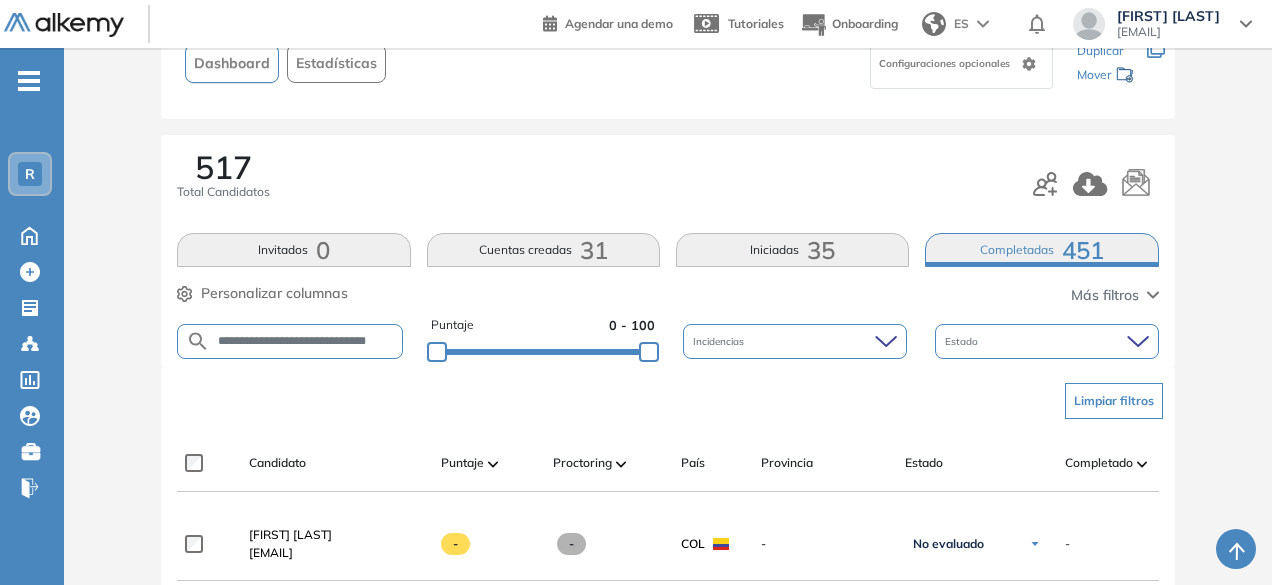 click on "**********" at bounding box center [306, 341] 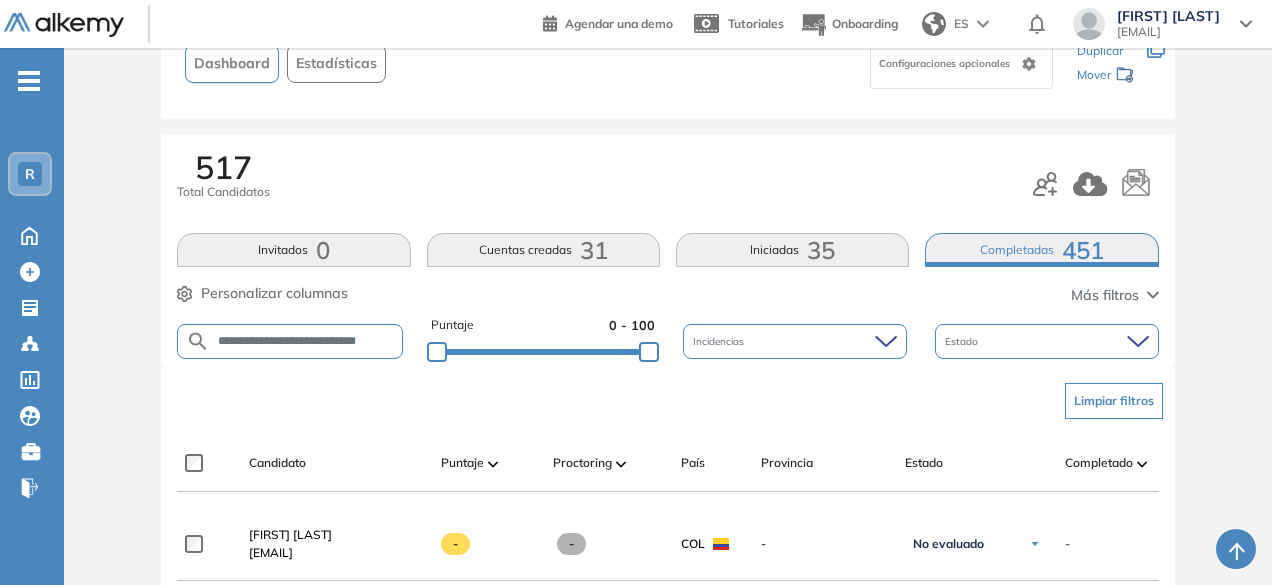 scroll, scrollTop: 0, scrollLeft: 17, axis: horizontal 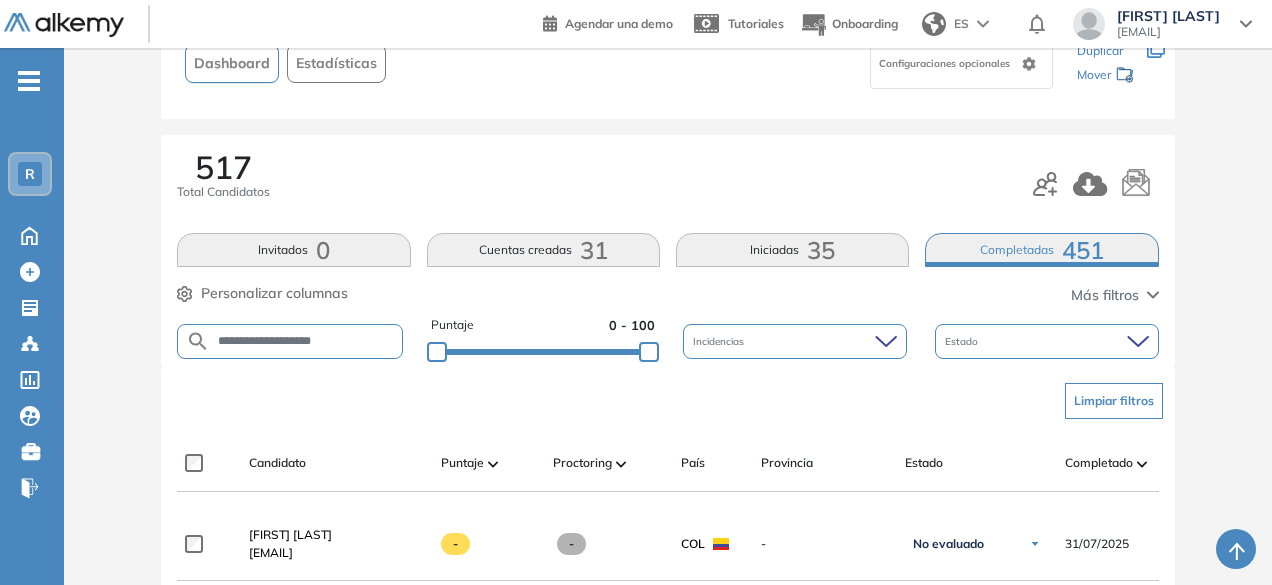 click on "**********" at bounding box center (306, 341) 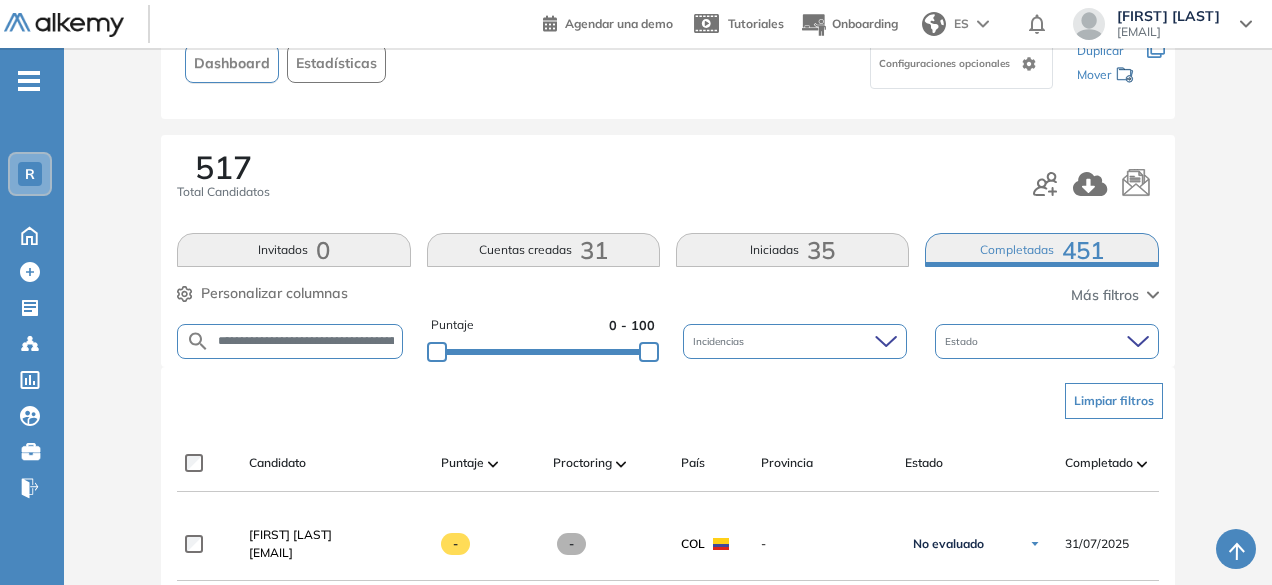 scroll, scrollTop: 0, scrollLeft: 70, axis: horizontal 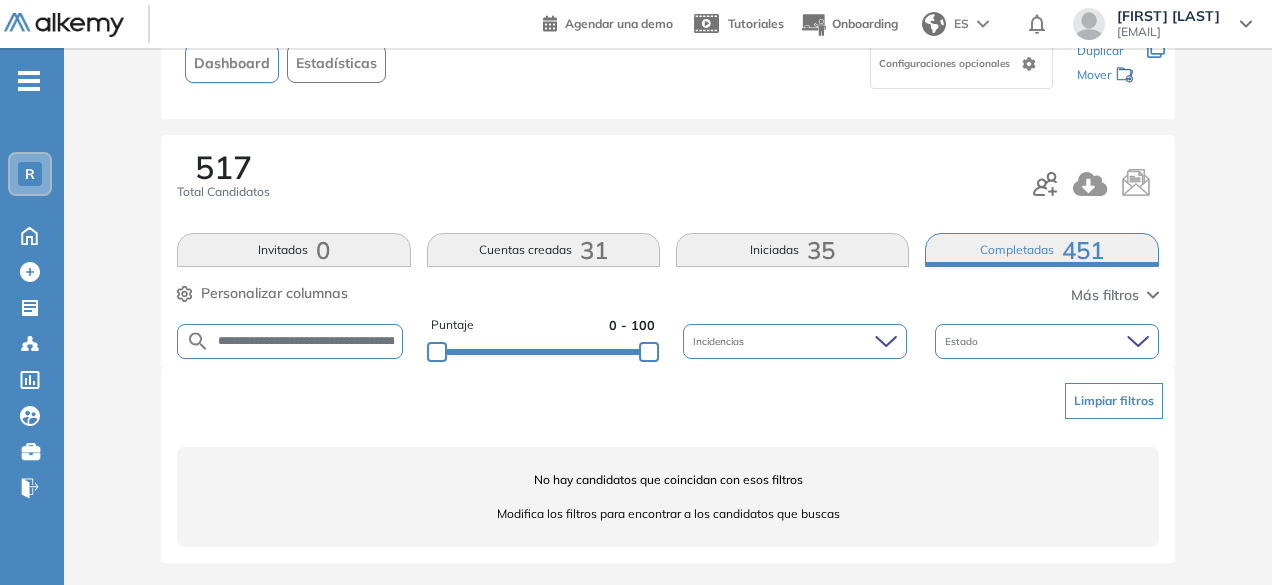 click on "**********" at bounding box center (306, 341) 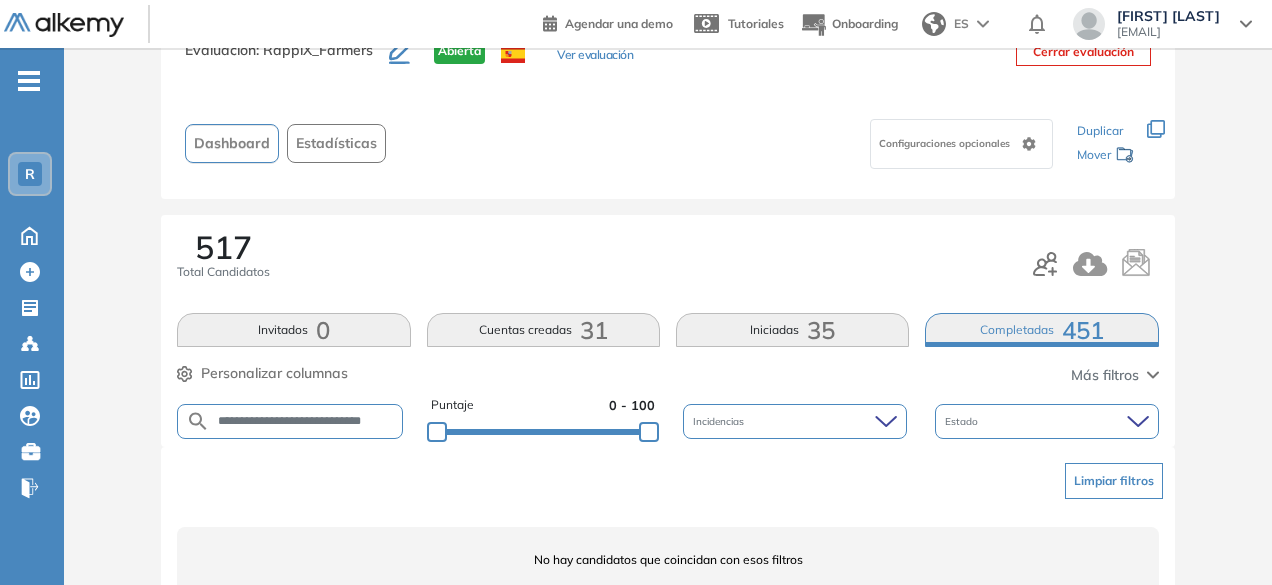 scroll, scrollTop: 154, scrollLeft: 0, axis: vertical 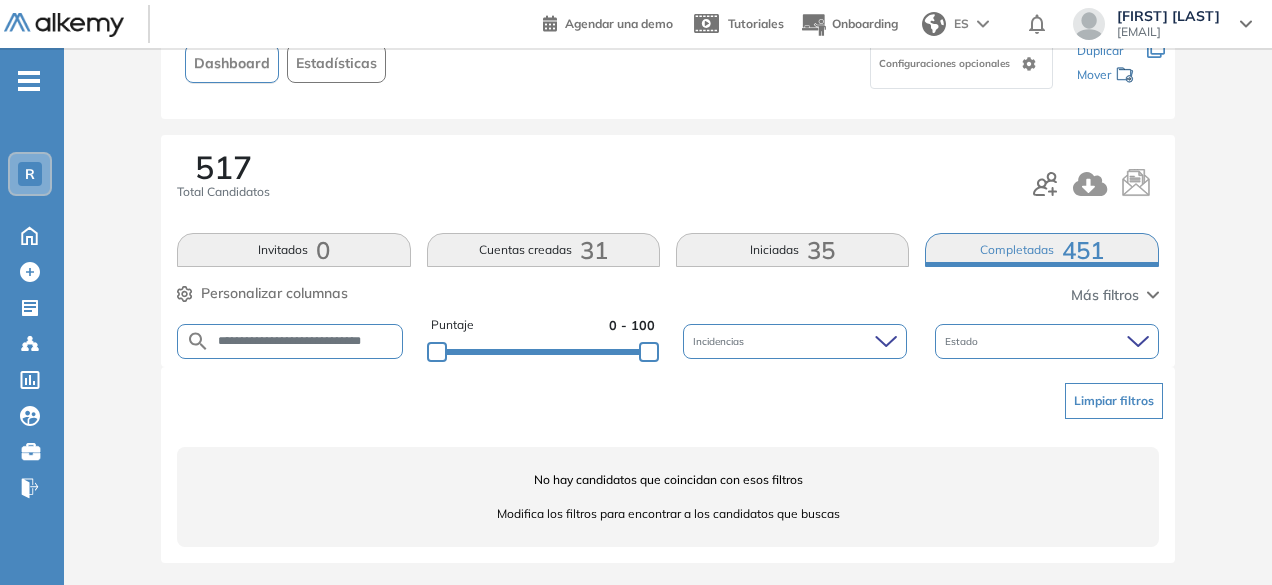 click on "**********" at bounding box center (306, 341) 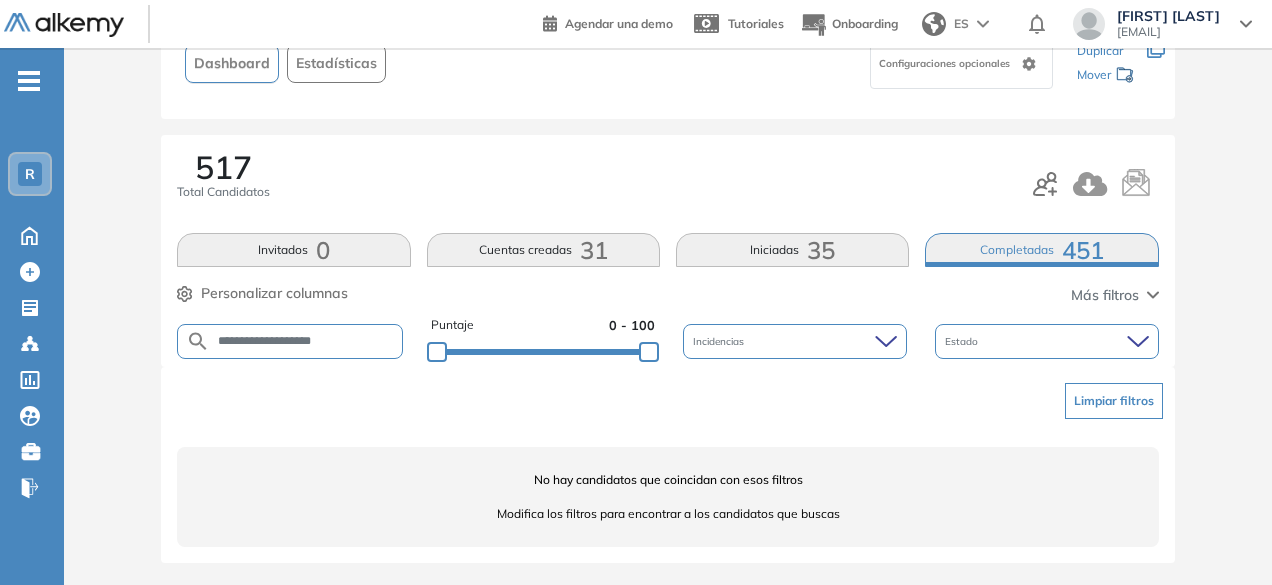 type on "**********" 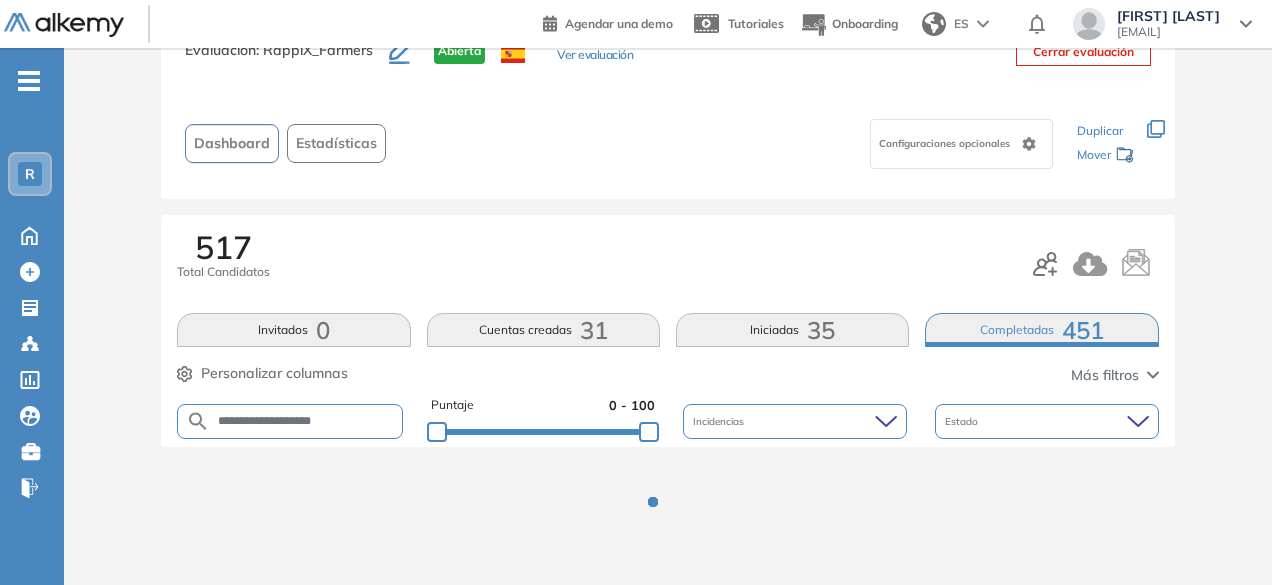 scroll, scrollTop: 154, scrollLeft: 0, axis: vertical 